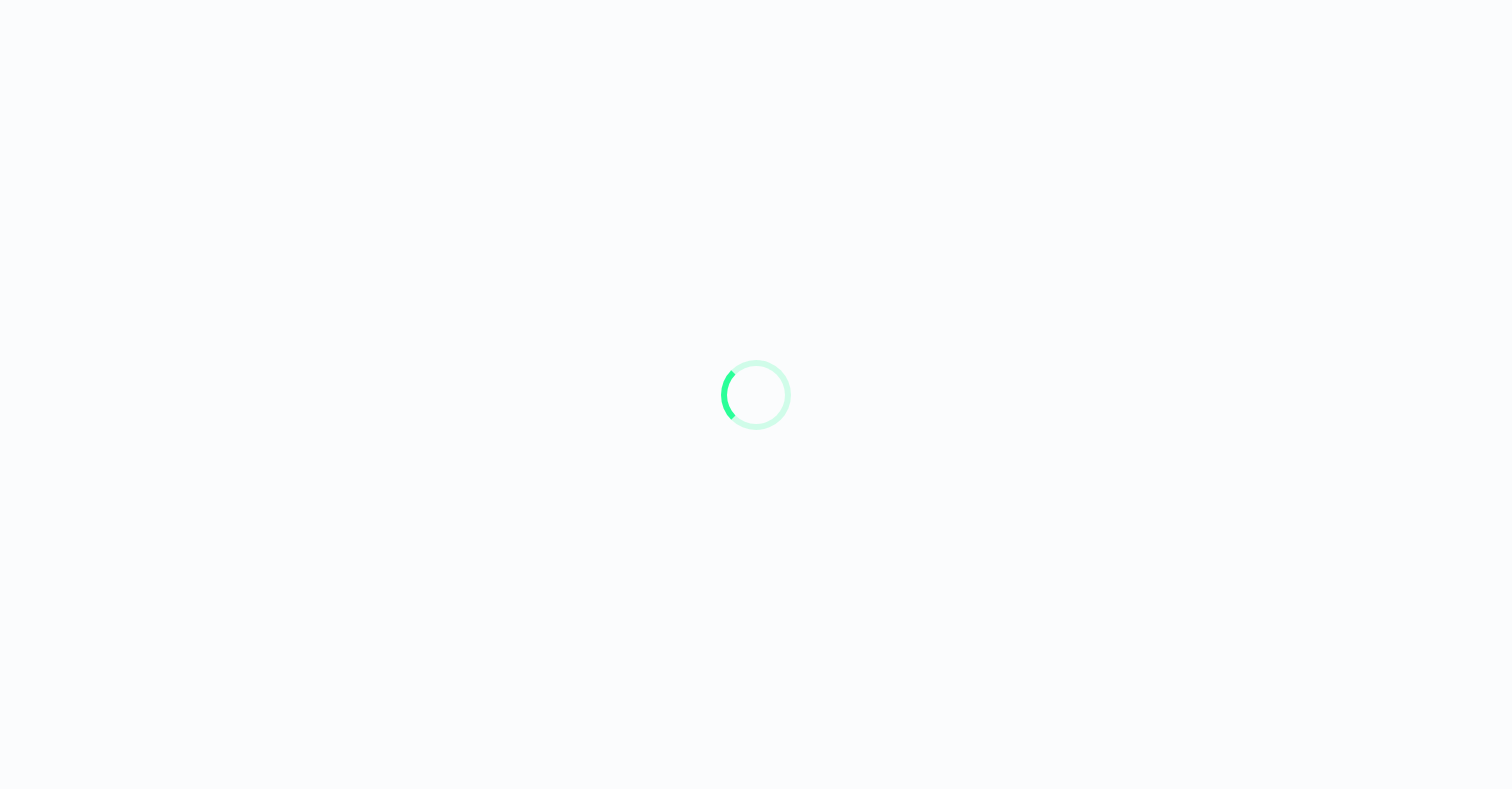 scroll, scrollTop: 0, scrollLeft: 0, axis: both 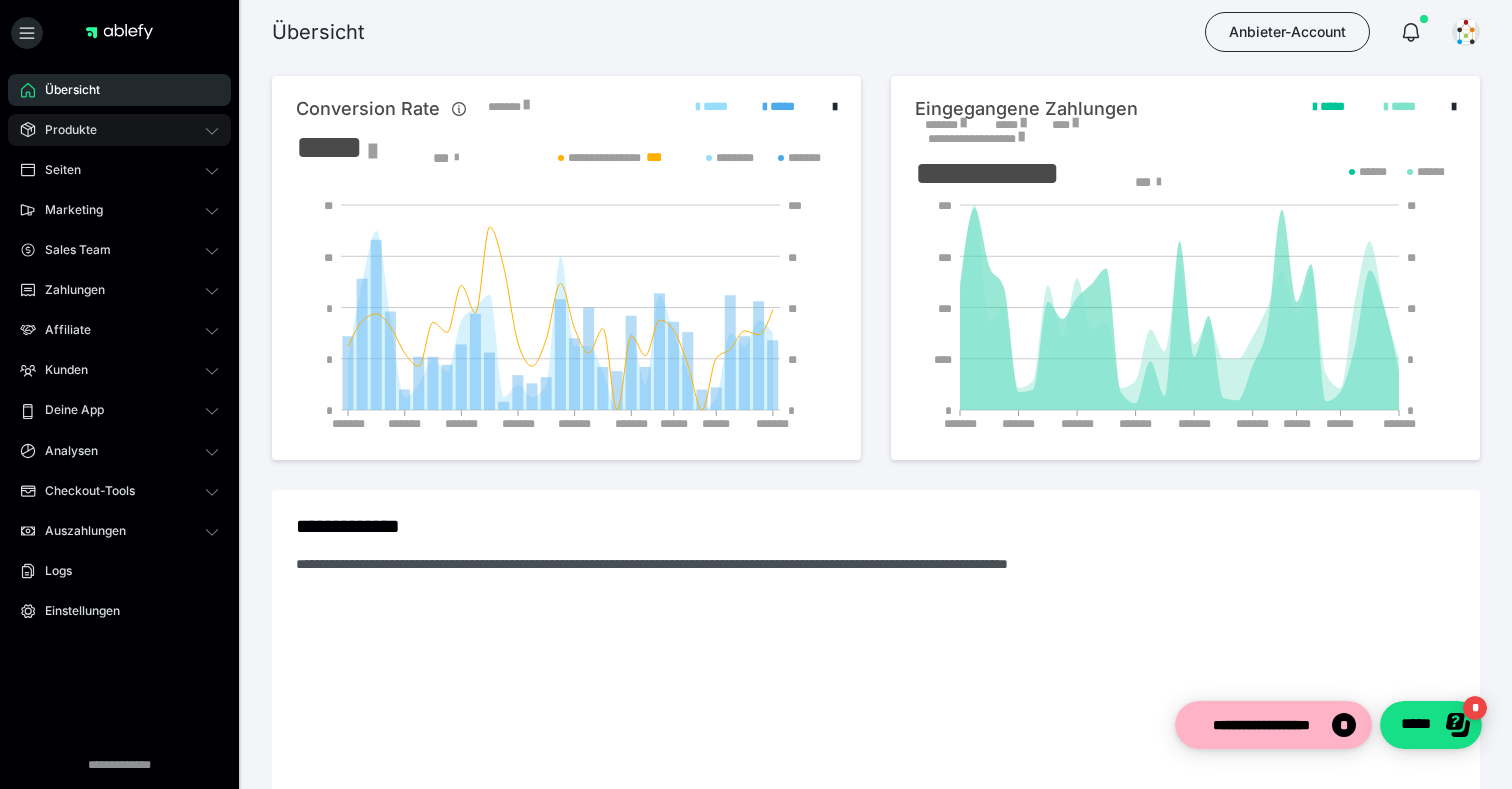 click on "Produkte" at bounding box center [64, 130] 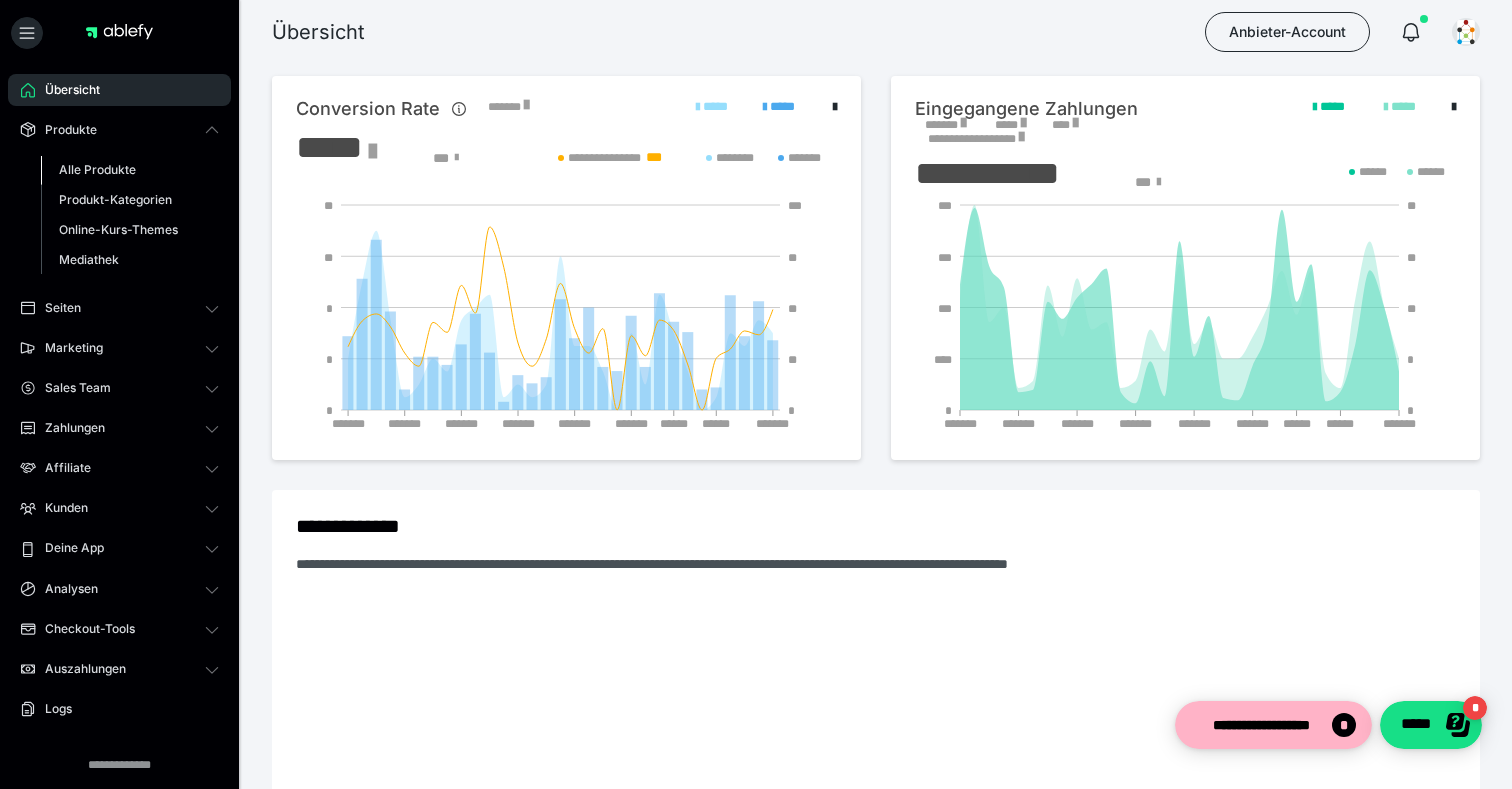 click on "Alle Produkte" at bounding box center [130, 170] 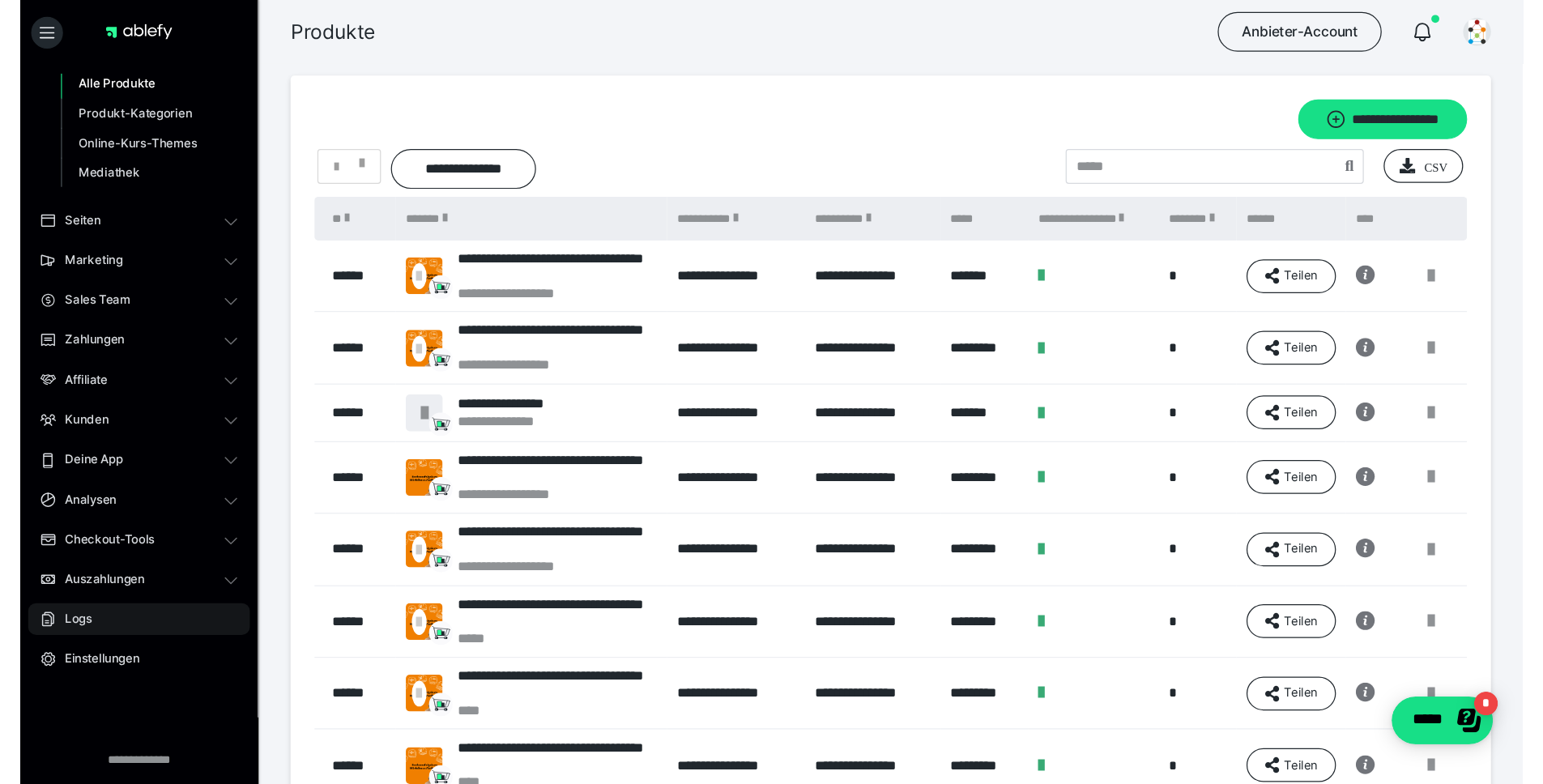 scroll, scrollTop: 71, scrollLeft: 0, axis: vertical 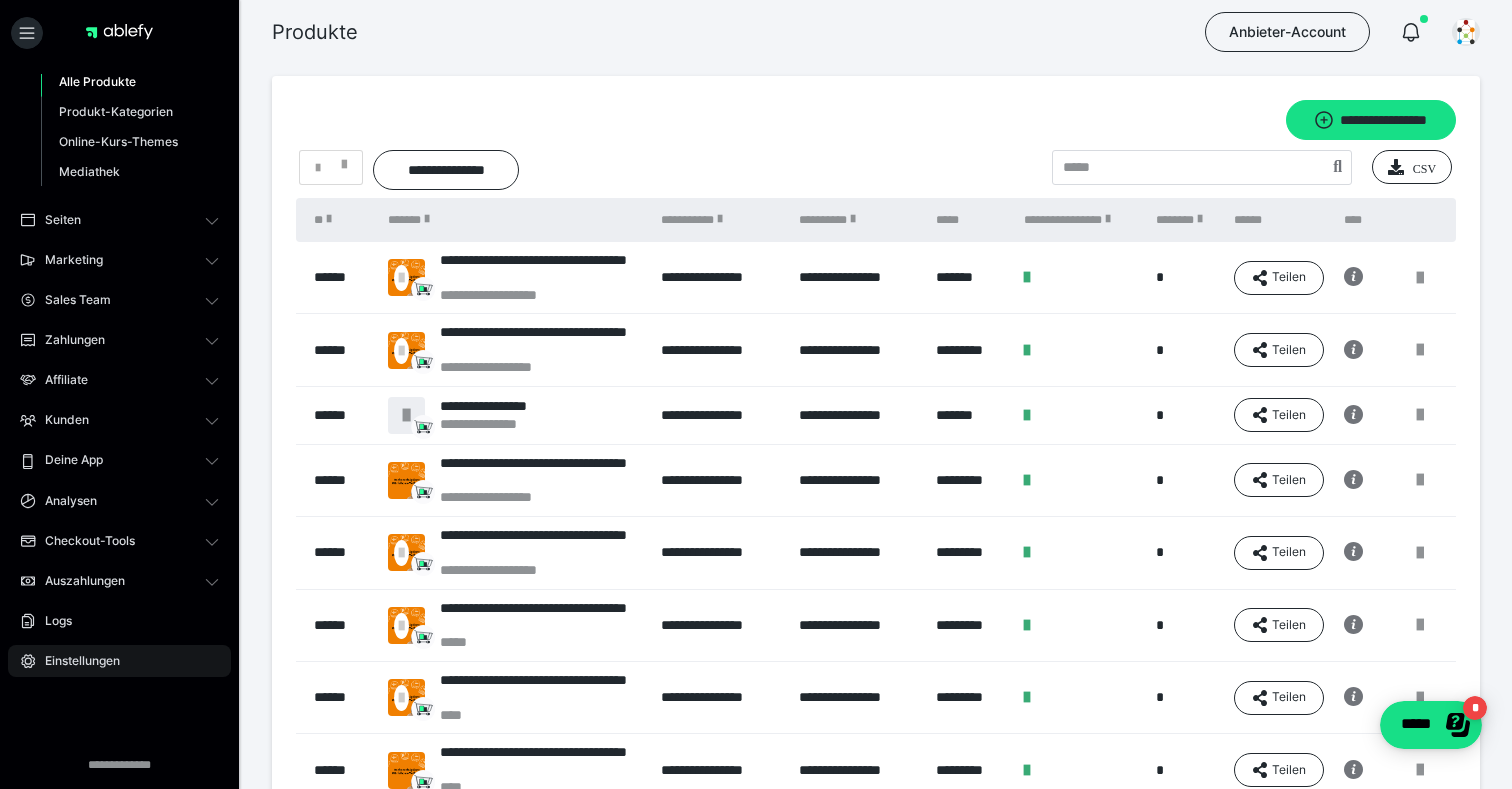 click on "Einstellungen" at bounding box center [75, 661] 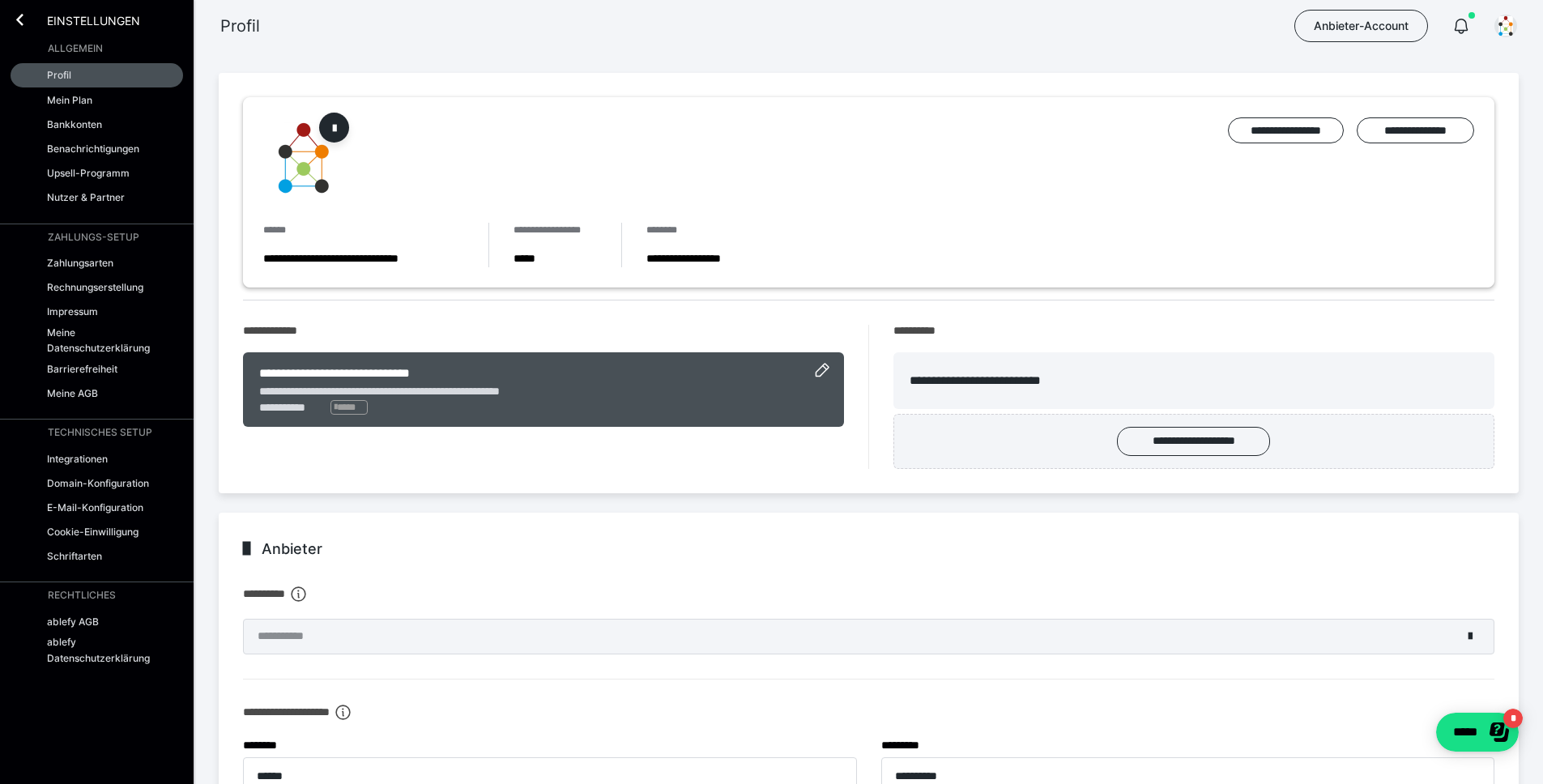 click on "Einstellungen" at bounding box center [96, 18] 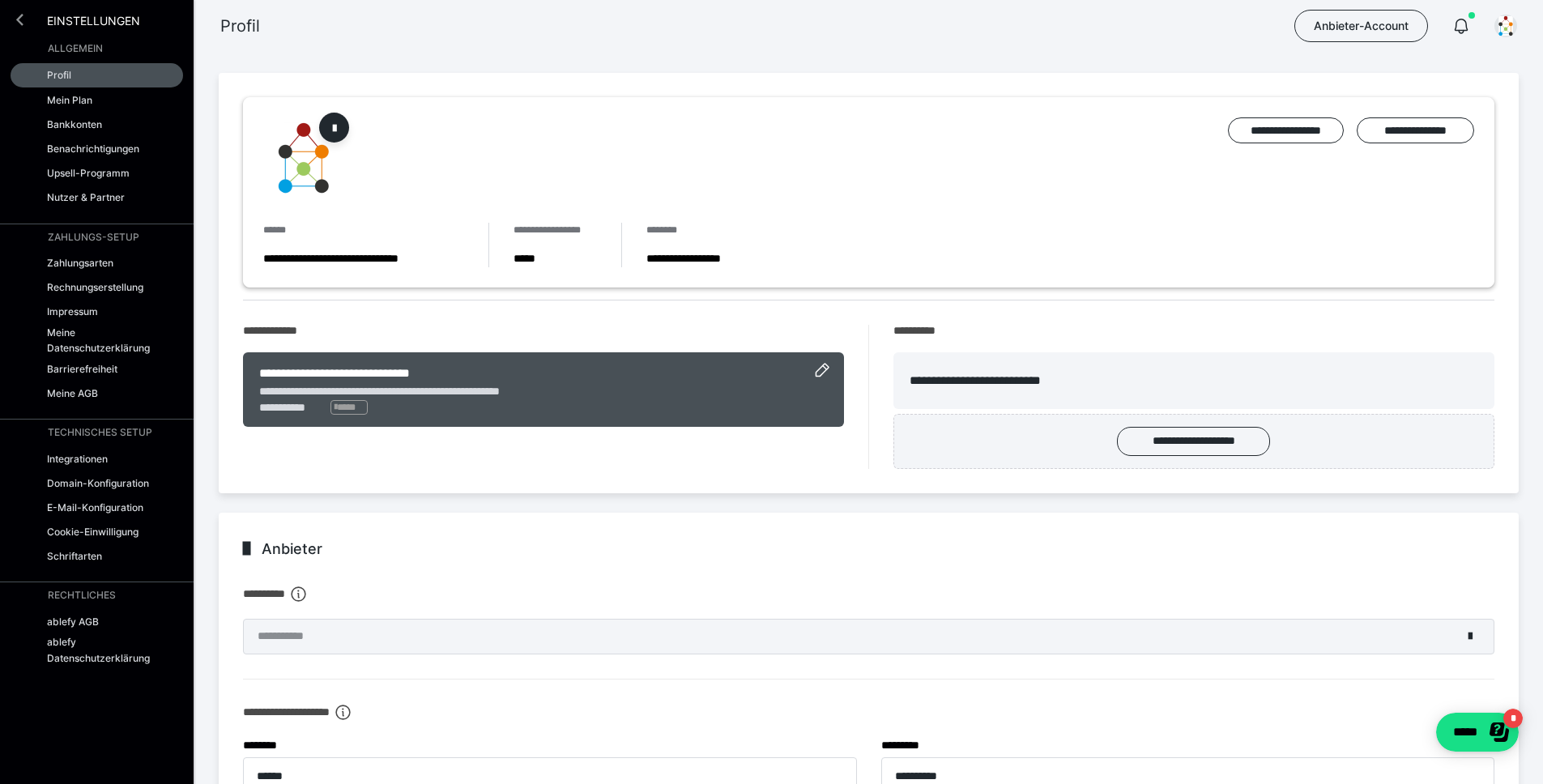 click at bounding box center [19, 19] 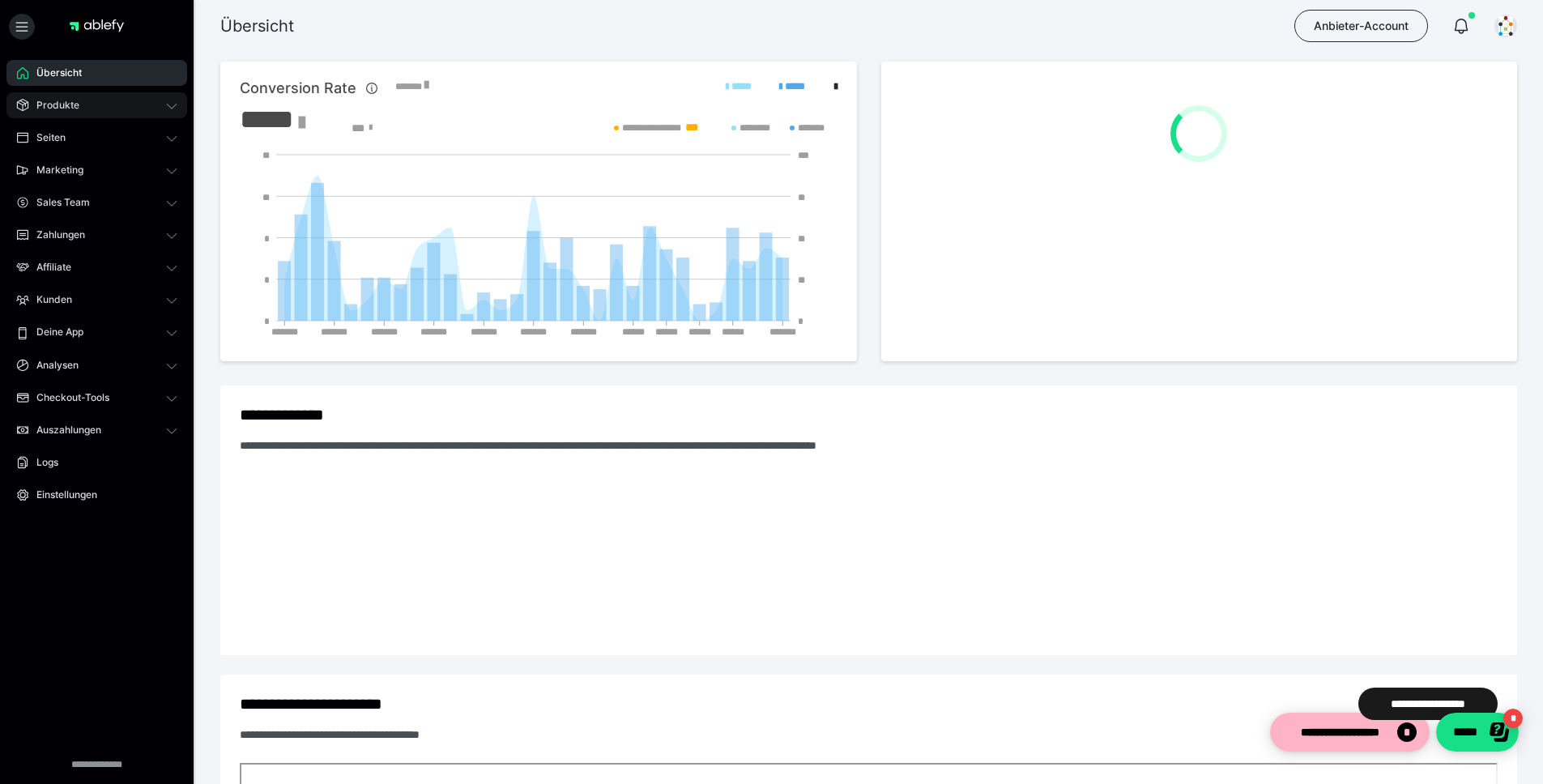 scroll, scrollTop: 0, scrollLeft: 0, axis: both 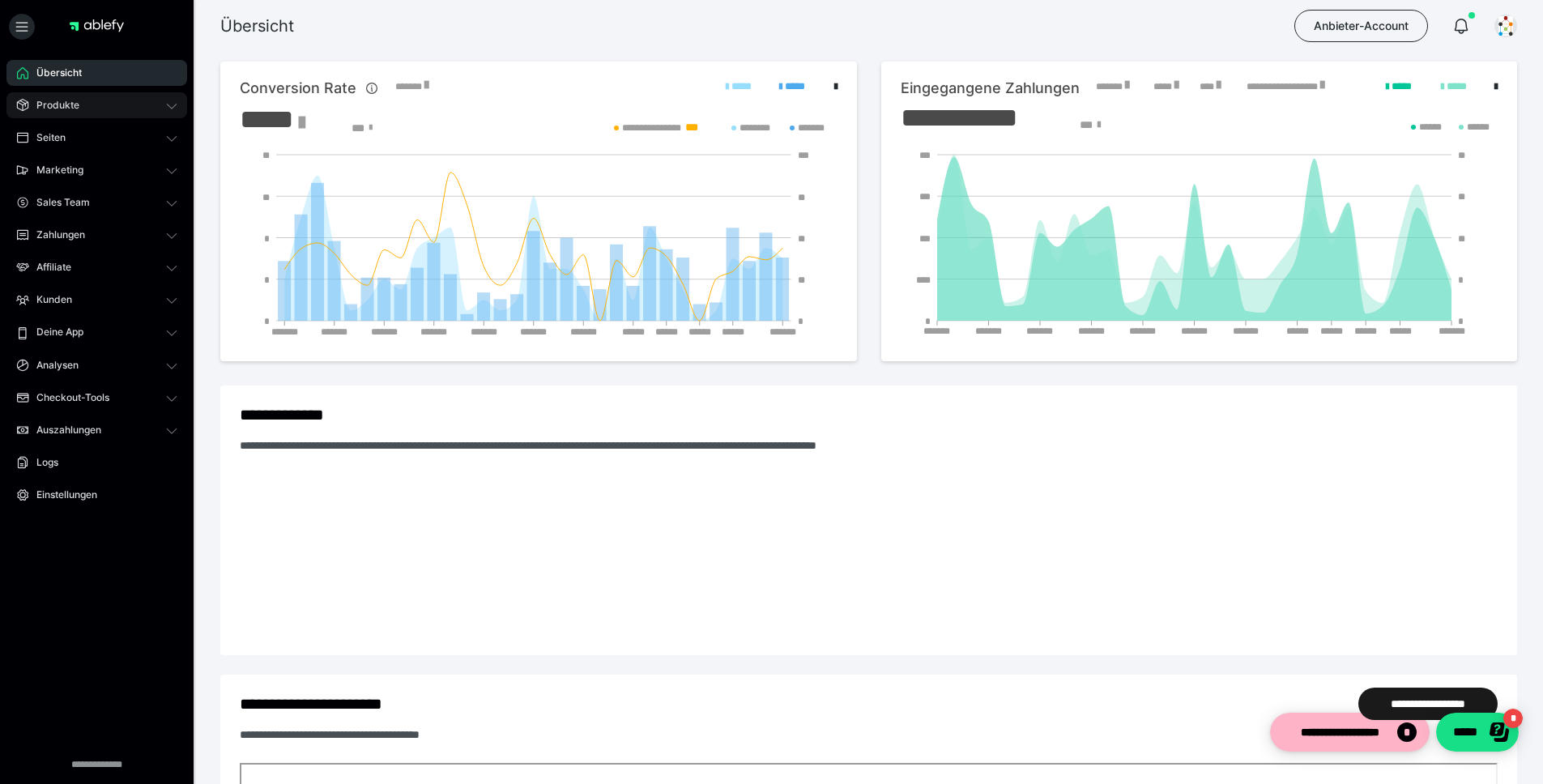 click on "Produkte" at bounding box center [96, 105] 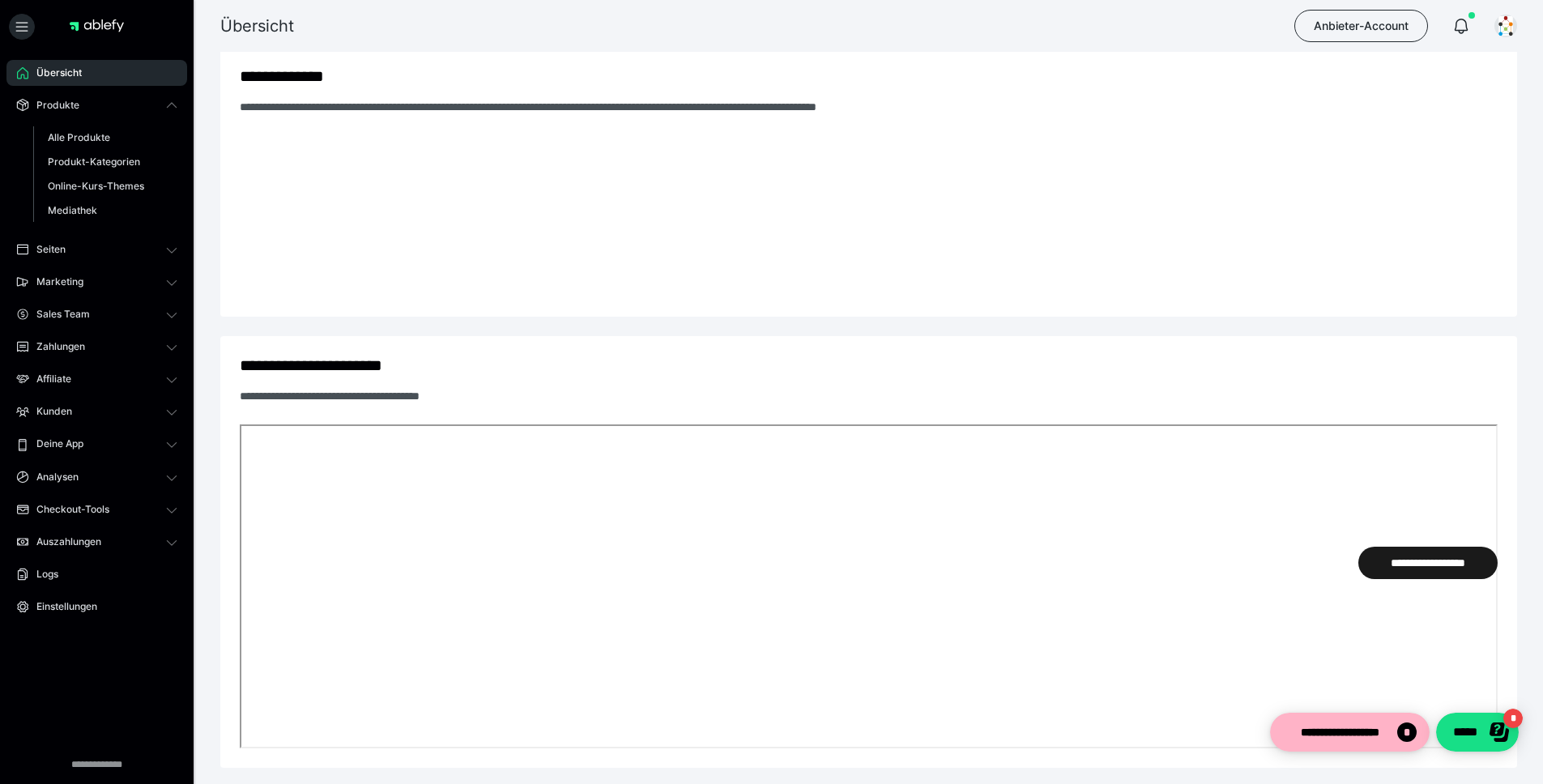 scroll, scrollTop: 0, scrollLeft: 0, axis: both 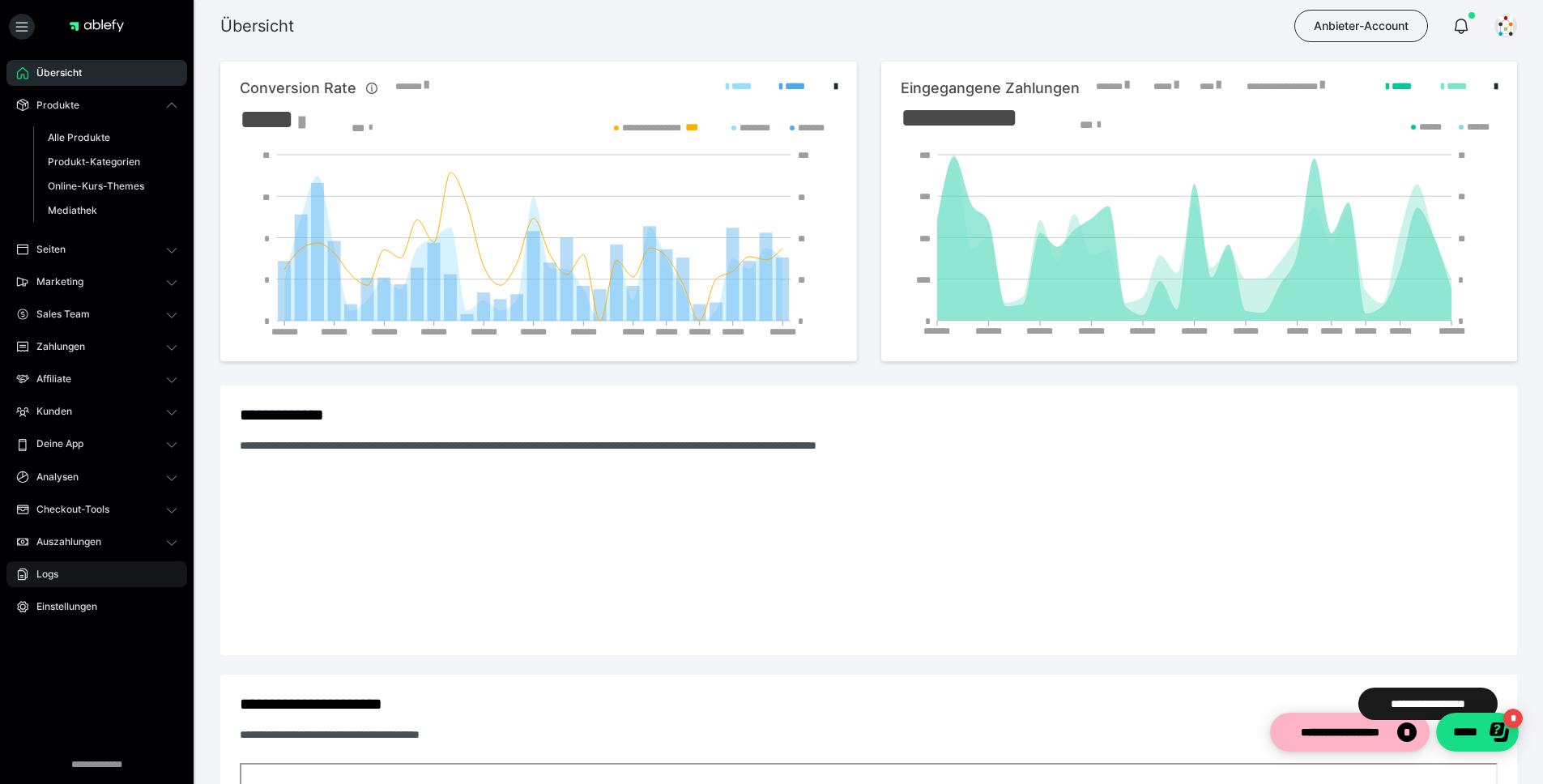 click on "Logs" at bounding box center (96, 574) 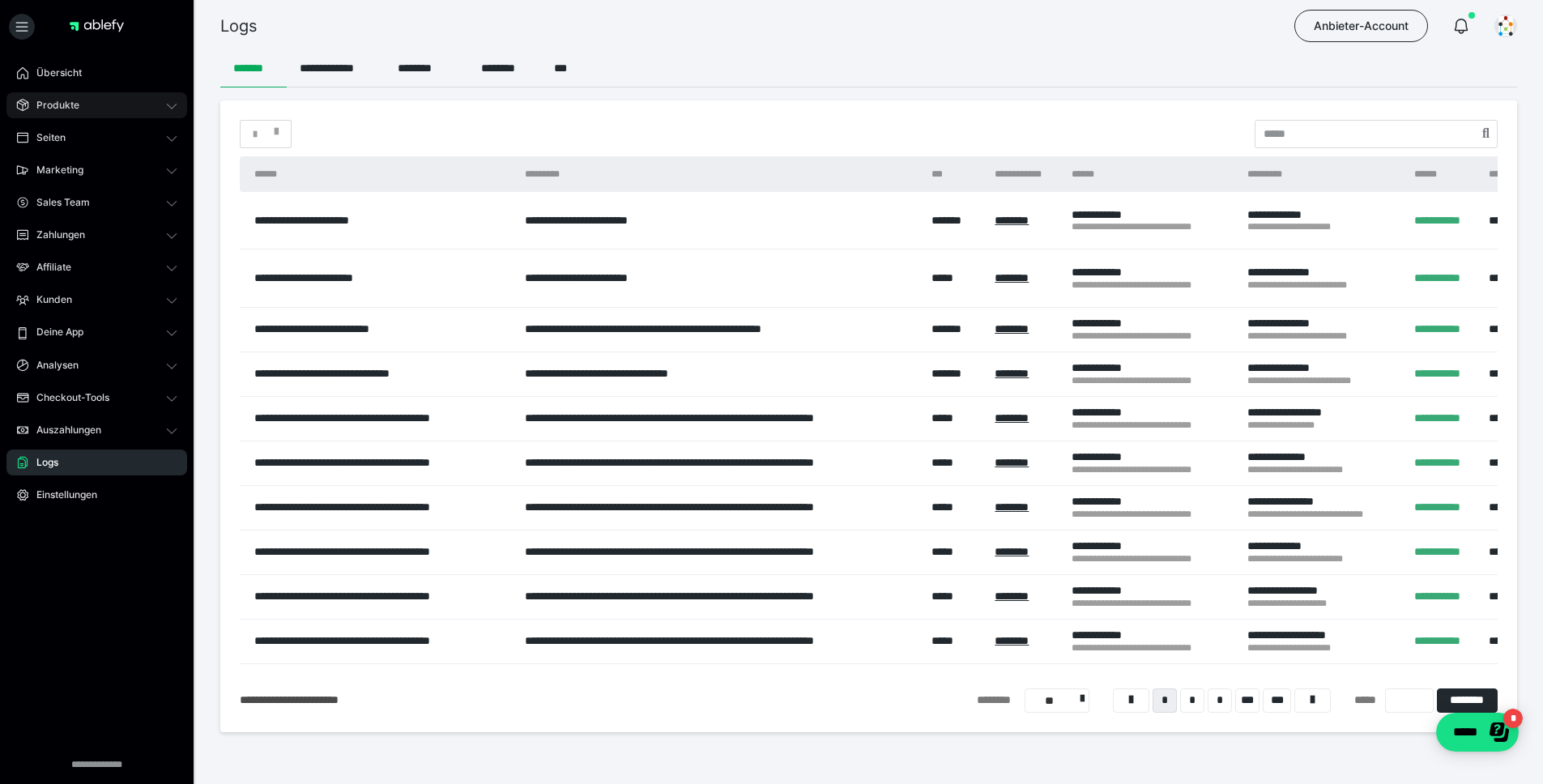 click on "Produkte" at bounding box center [96, 105] 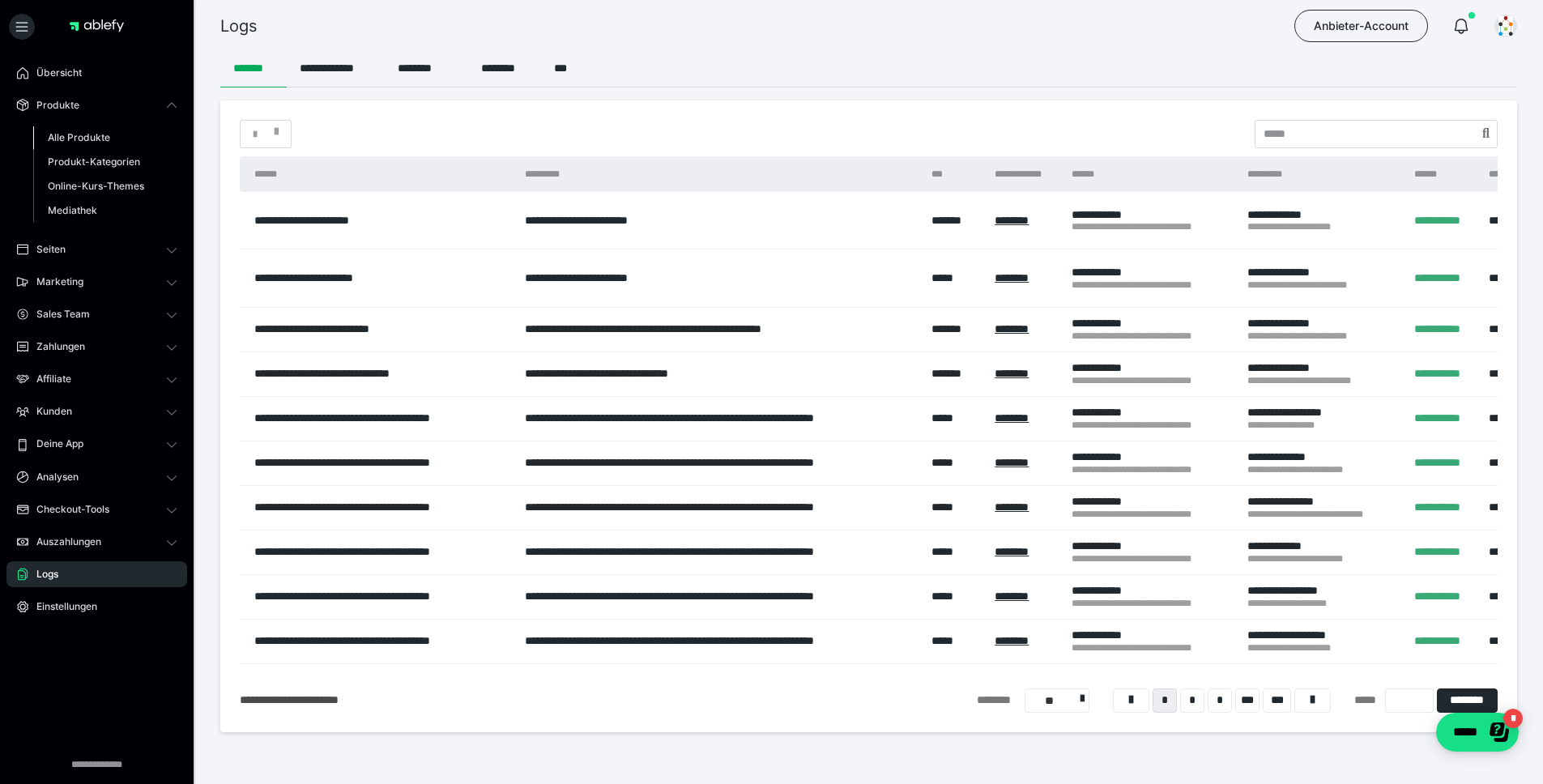 click on "Alle Produkte" at bounding box center (79, 137) 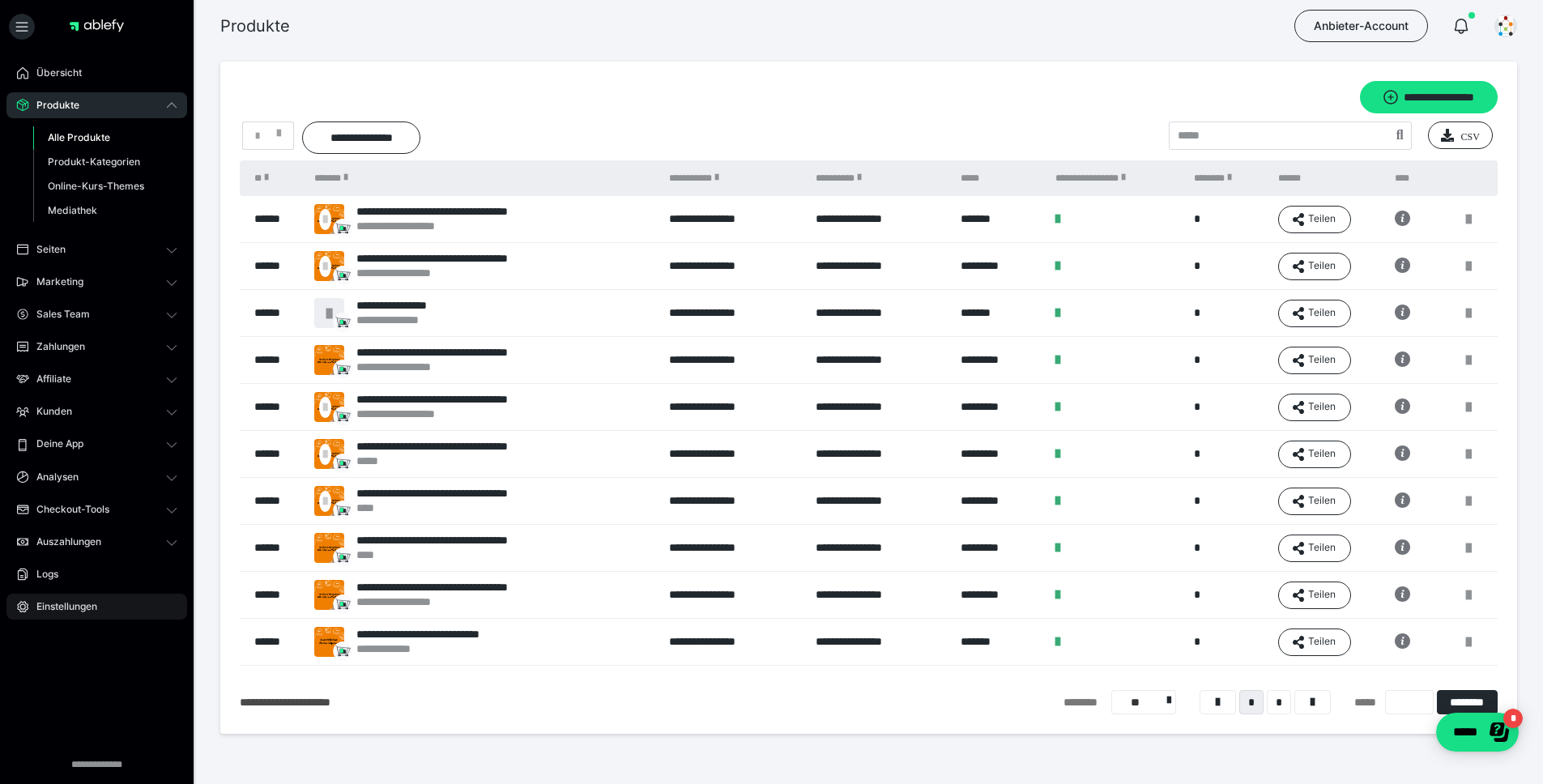 click on "Einstellungen" at bounding box center (61, 607) 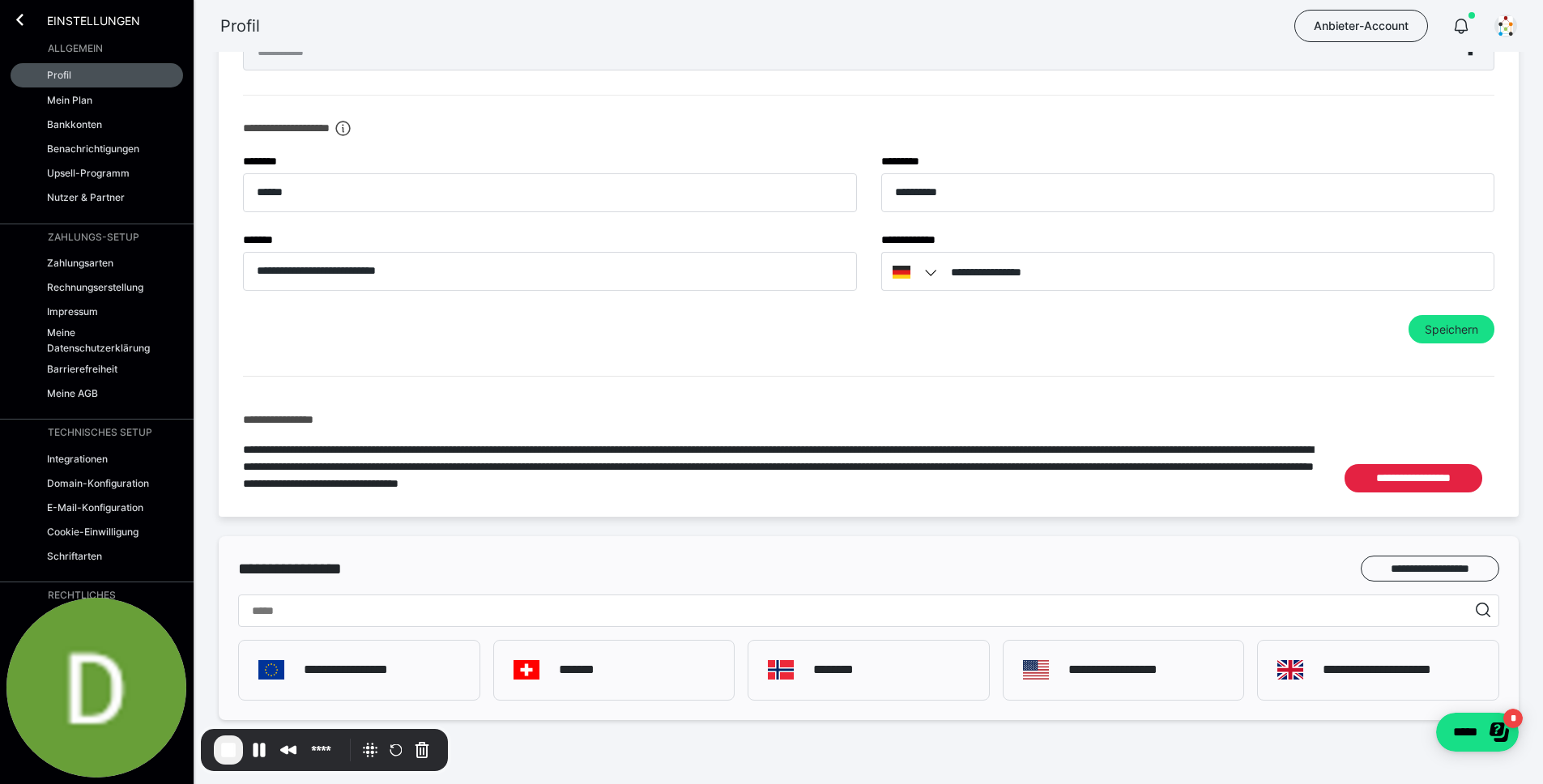 scroll, scrollTop: 602, scrollLeft: 0, axis: vertical 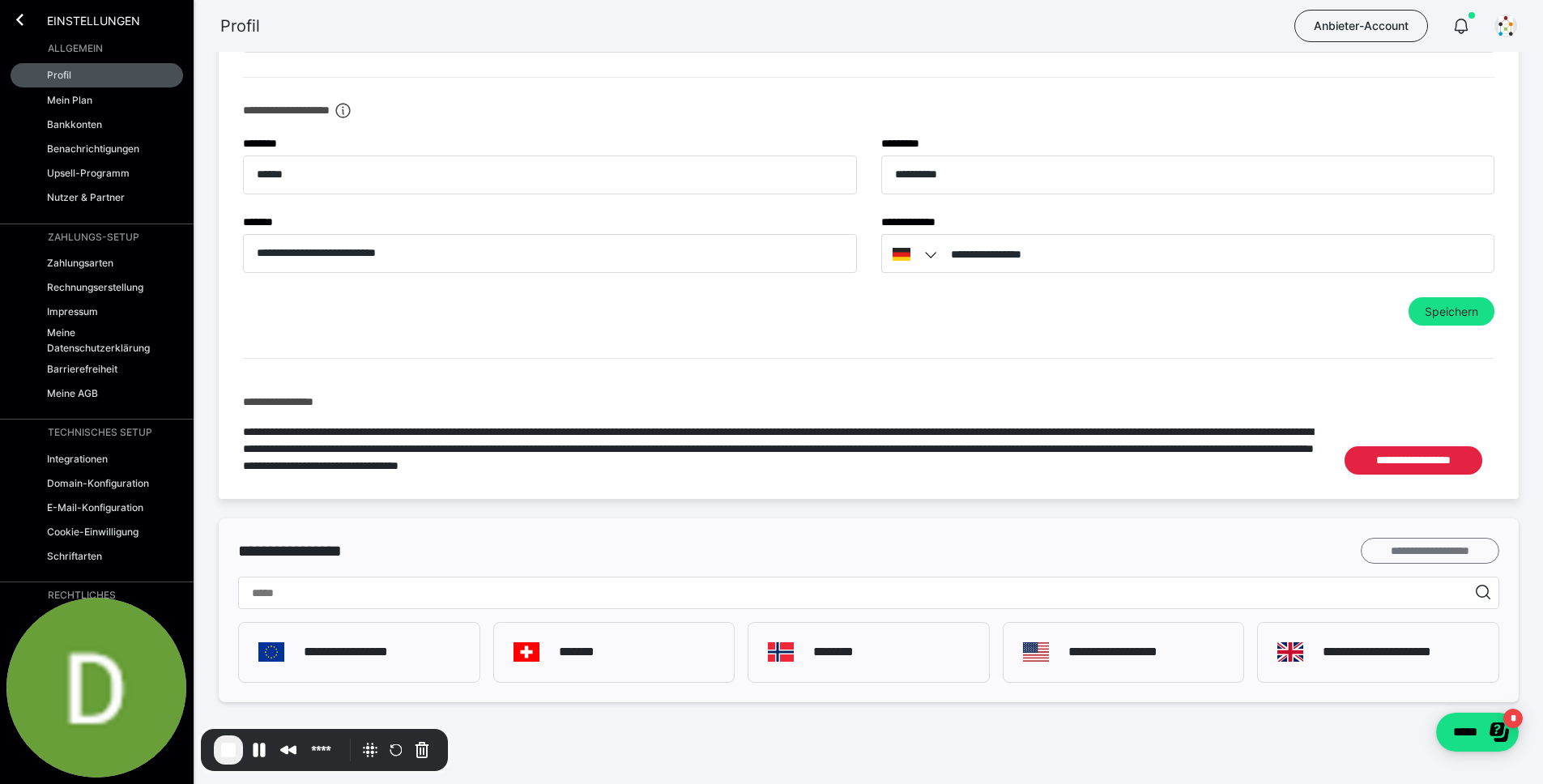 click on "**********" at bounding box center (1430, 551) 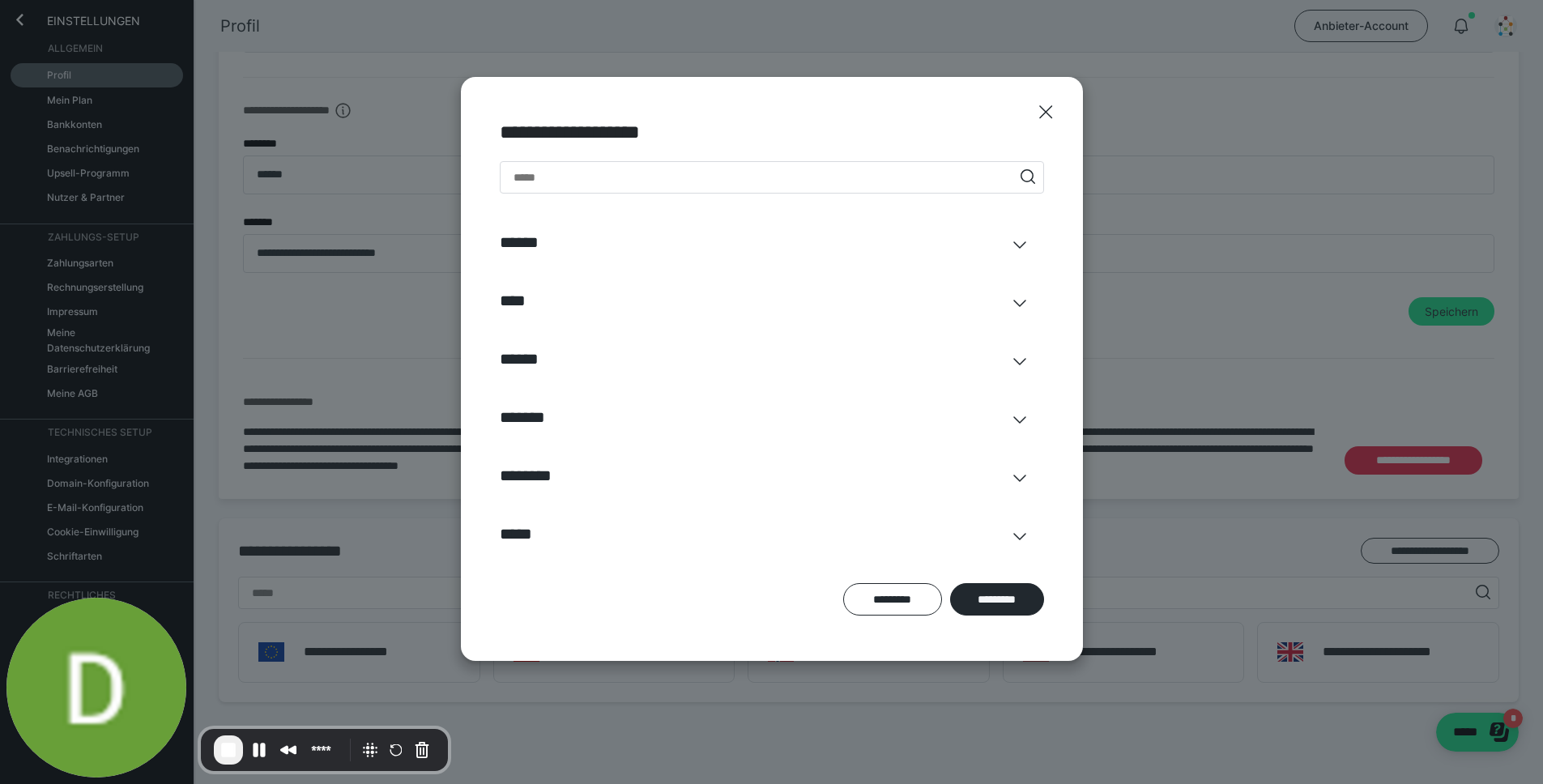 click on "******" at bounding box center (772, 242) 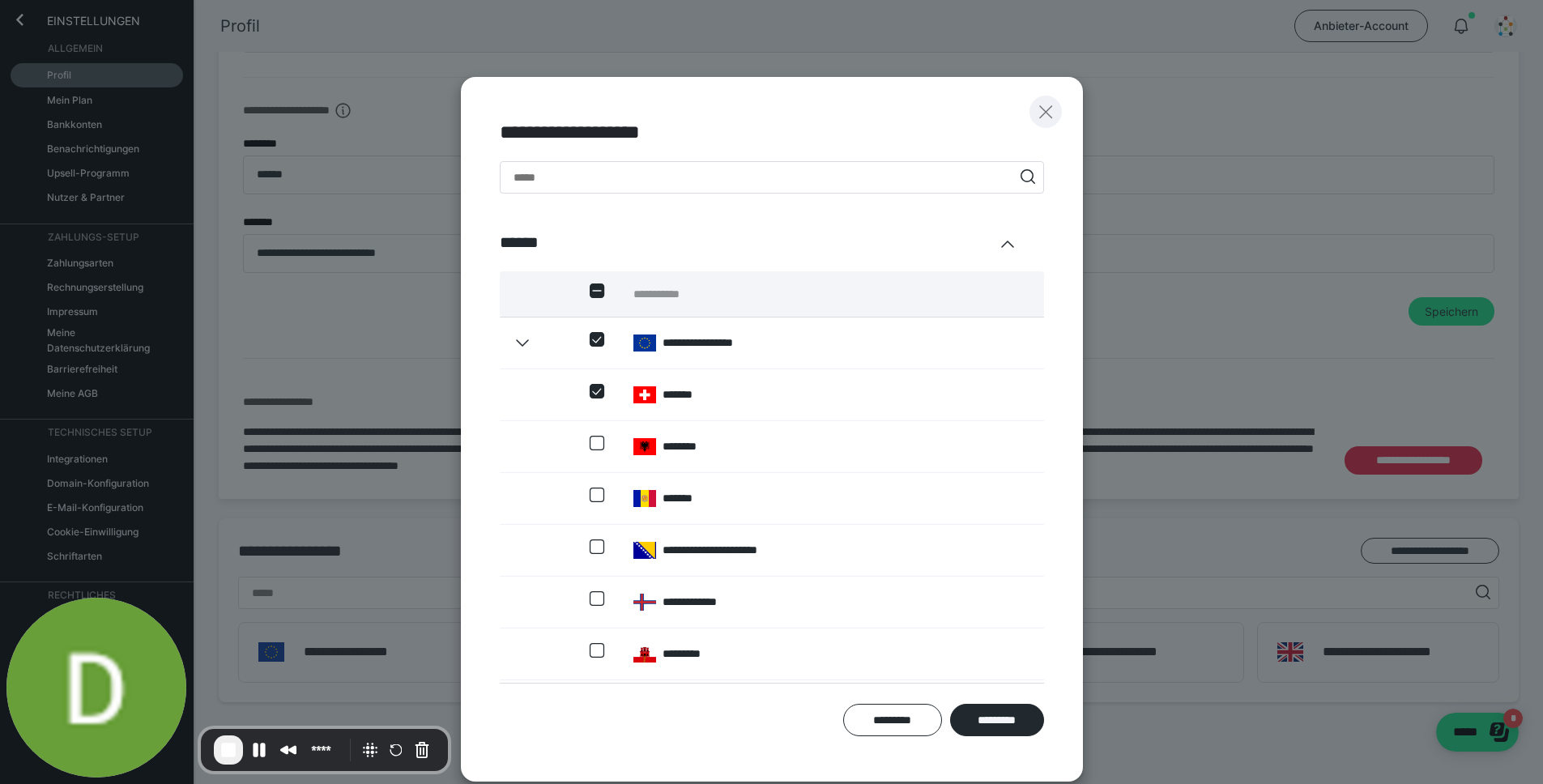 click 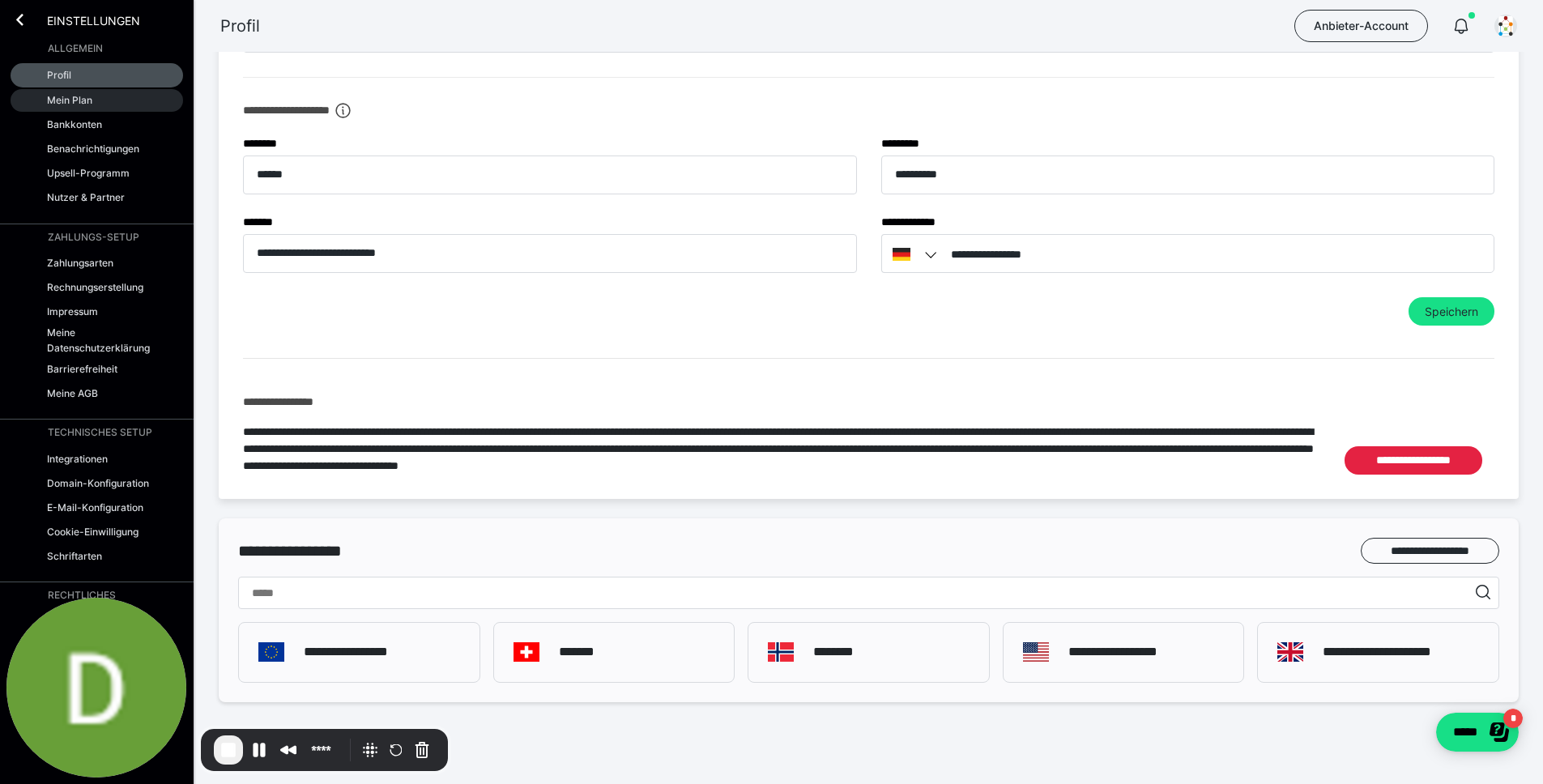 click on "Mein Plan" at bounding box center [70, 100] 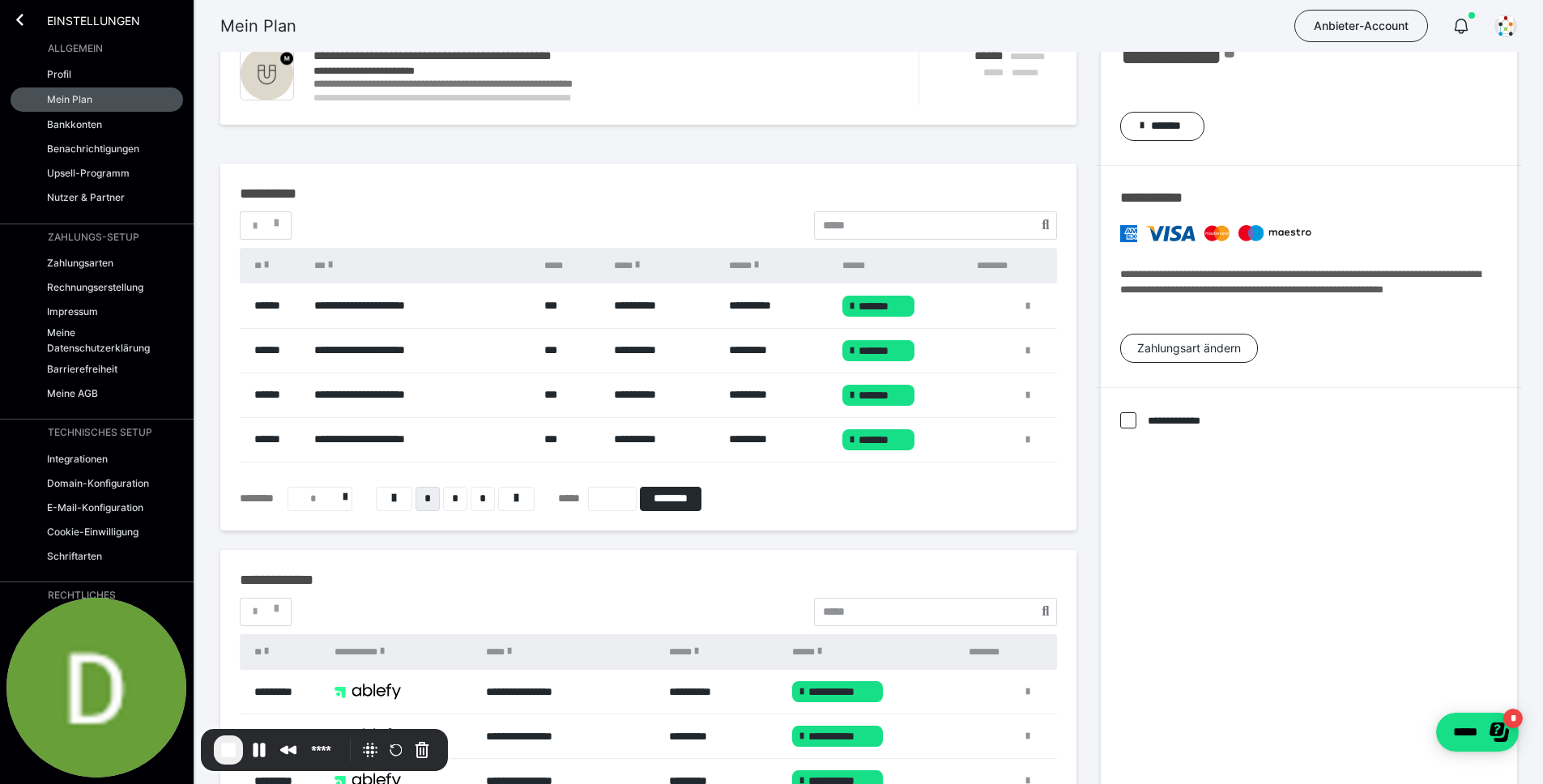 scroll, scrollTop: 0, scrollLeft: 0, axis: both 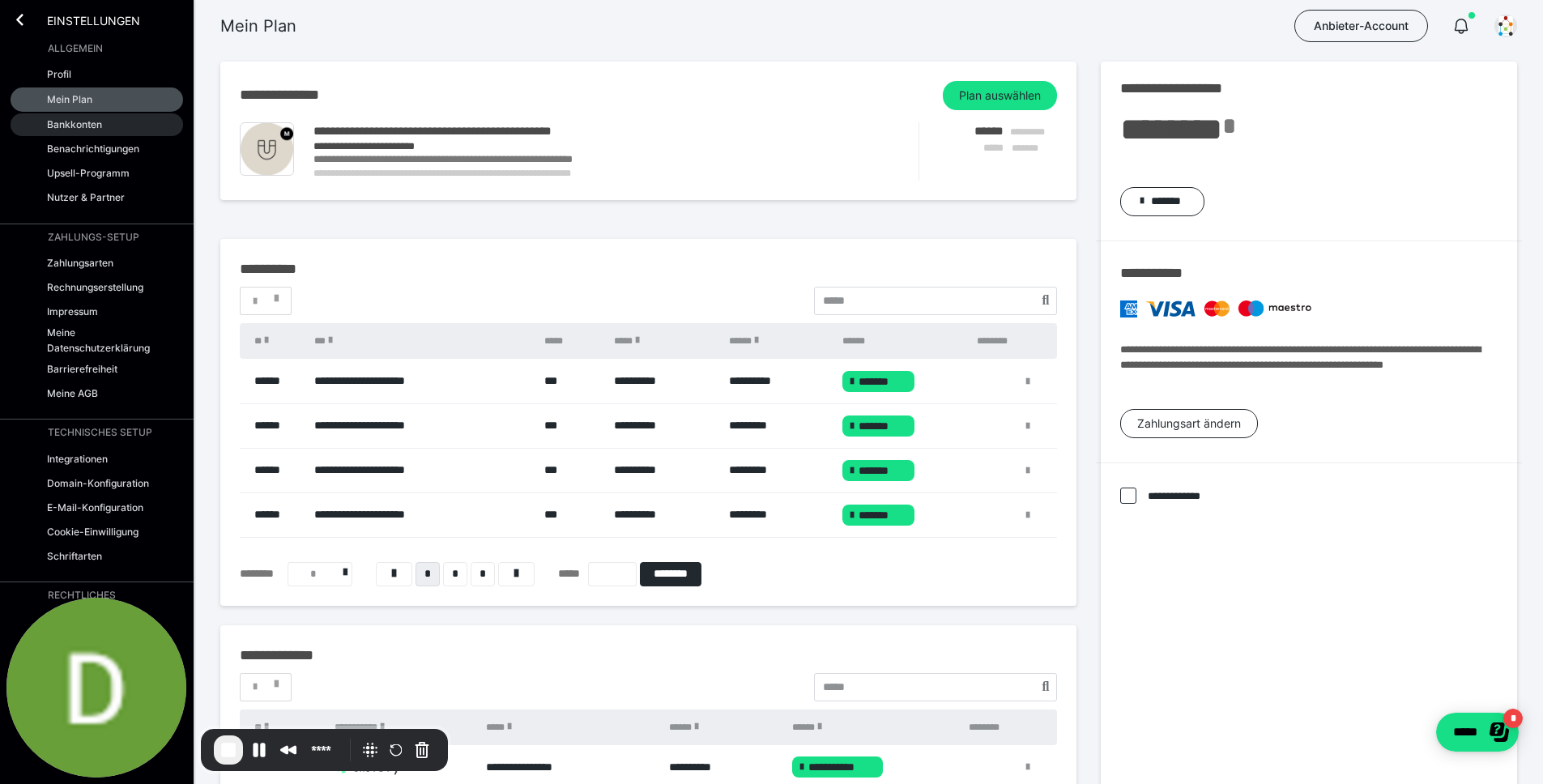 click on "Bankkonten" at bounding box center [75, 124] 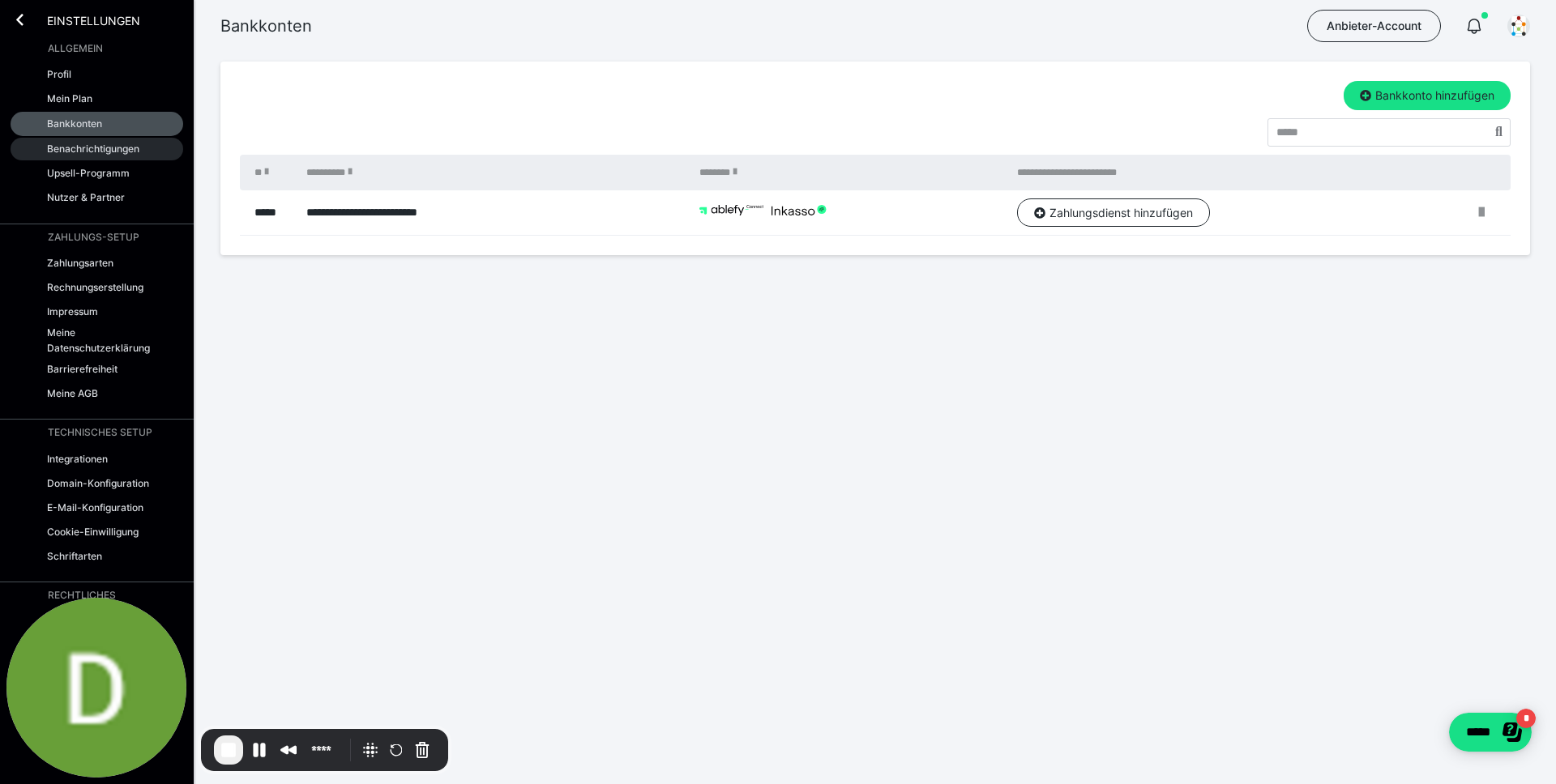 click on "Benachrichtigungen" at bounding box center (93, 148) 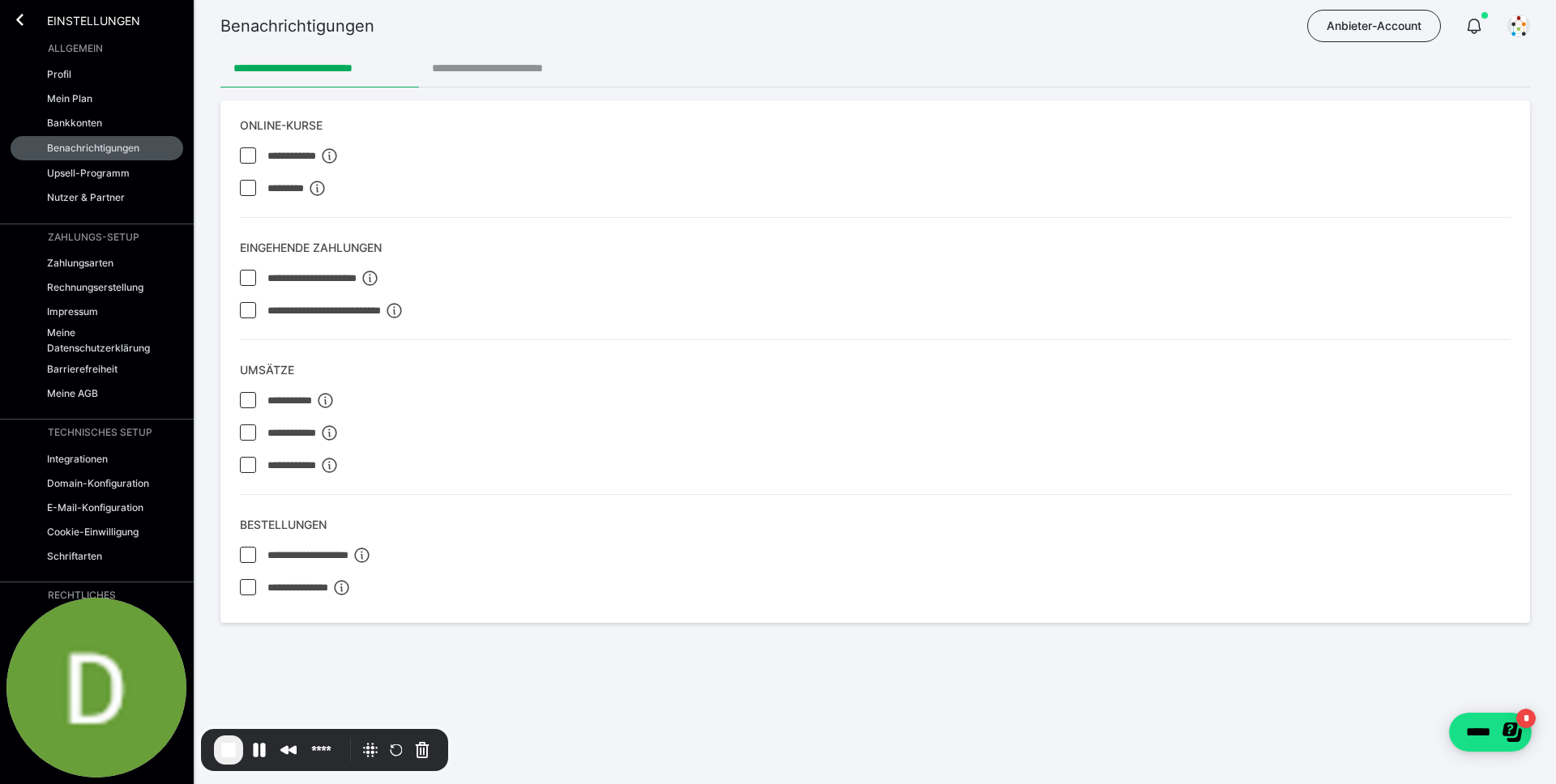 click on "**********" at bounding box center [510, 68] 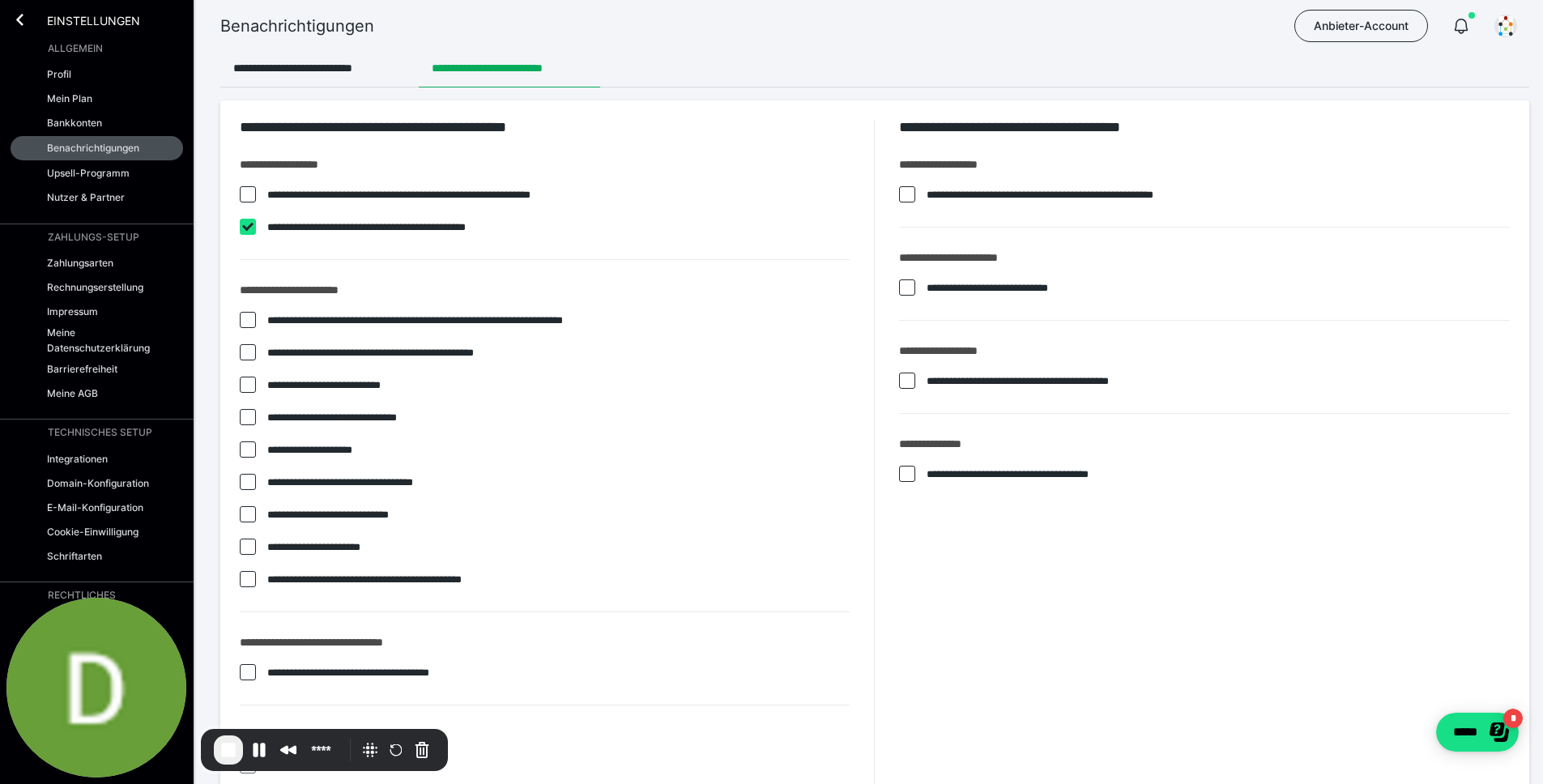 checkbox on "****" 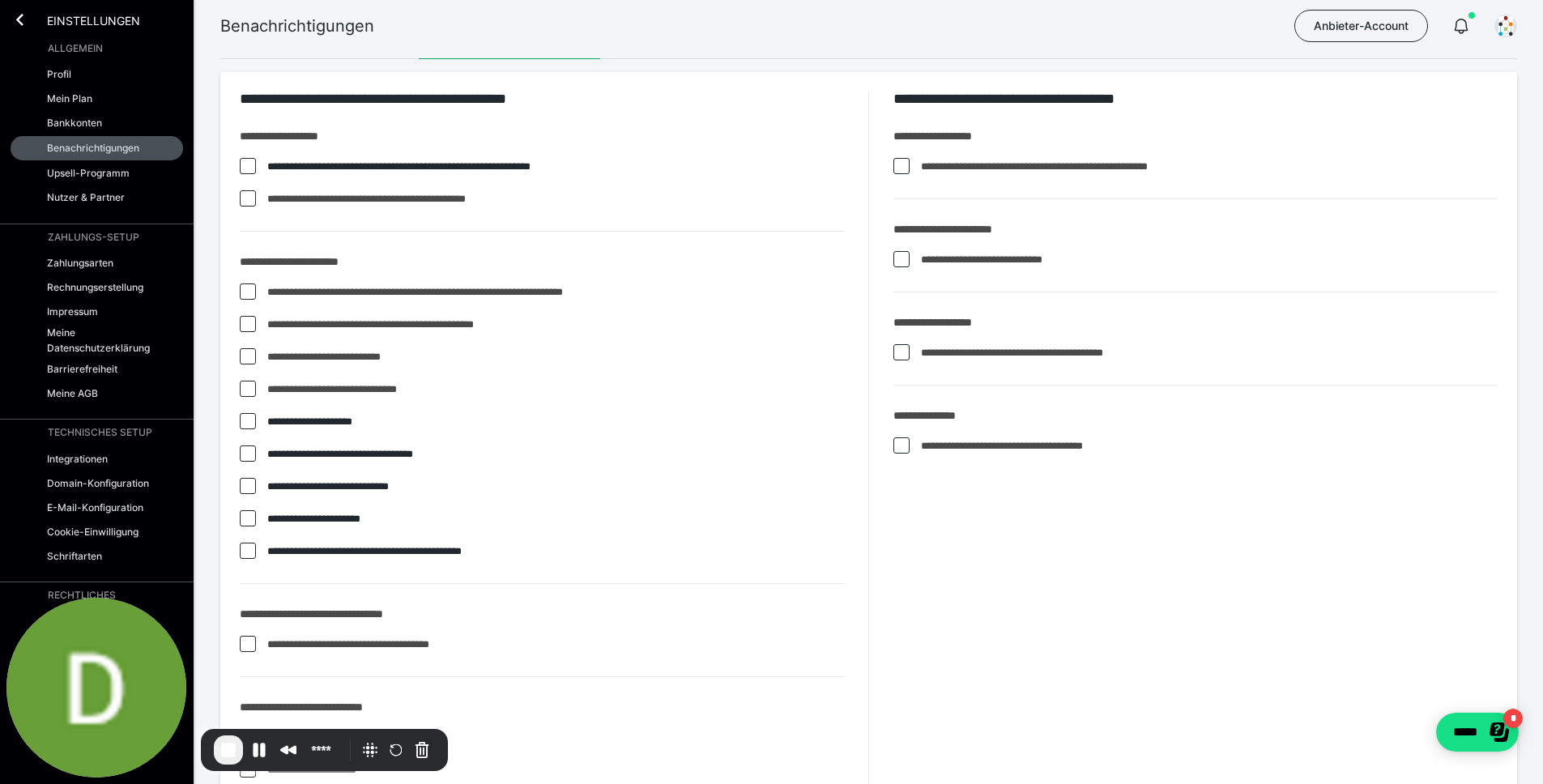 scroll, scrollTop: 0, scrollLeft: 0, axis: both 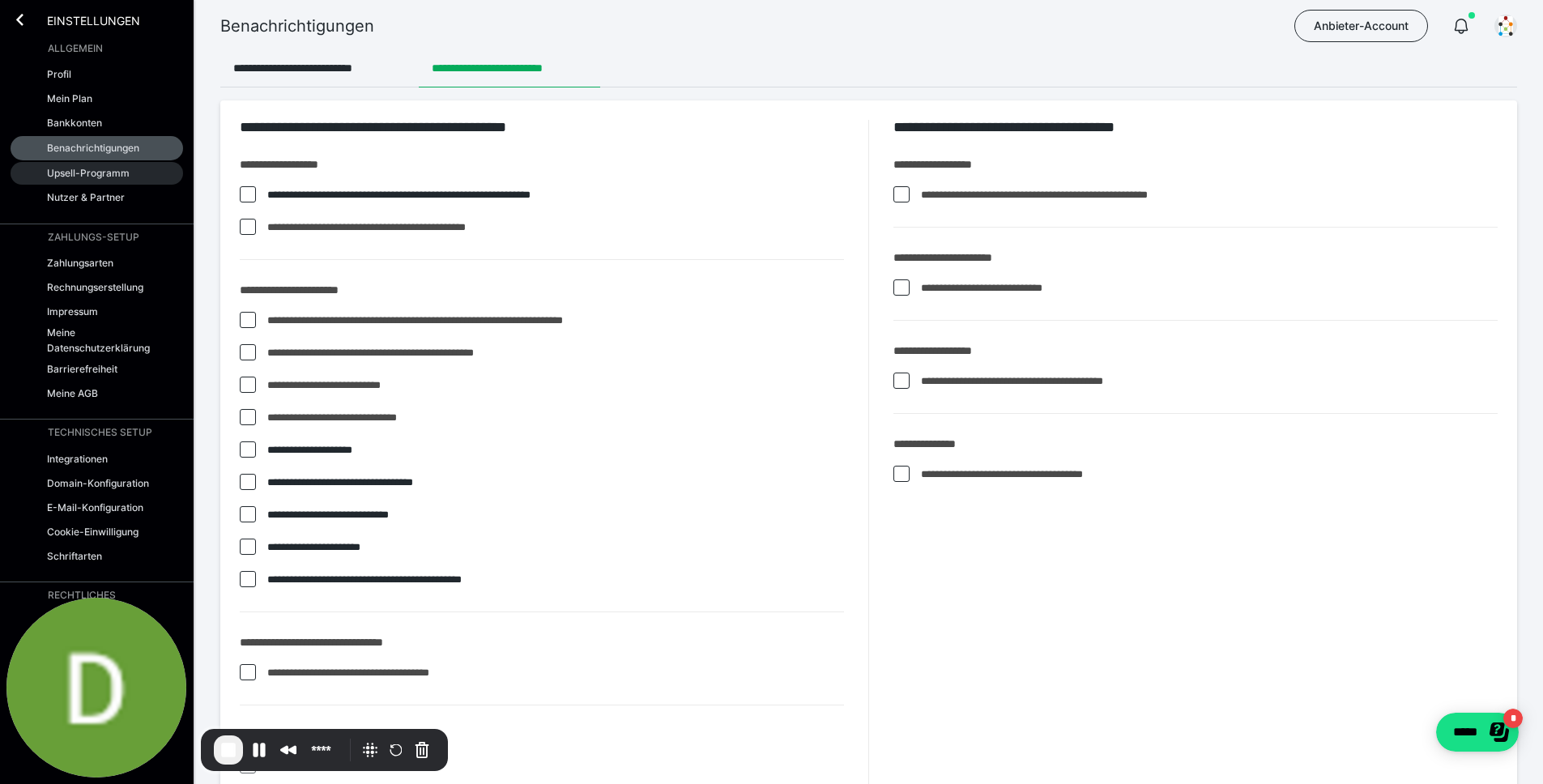 click on "Upsell-Programm" at bounding box center [88, 173] 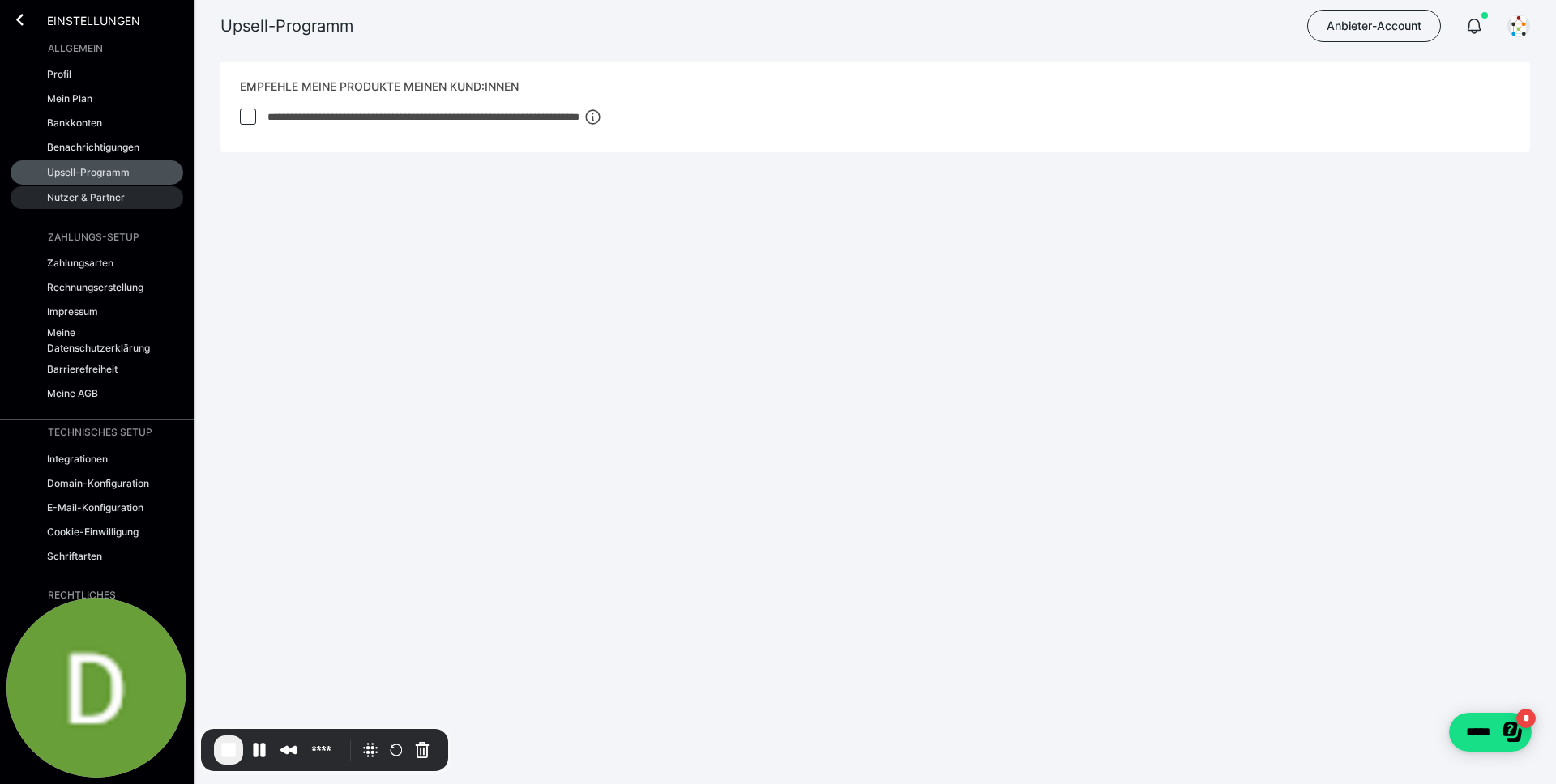 click on "Nutzer & Partner" at bounding box center [86, 197] 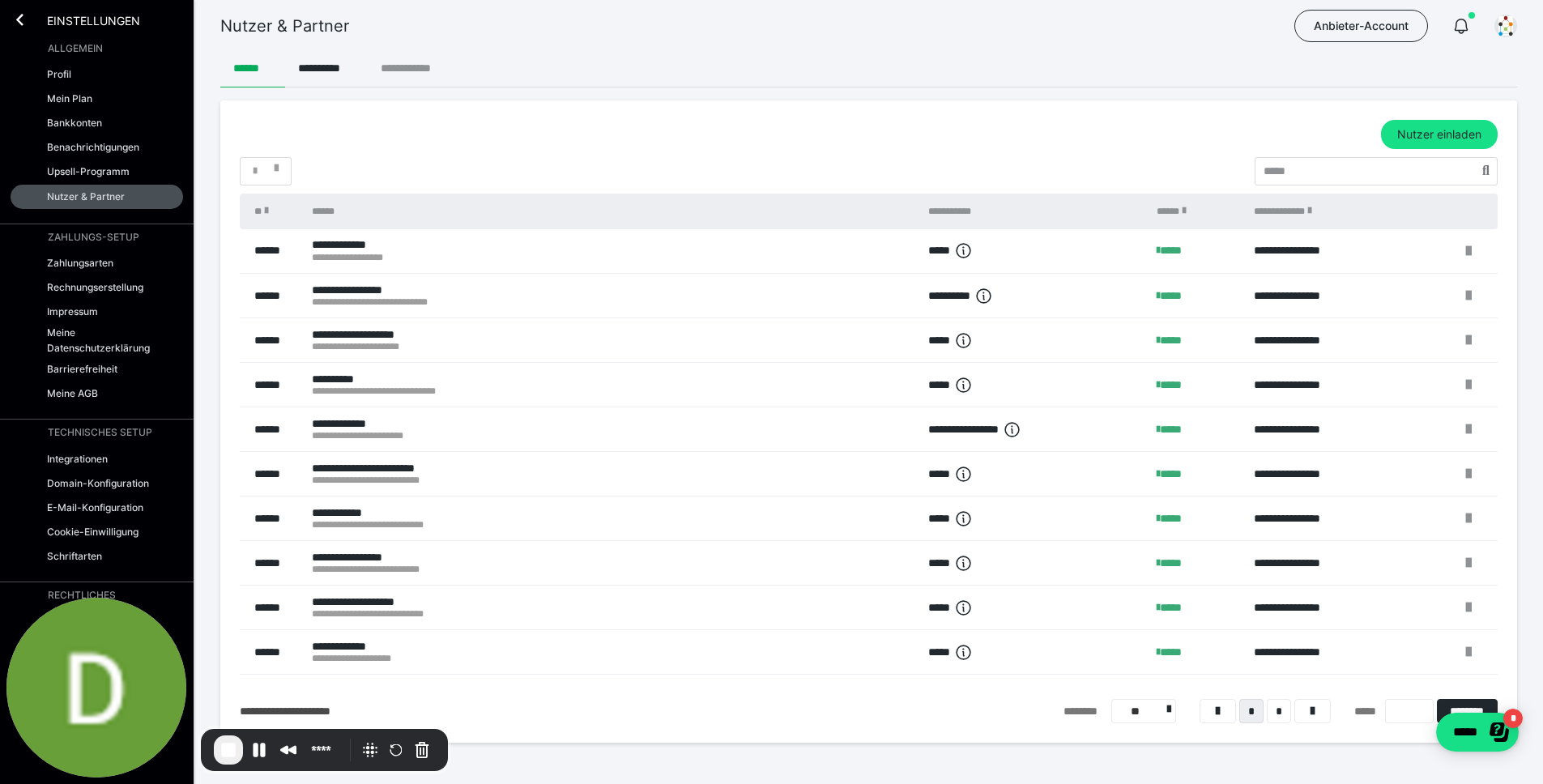 click on "**********" at bounding box center (414, 68) 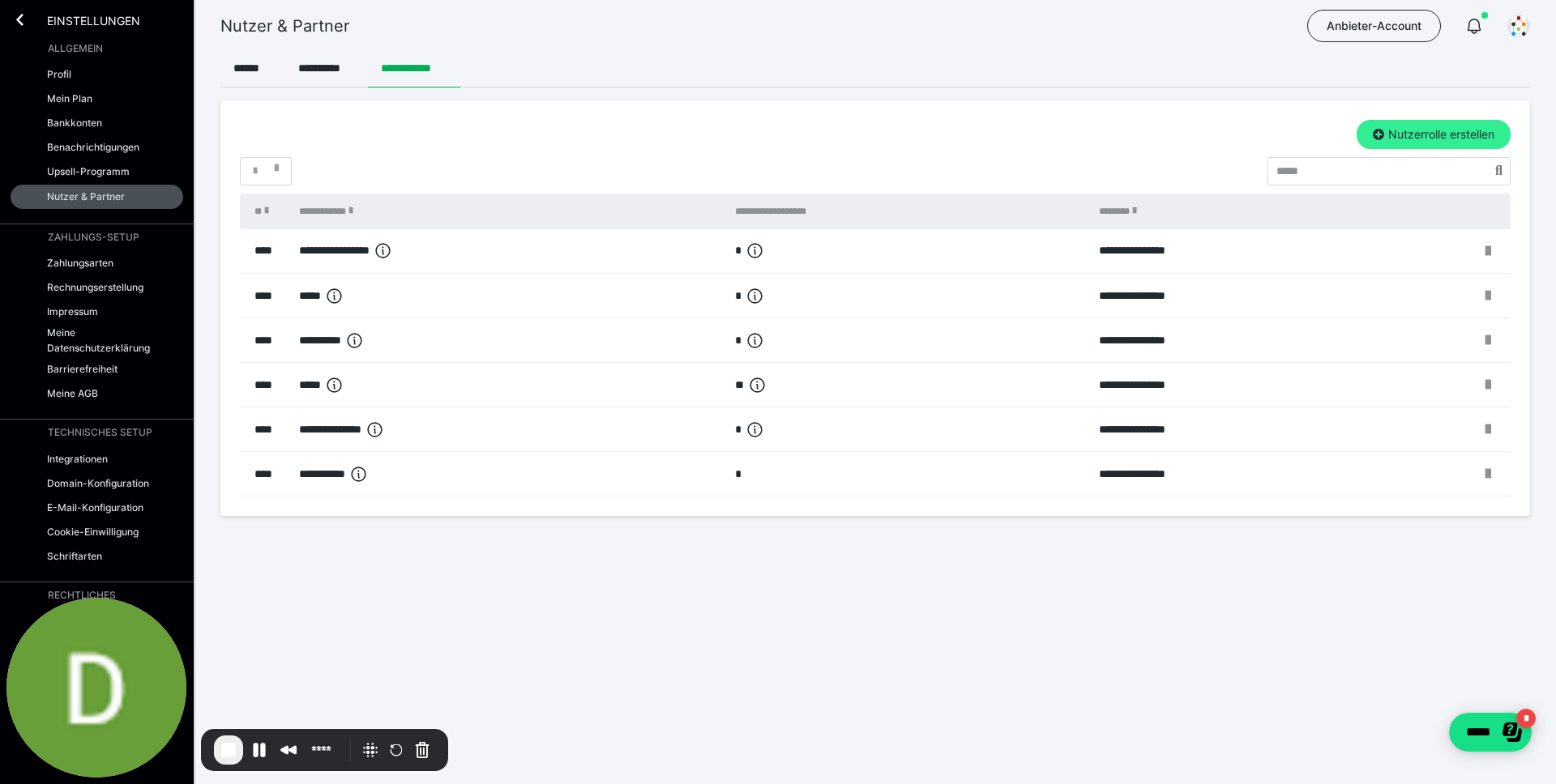 click on "Nutzerrolle erstellen" at bounding box center [1434, 134] 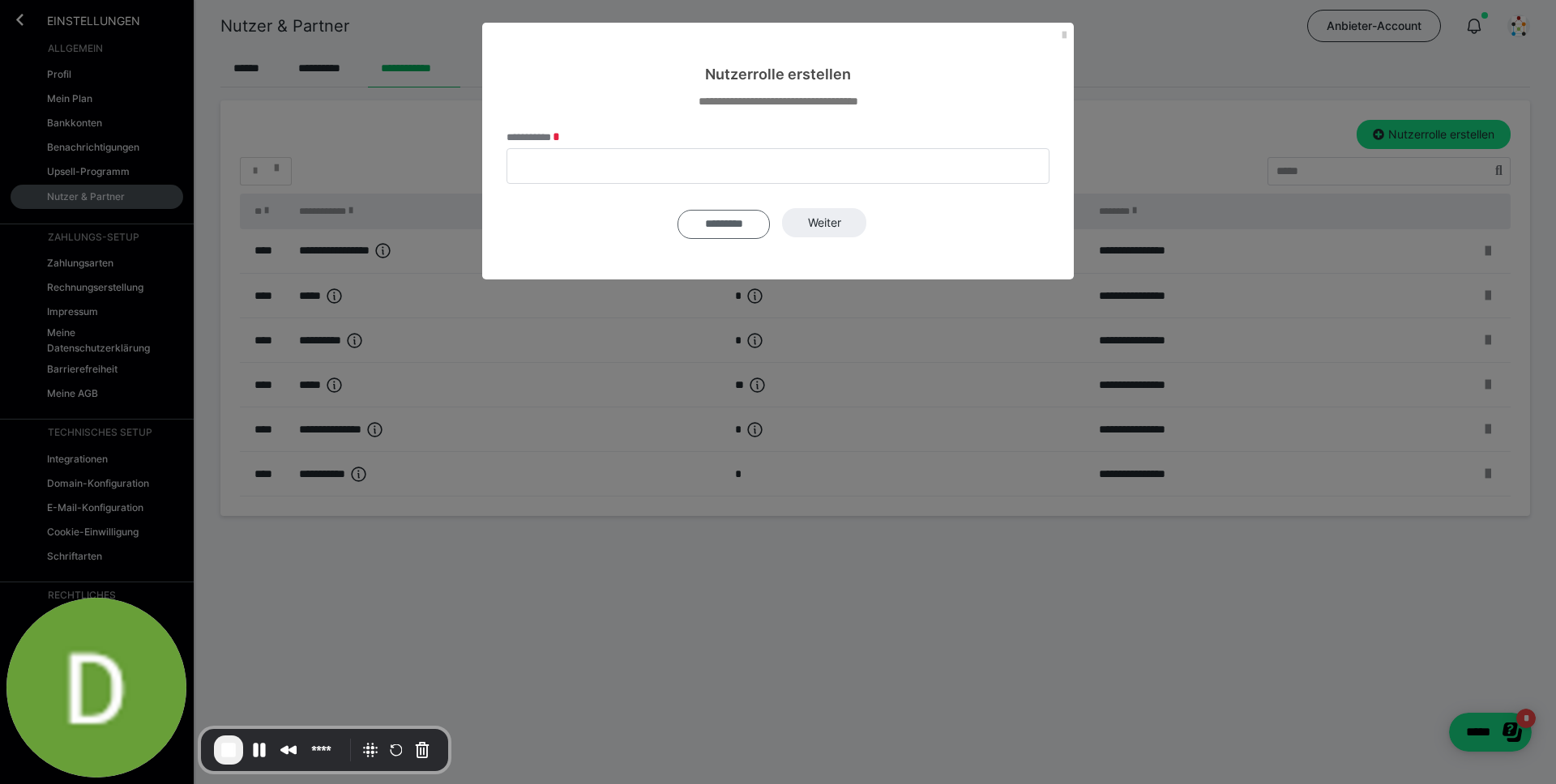 click on "*********" at bounding box center [724, 224] 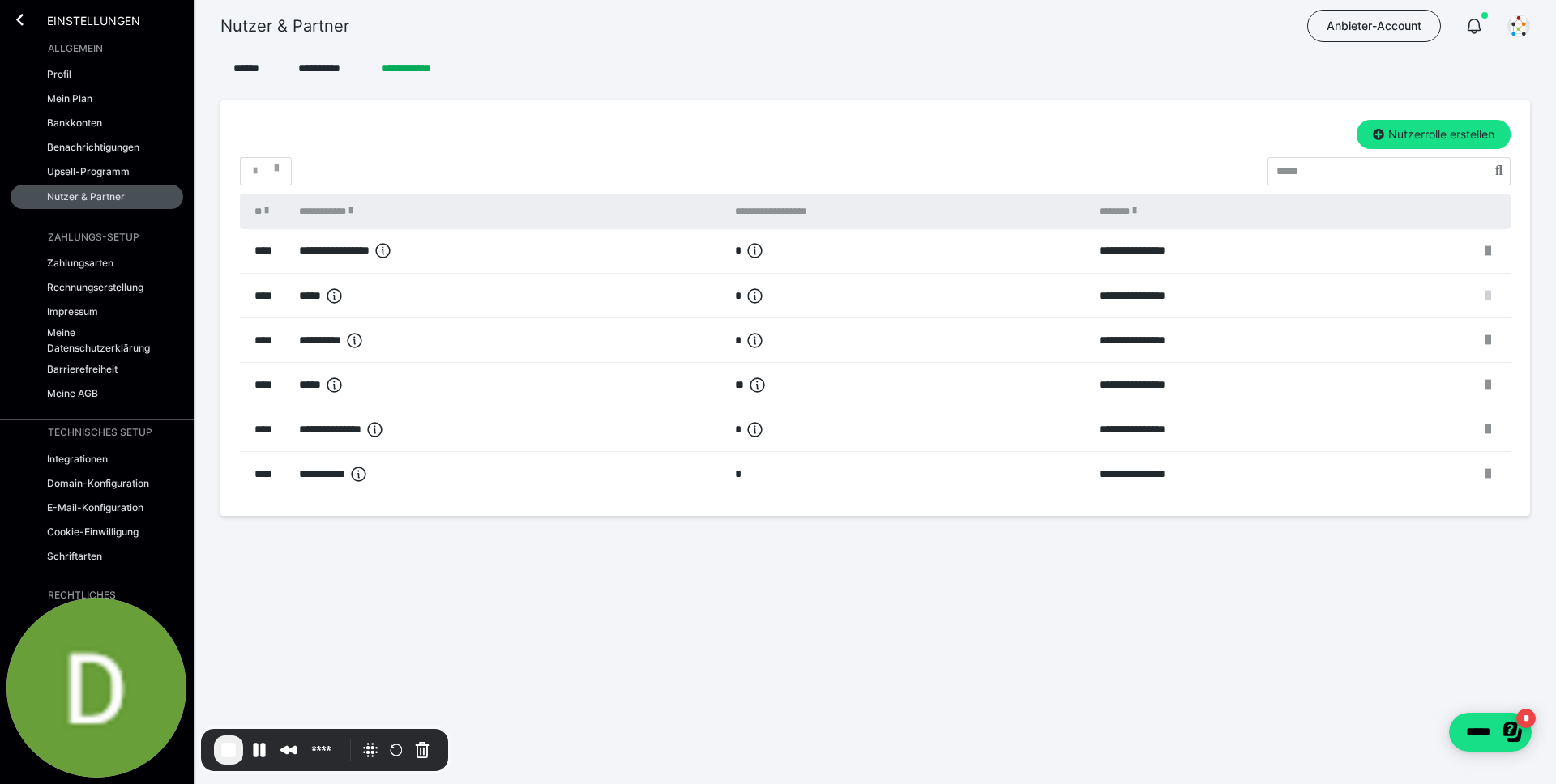 click at bounding box center (1488, 296) 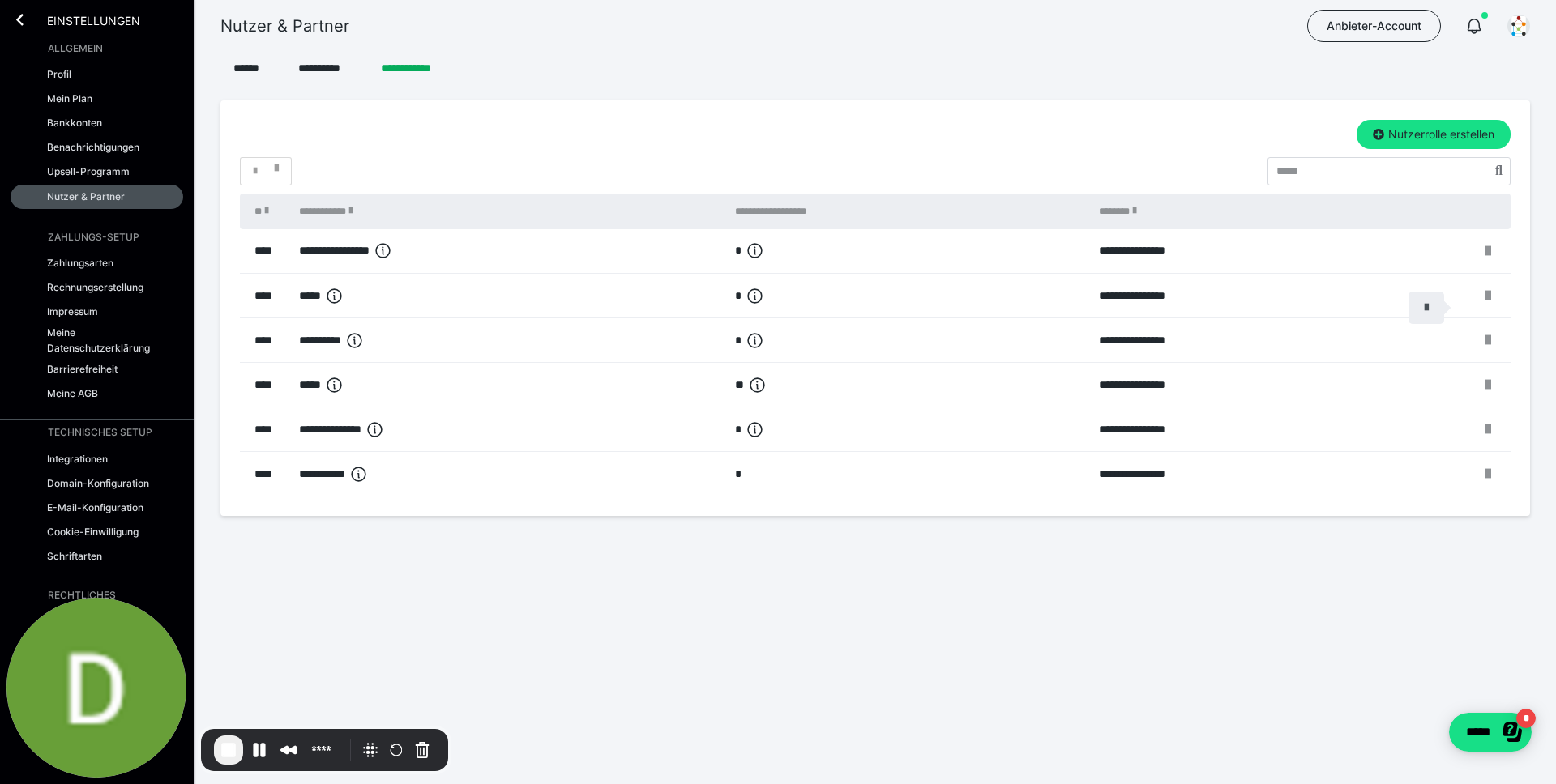 click at bounding box center (1426, 308) 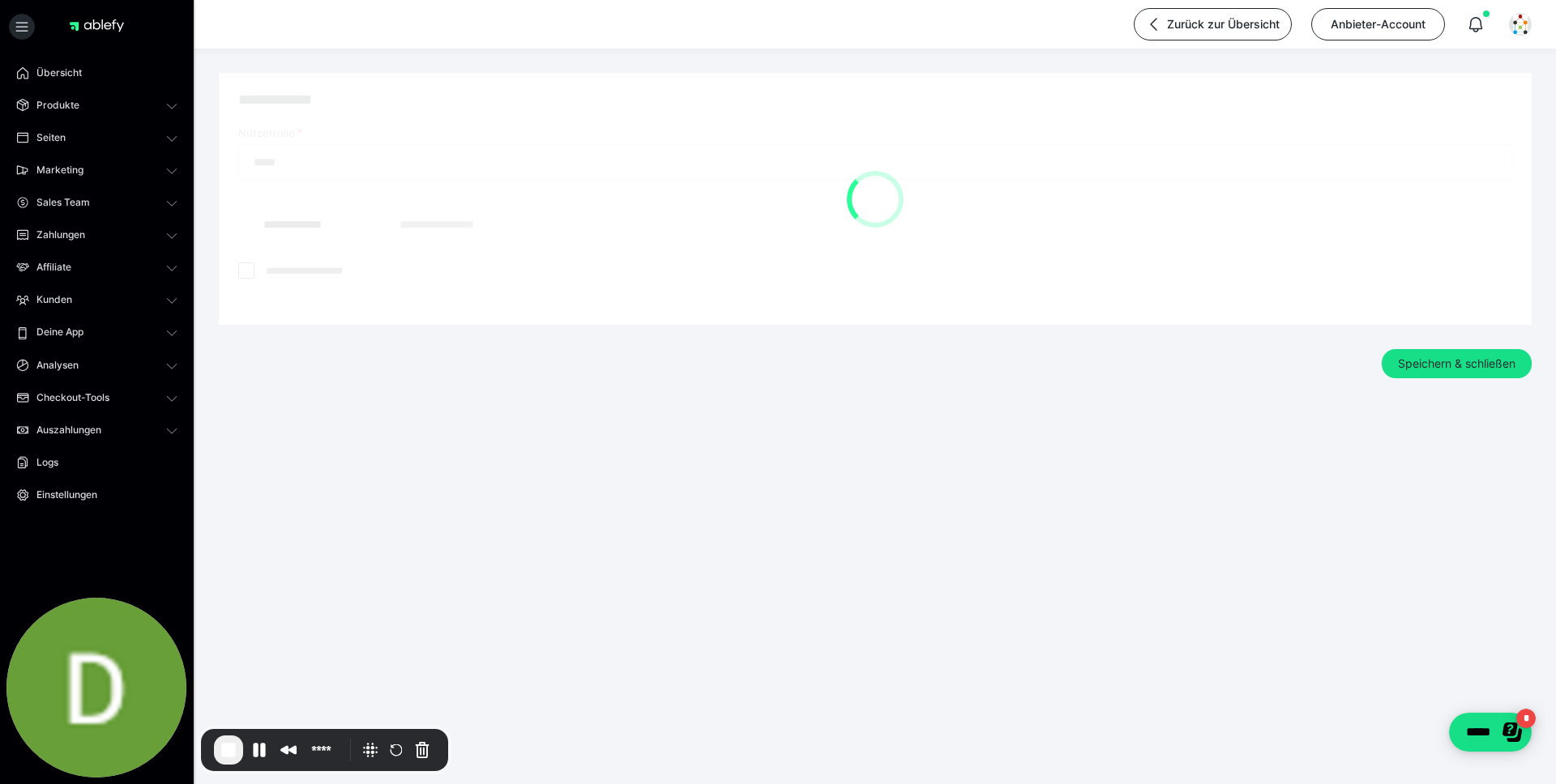 checkbox on "*****" 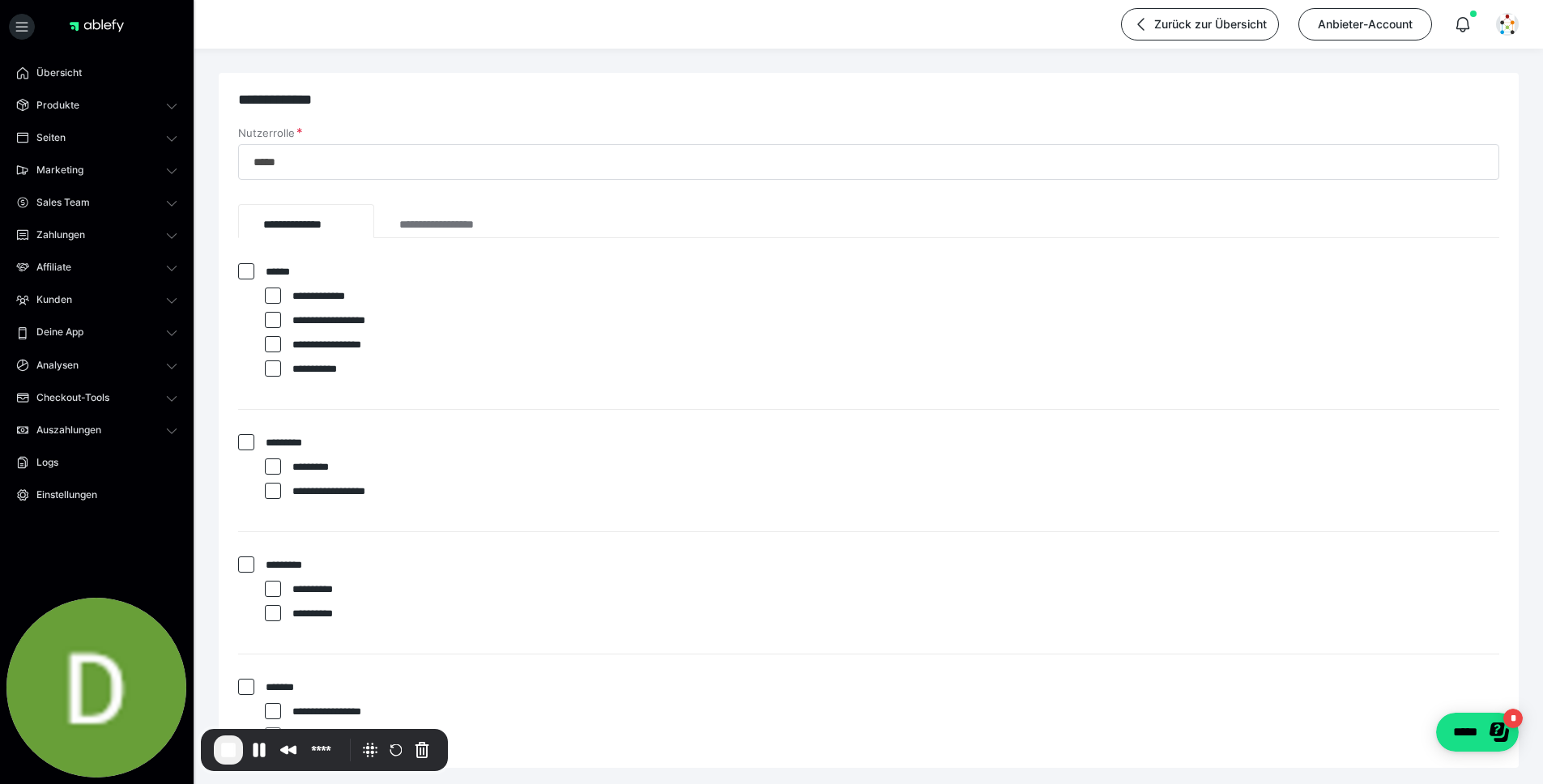 scroll, scrollTop: 2119, scrollLeft: 0, axis: vertical 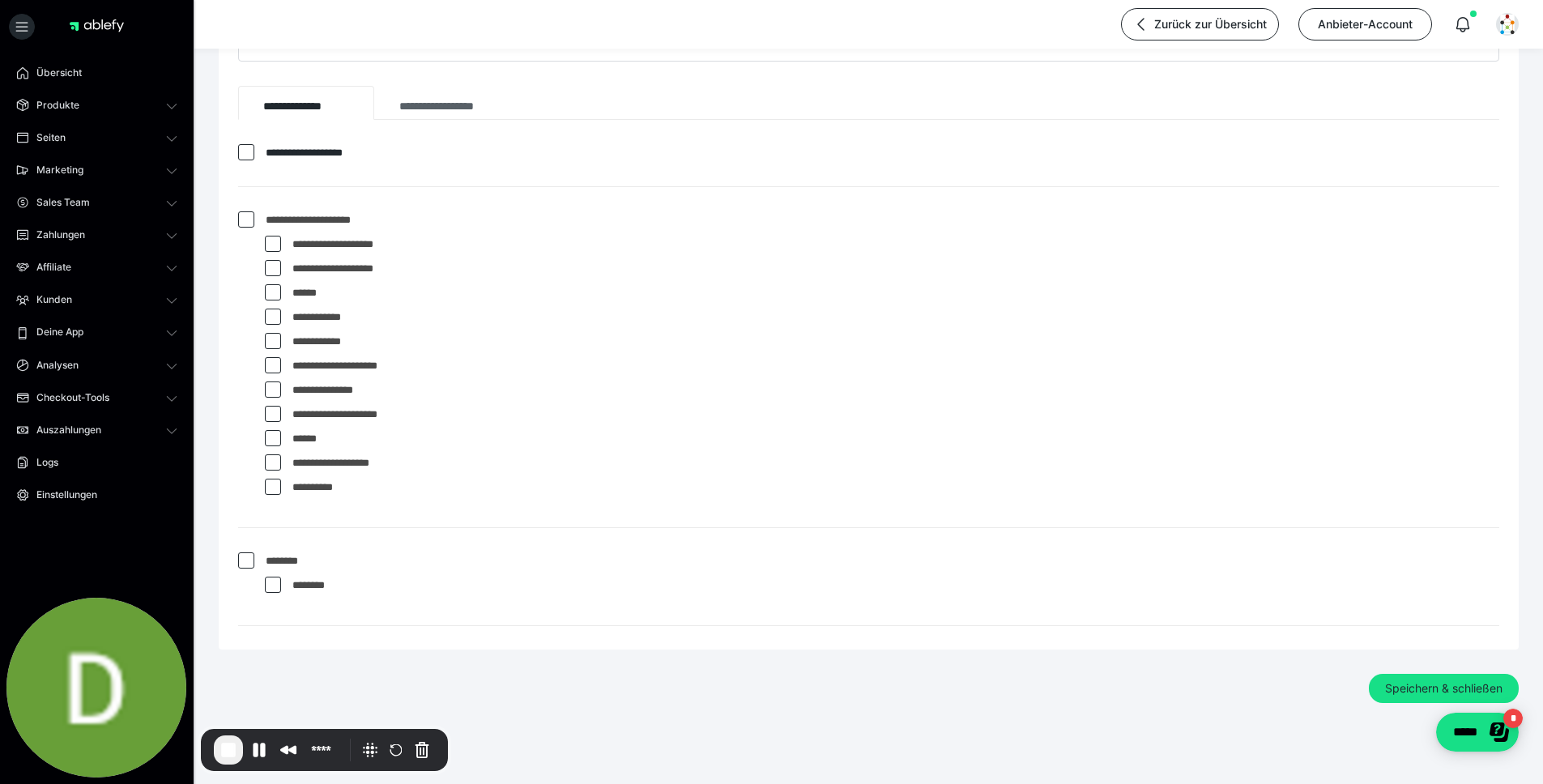click on "**********" at bounding box center [454, 103] 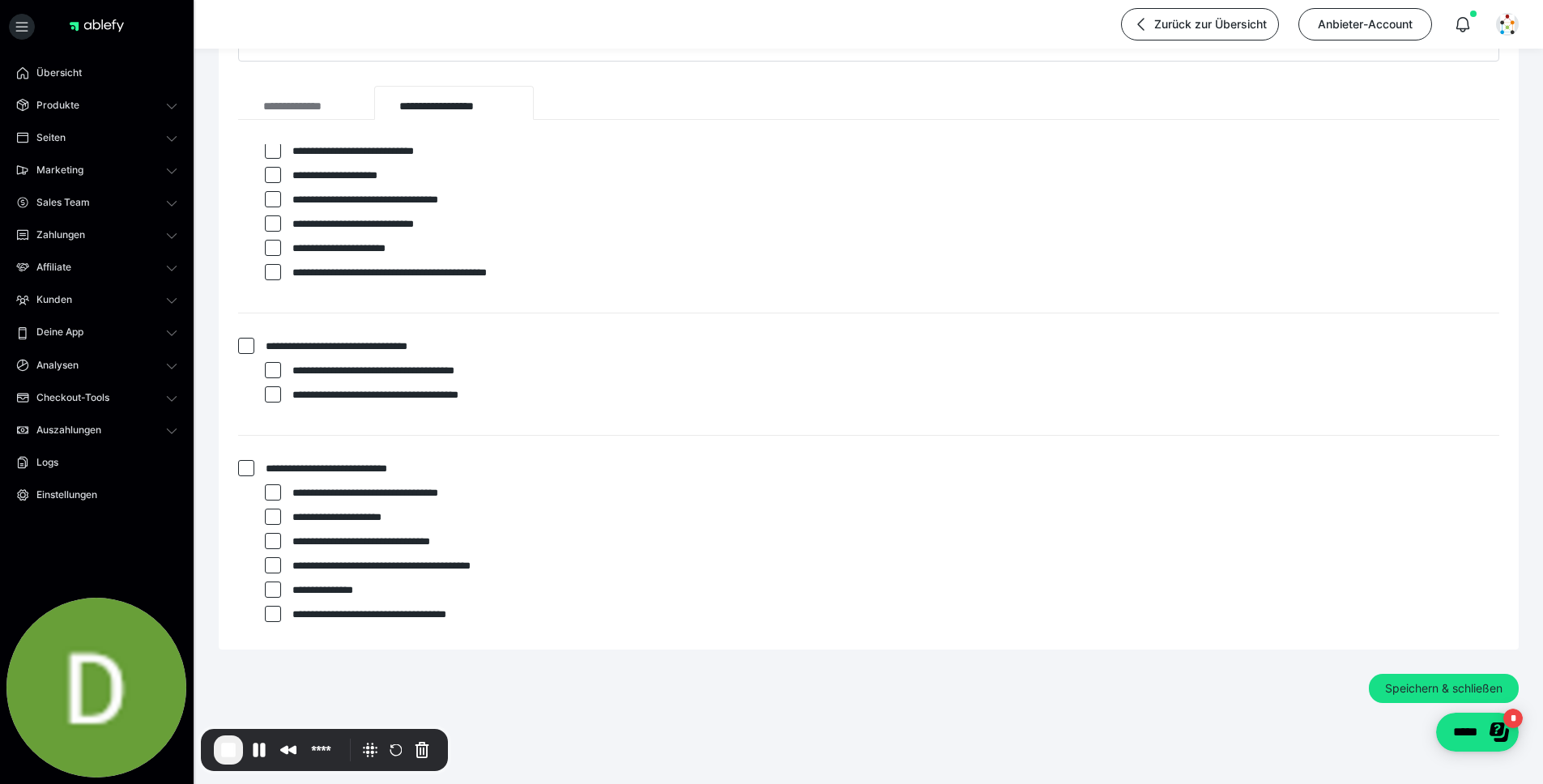 scroll, scrollTop: 32, scrollLeft: 0, axis: vertical 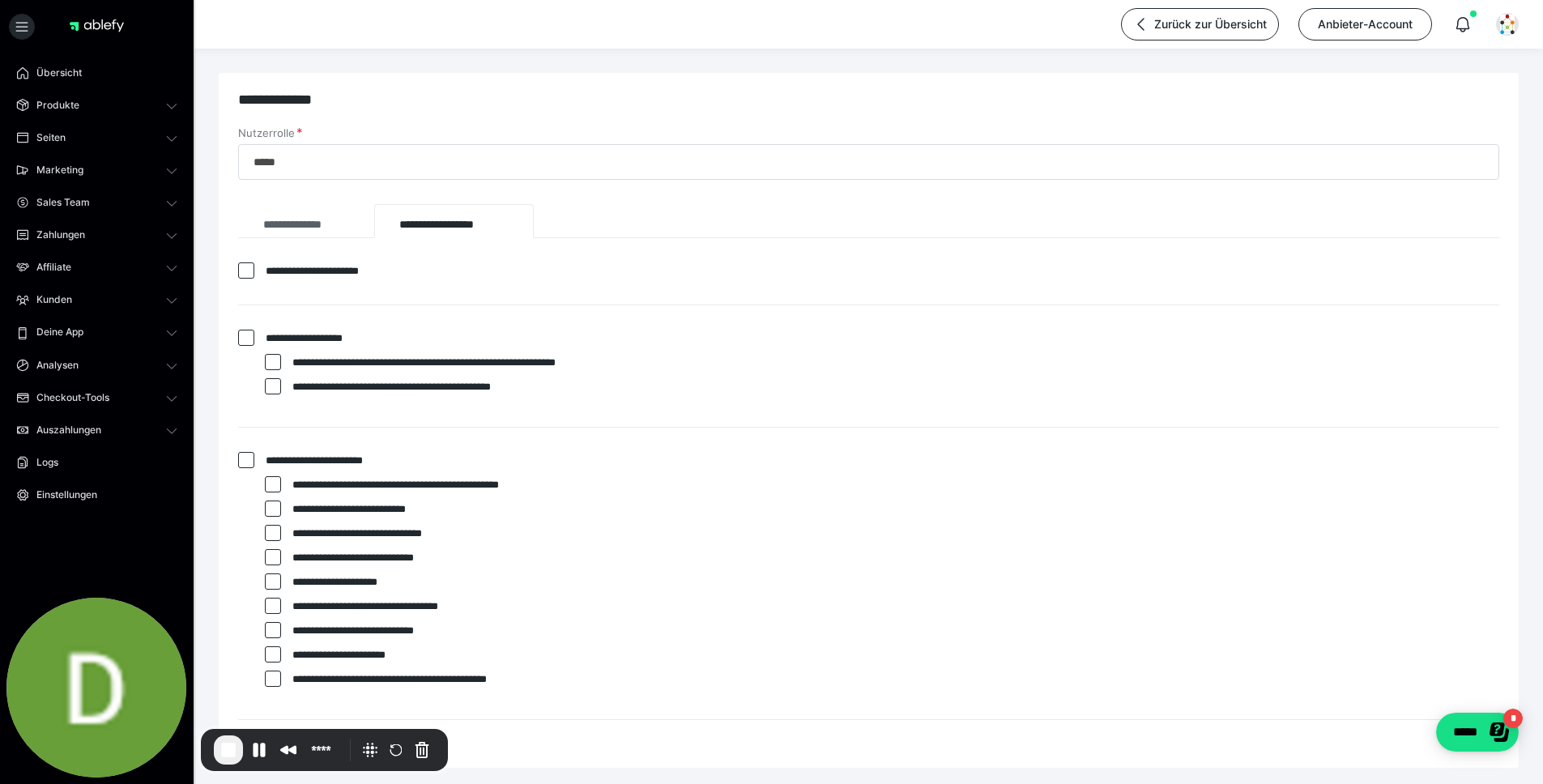 click on "**********" at bounding box center (306, 221) 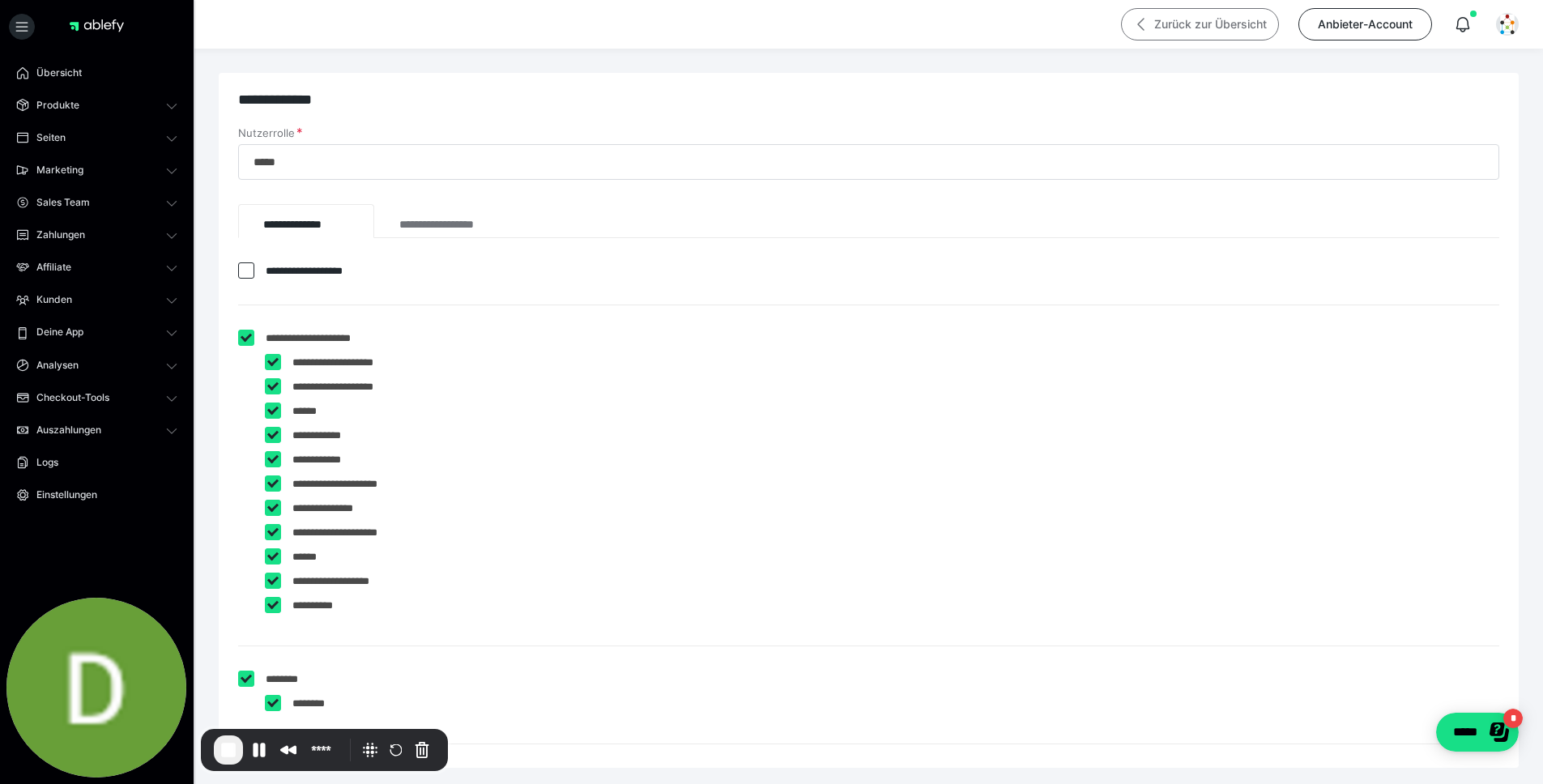 click on "Zurück zur Übersicht" at bounding box center [1200, 24] 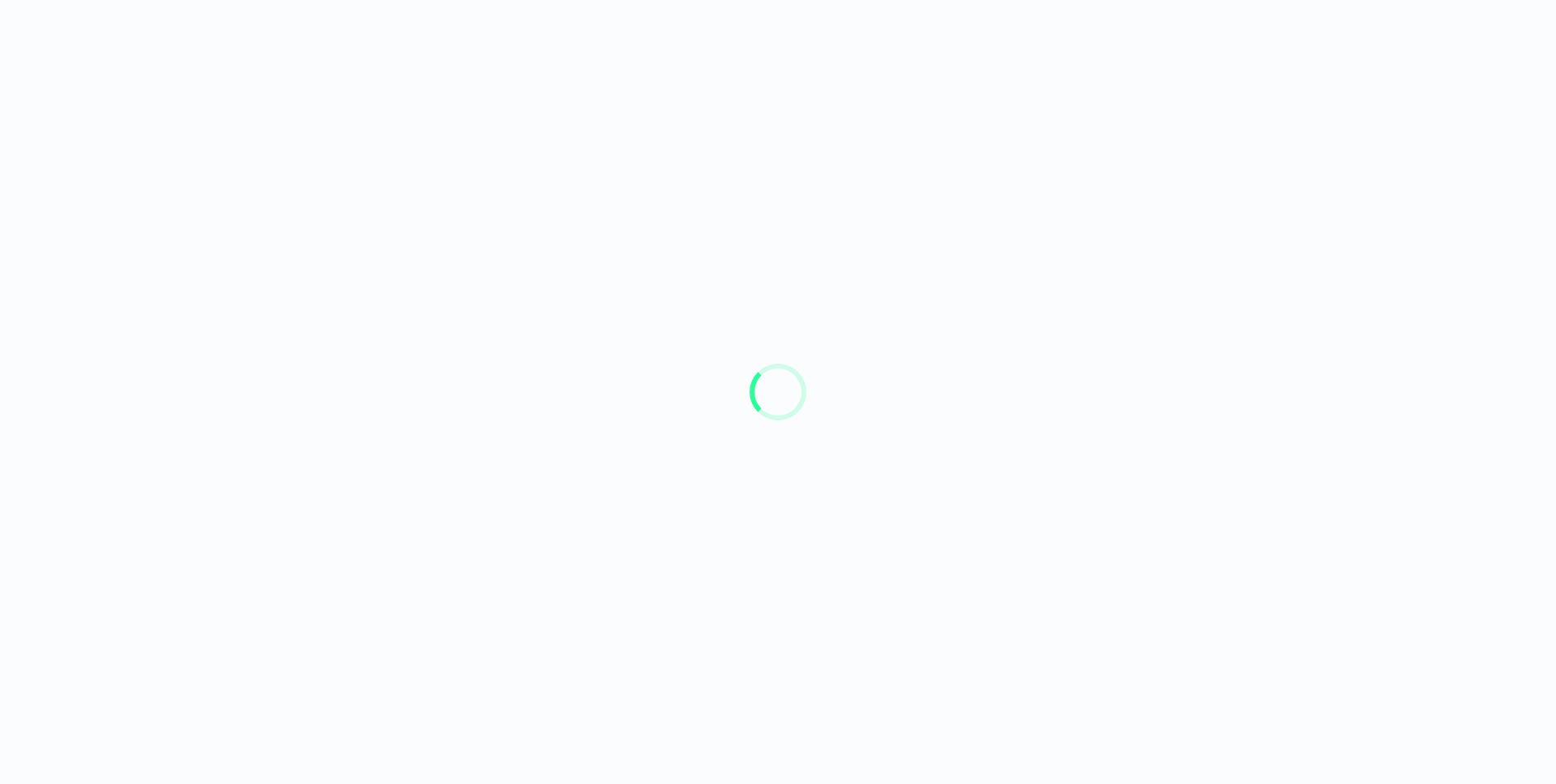 scroll, scrollTop: 0, scrollLeft: 0, axis: both 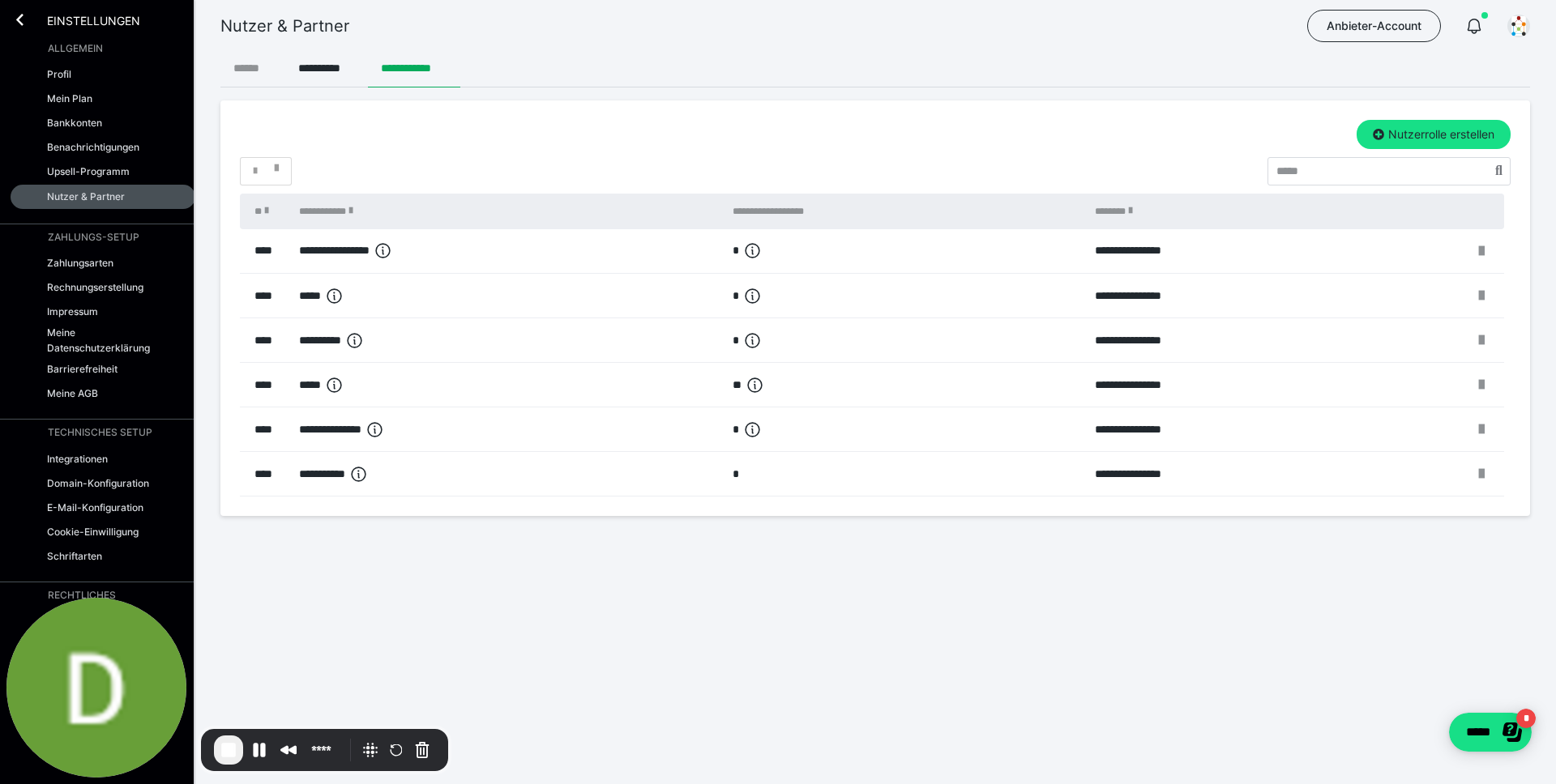 click on "******" at bounding box center [253, 68] 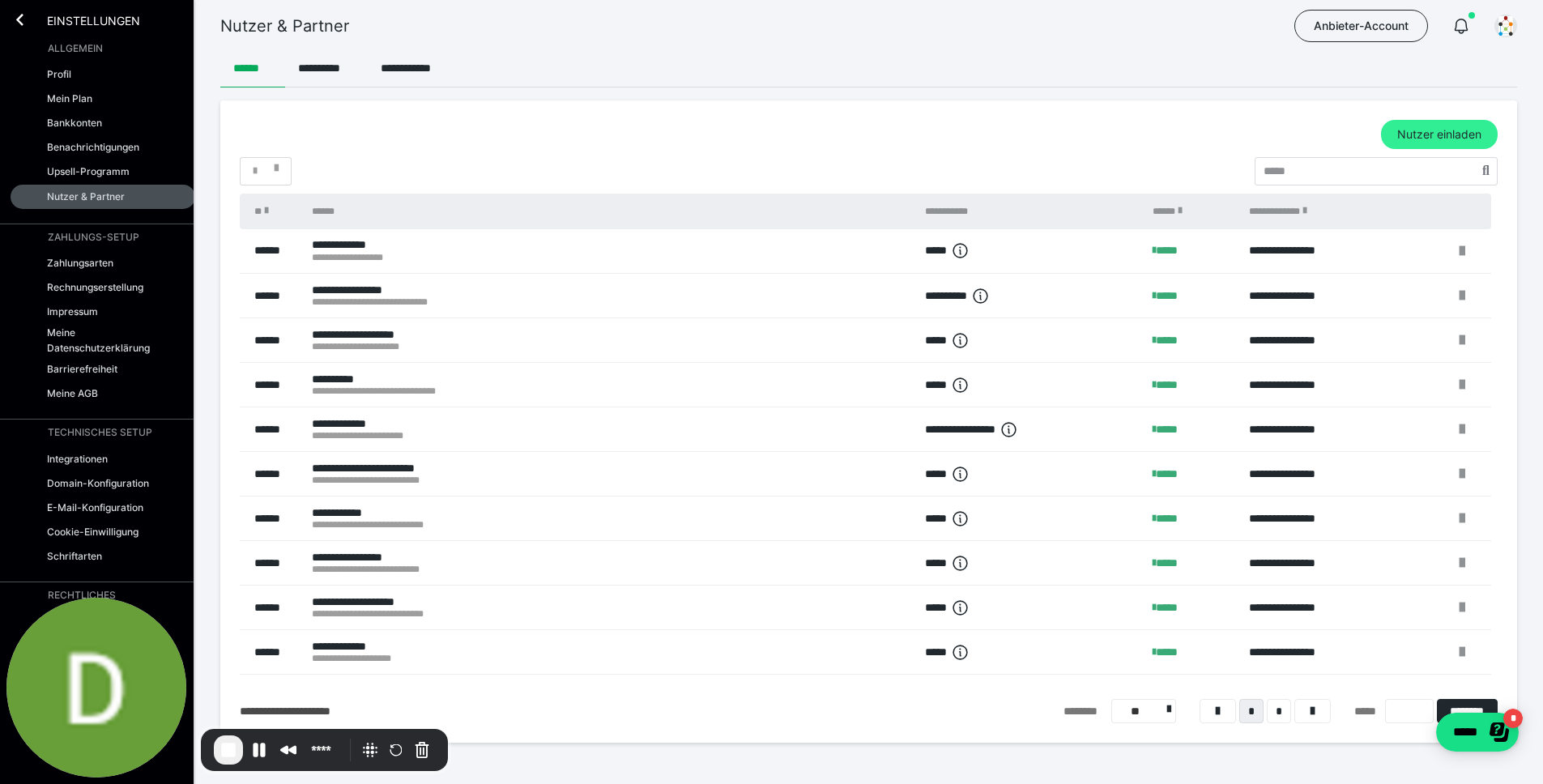 click on "Nutzer einladen" at bounding box center (1439, 134) 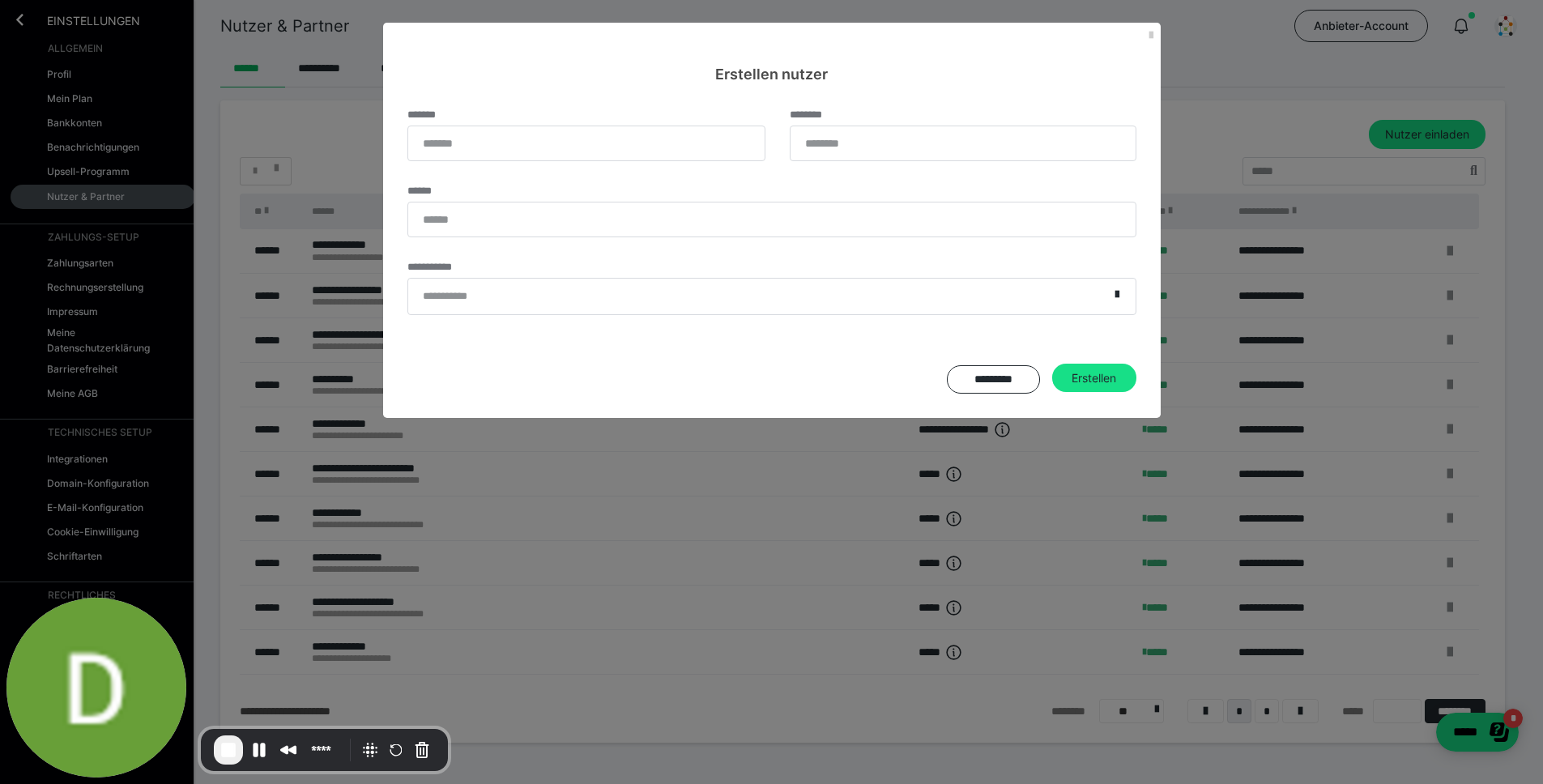 click on "**********" at bounding box center (758, 296) 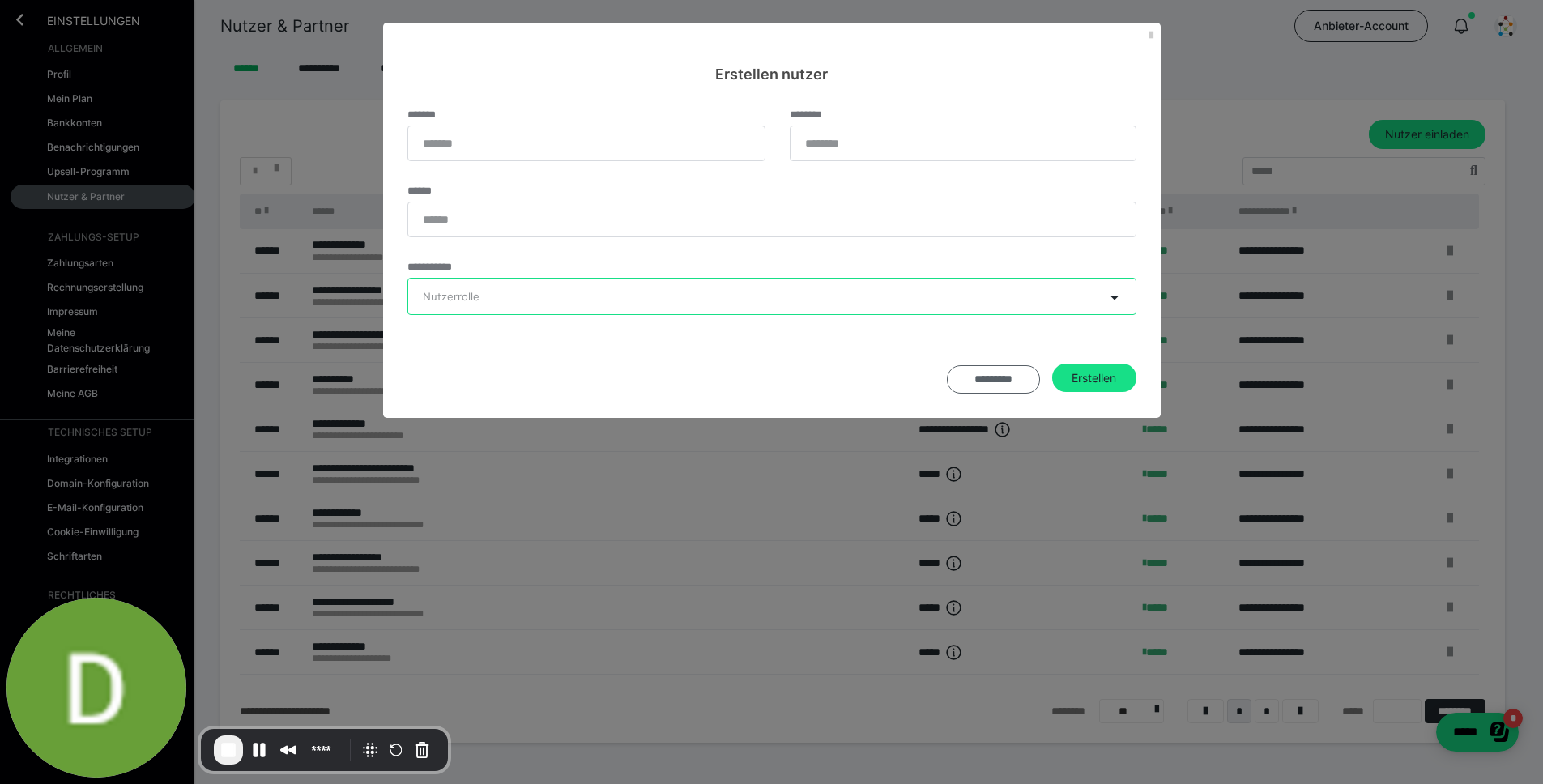 click on "*********" at bounding box center (993, 380) 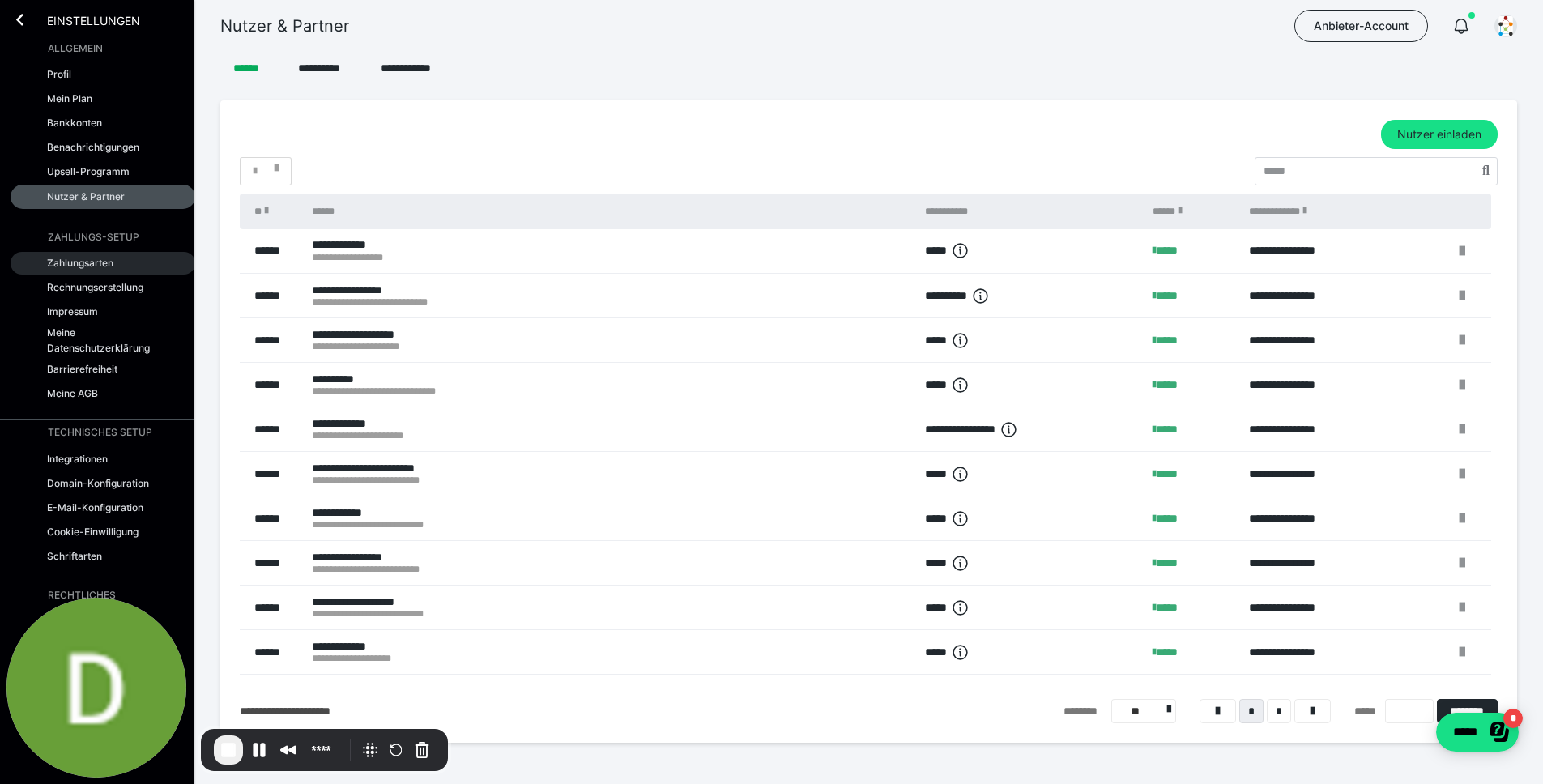 click on "Zahlungsarten" at bounding box center (80, 262) 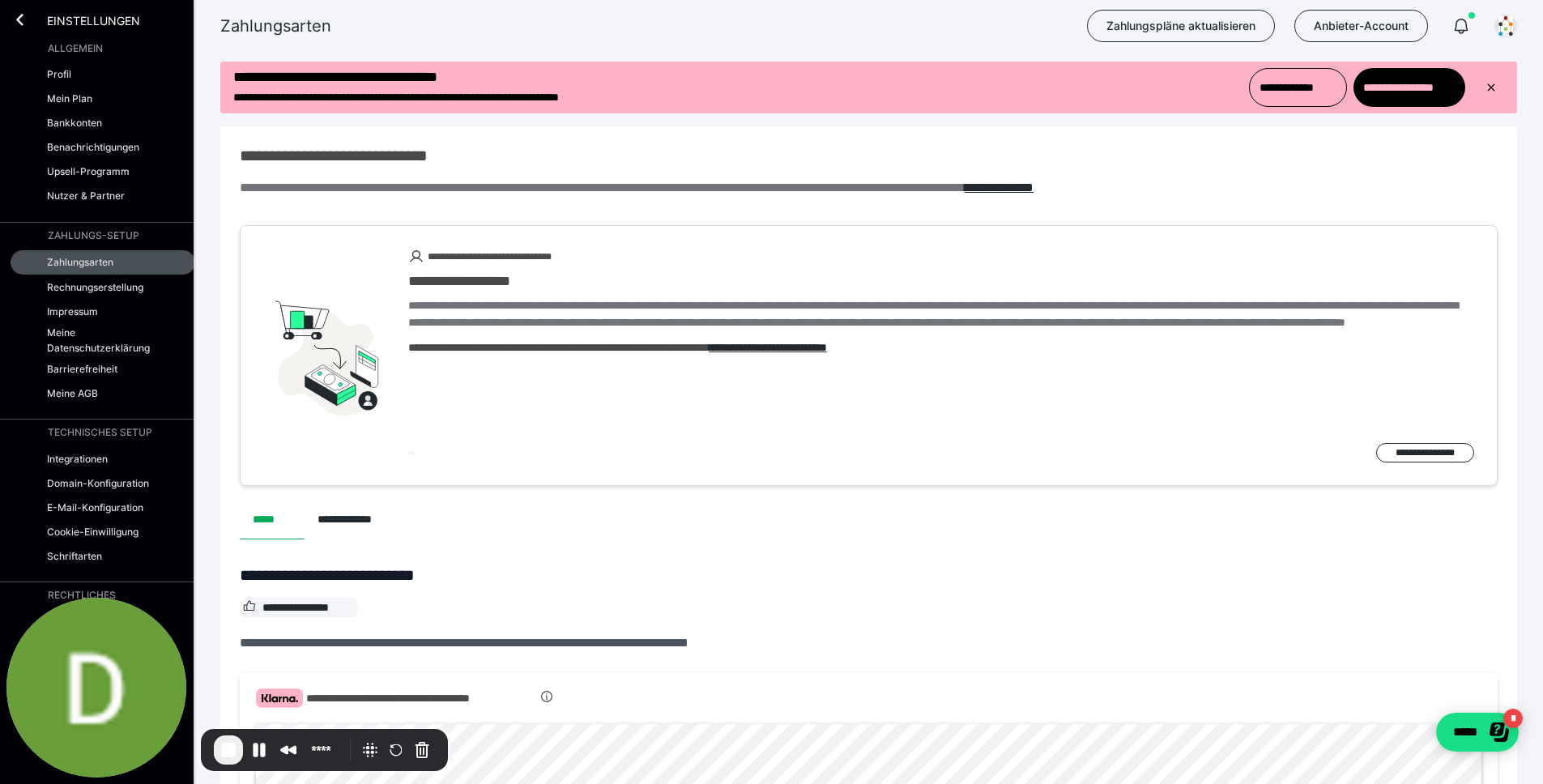 scroll, scrollTop: 0, scrollLeft: 0, axis: both 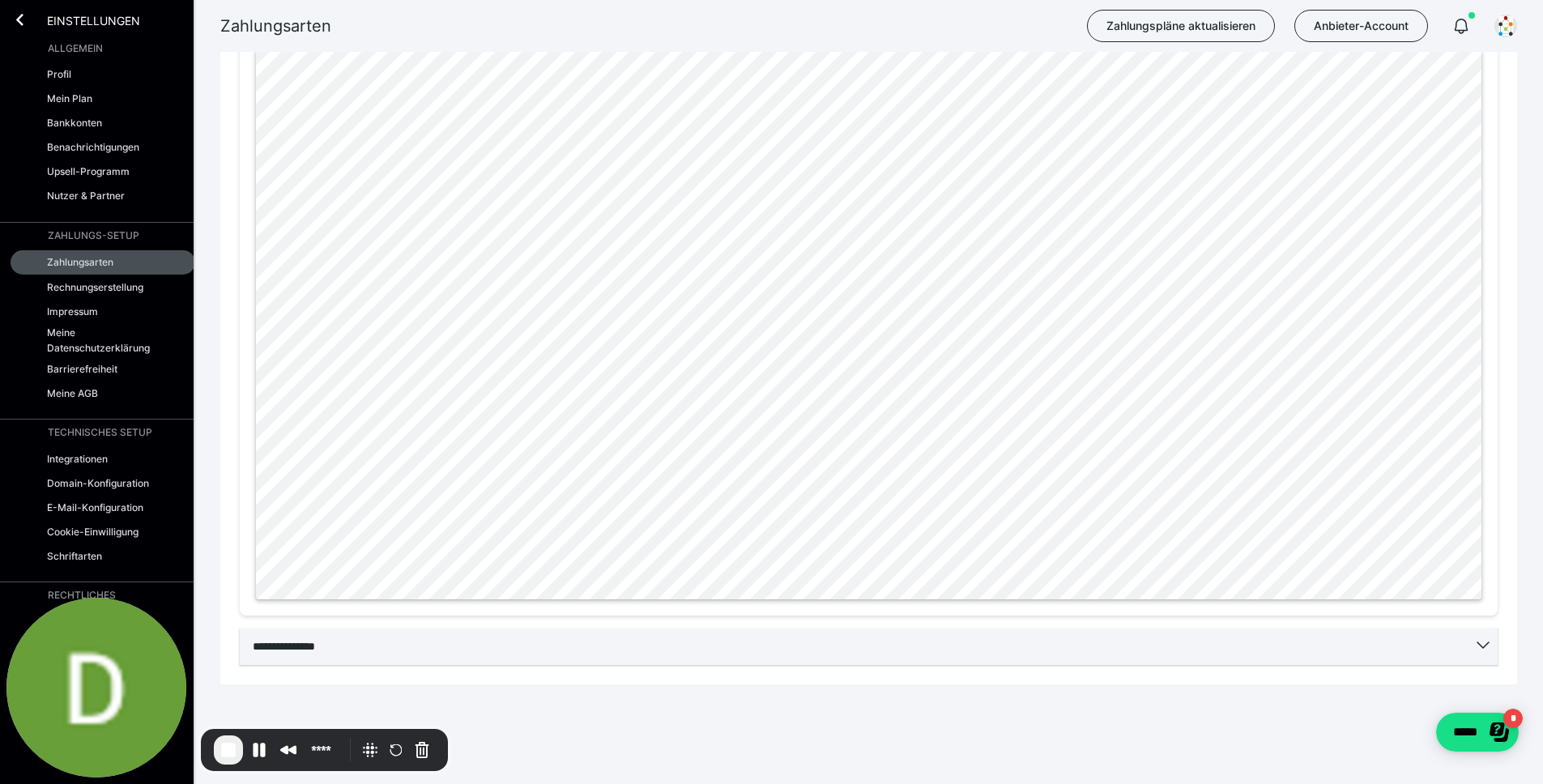 click on "**********" at bounding box center [868, 646] 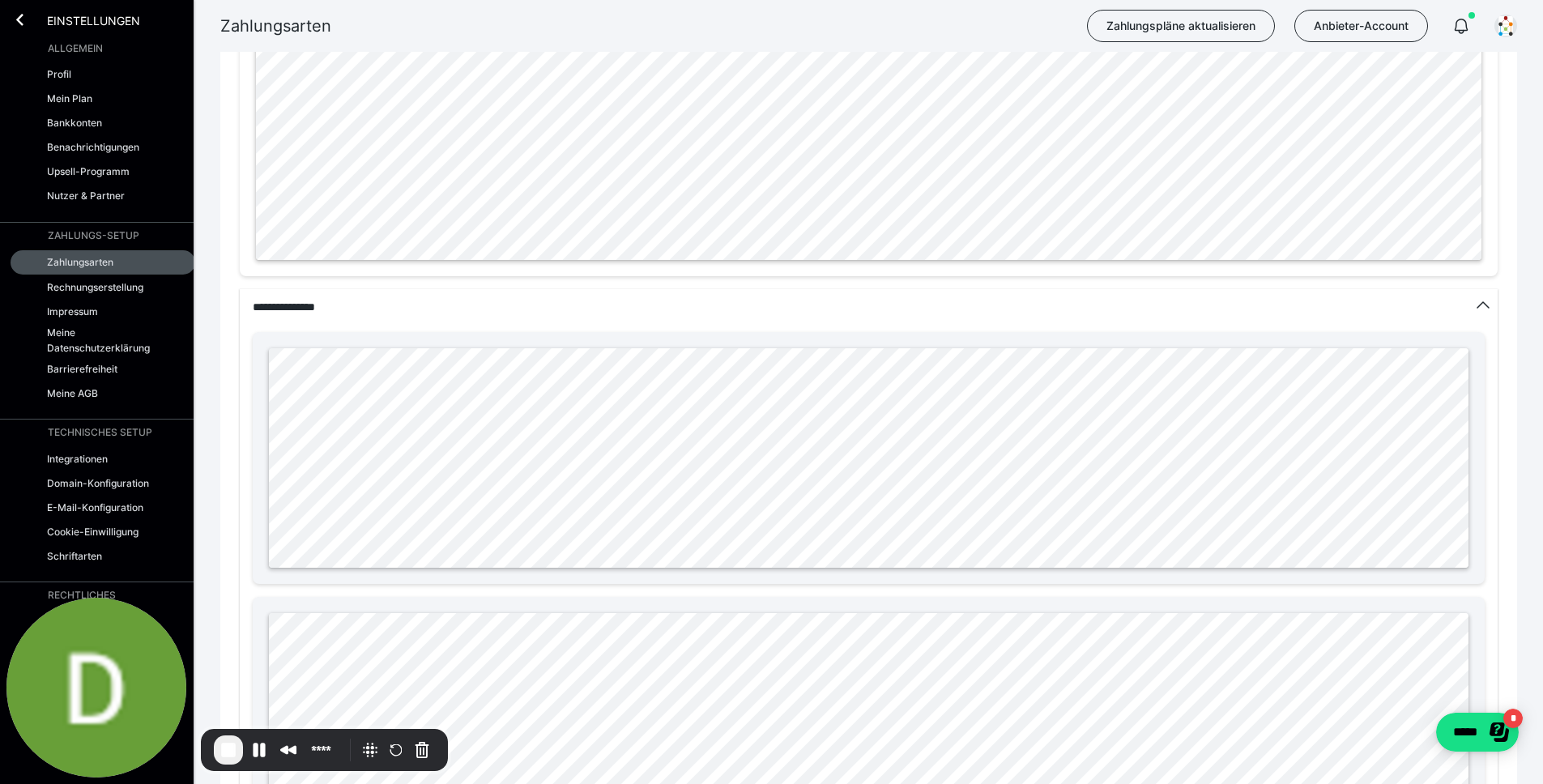 scroll, scrollTop: 1022, scrollLeft: 0, axis: vertical 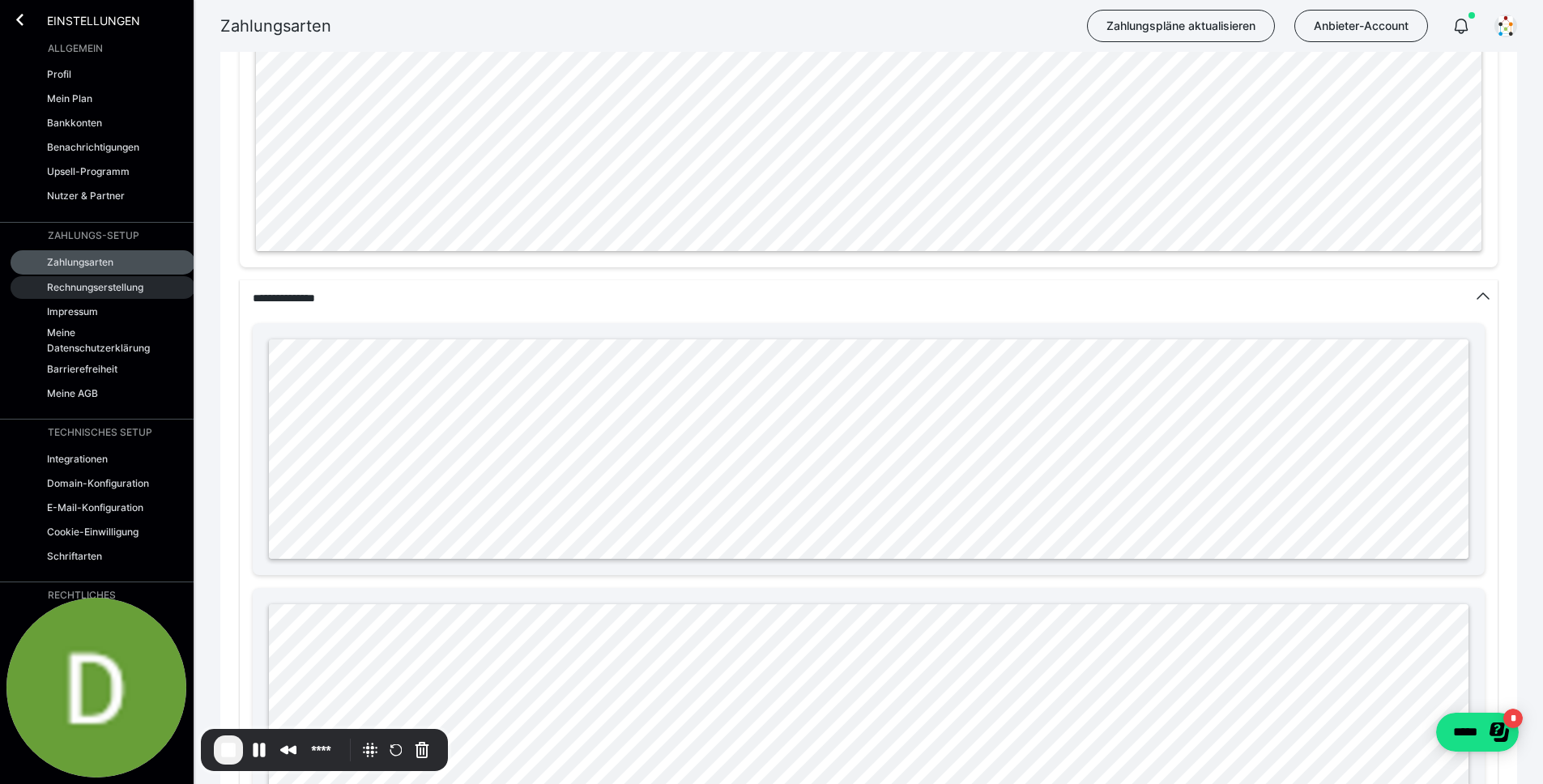 click on "Rechnungserstellung" at bounding box center [95, 287] 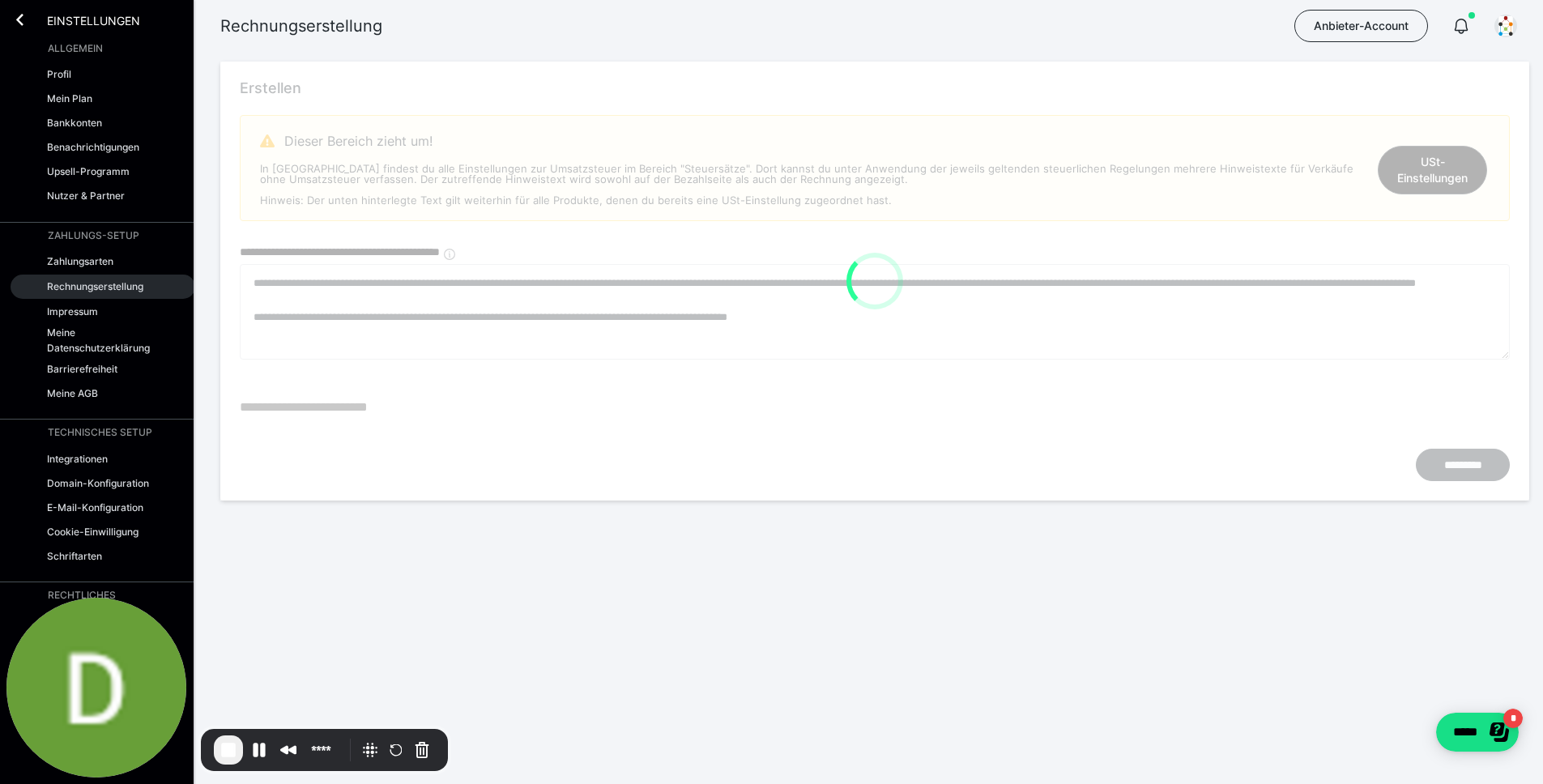 type on "**********" 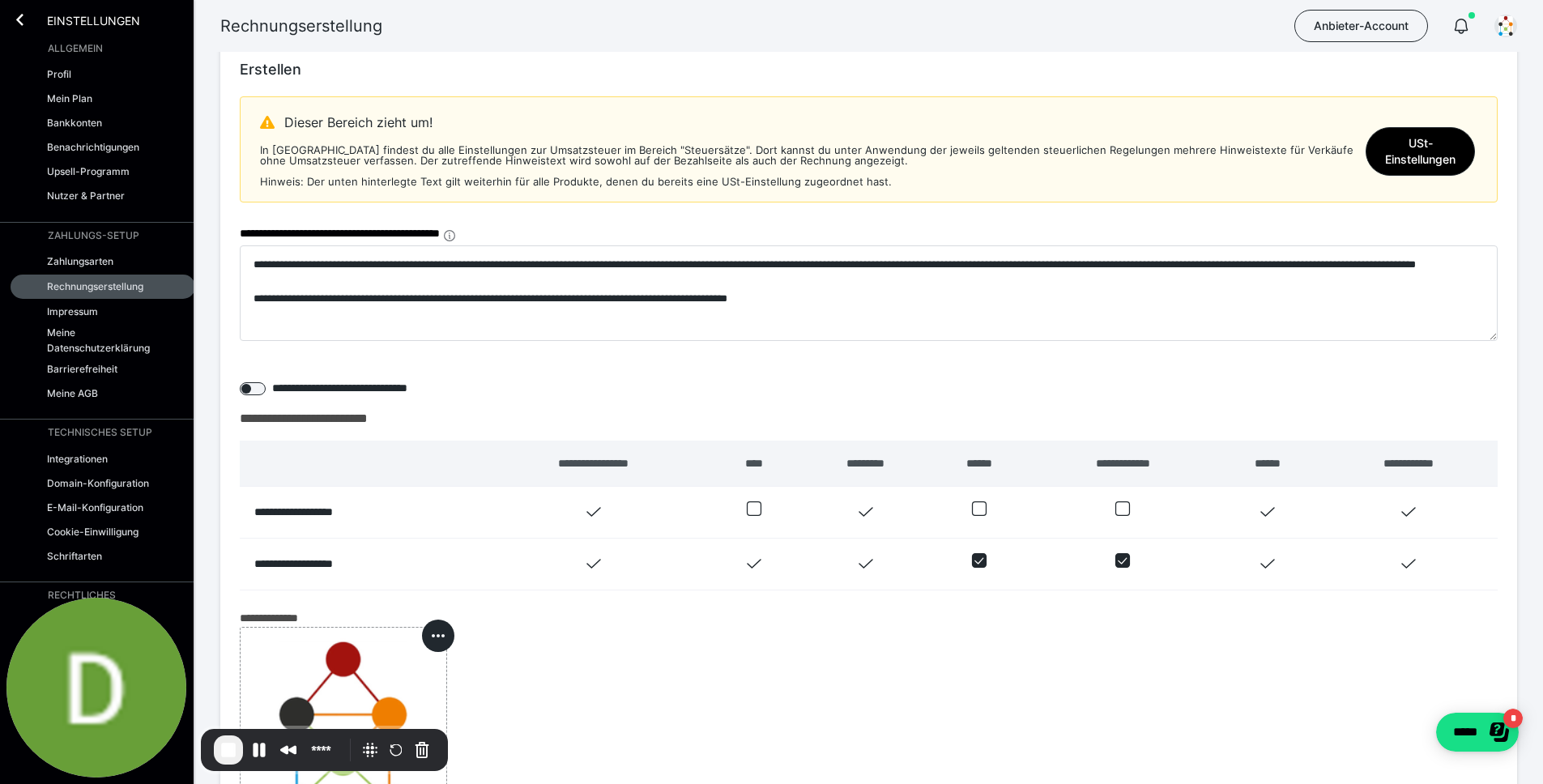 scroll, scrollTop: 0, scrollLeft: 0, axis: both 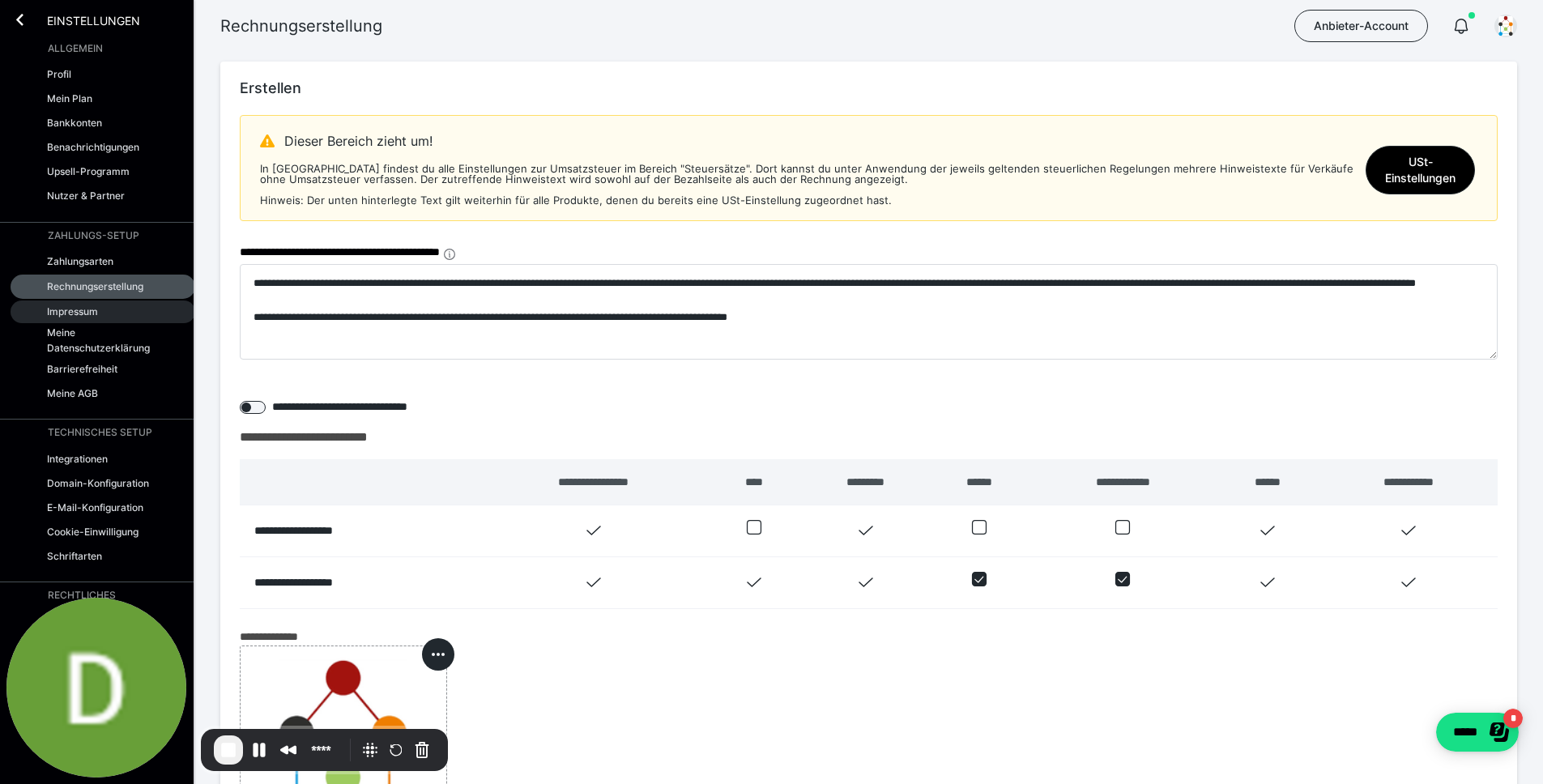 click on "Impressum" at bounding box center [103, 312] 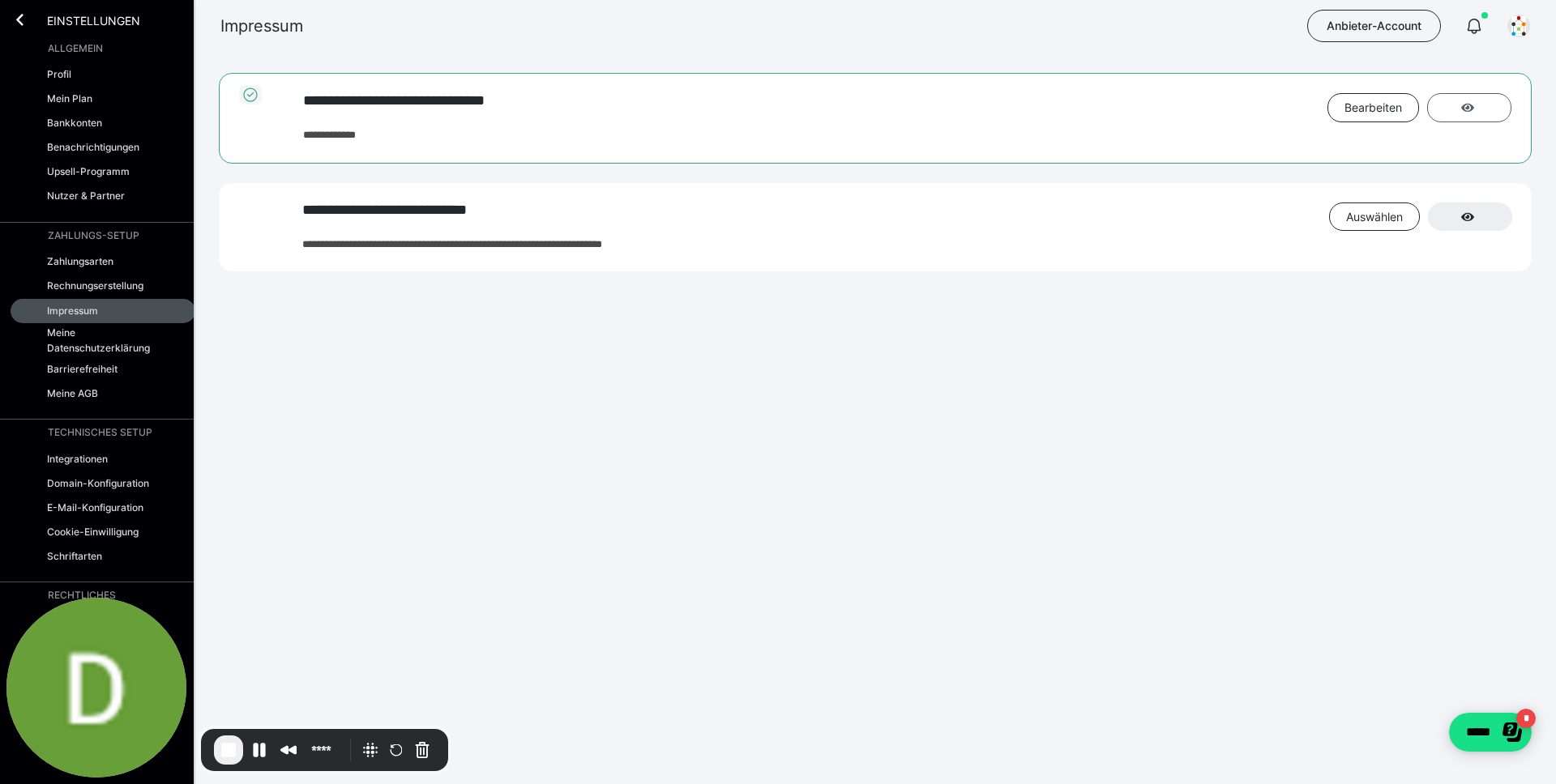 click at bounding box center [1469, 108] 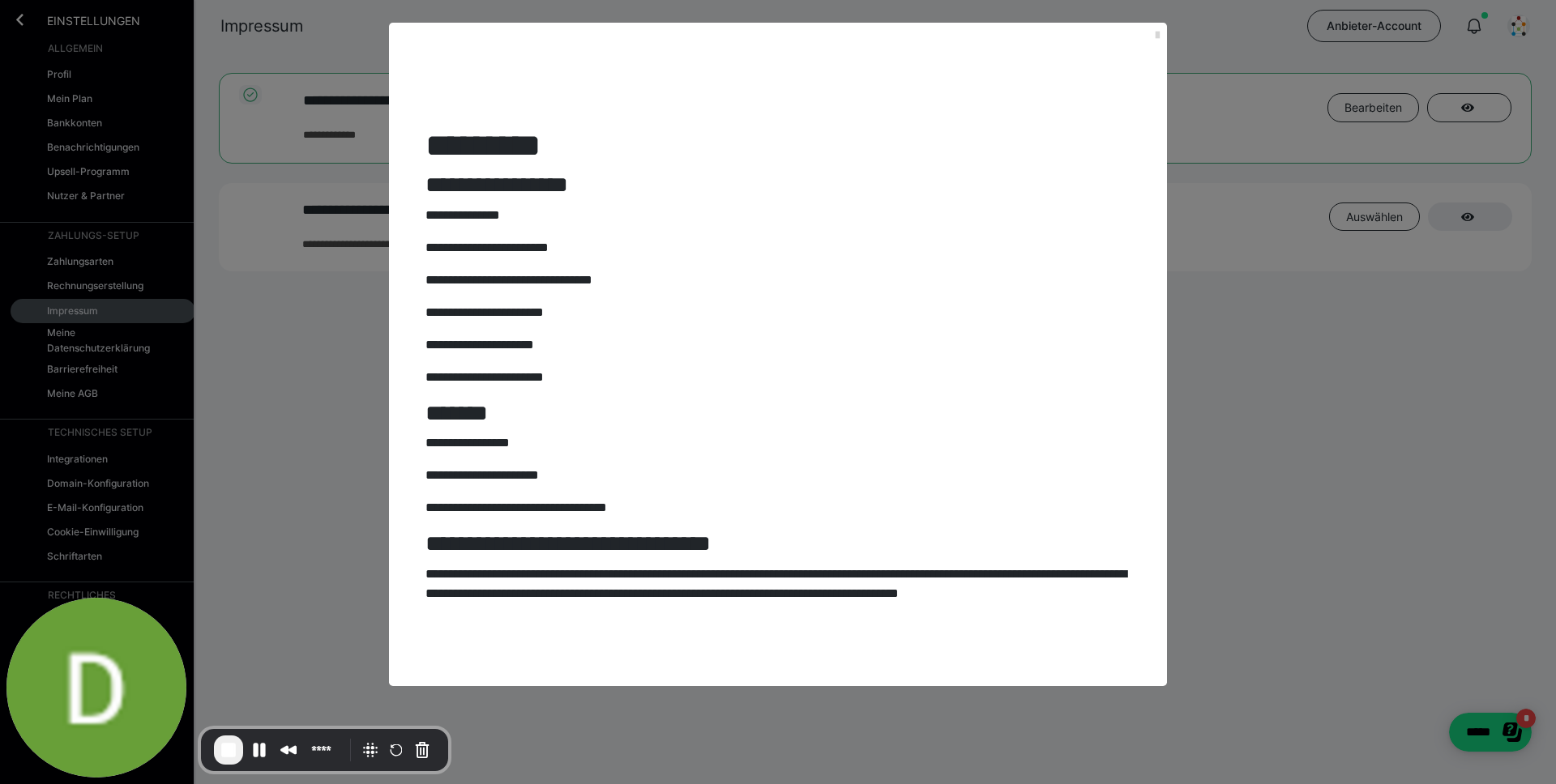 click at bounding box center (1157, 36) 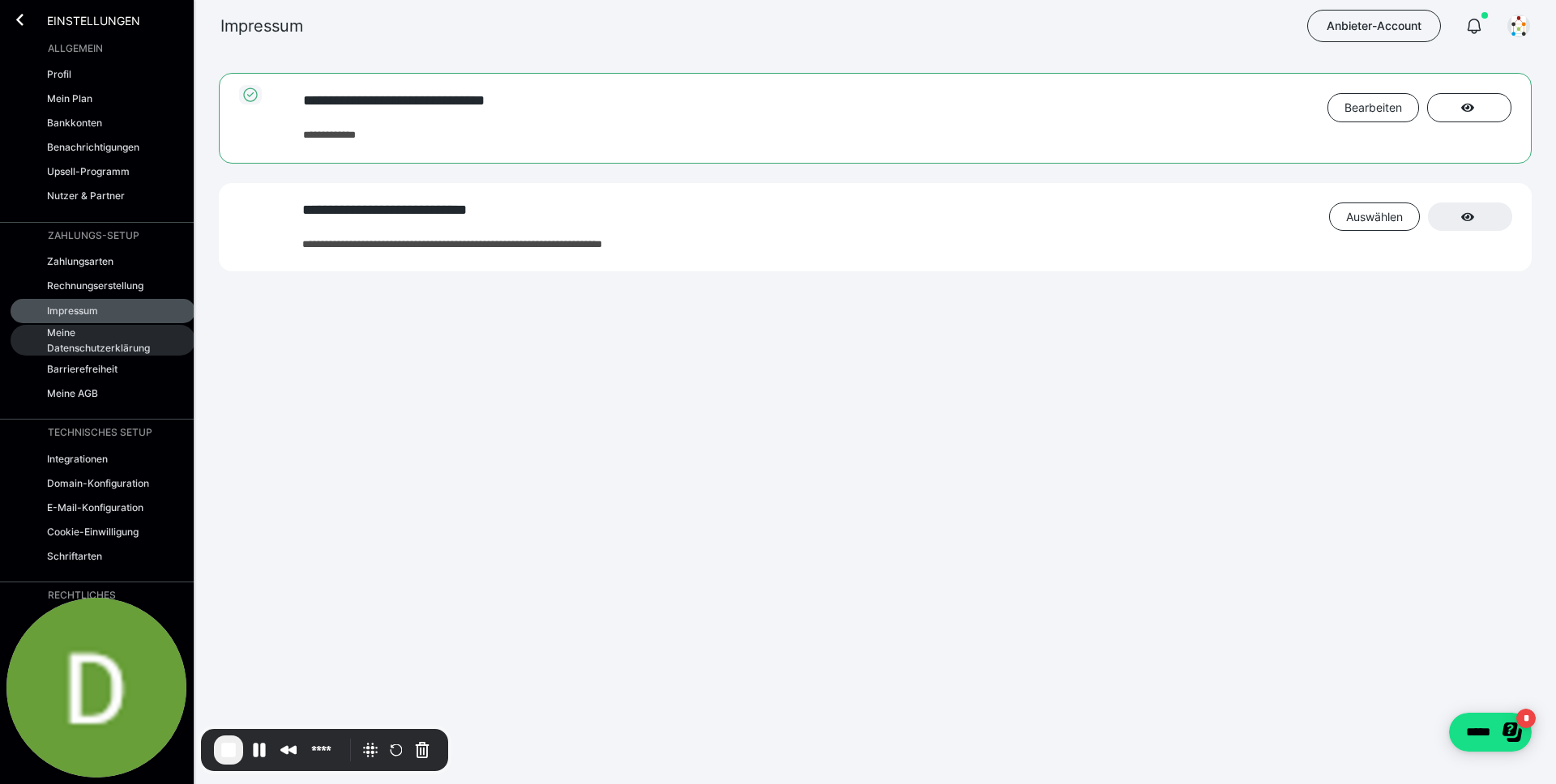 click on "Meine Datenschutzerklärung" at bounding box center (101, 340) 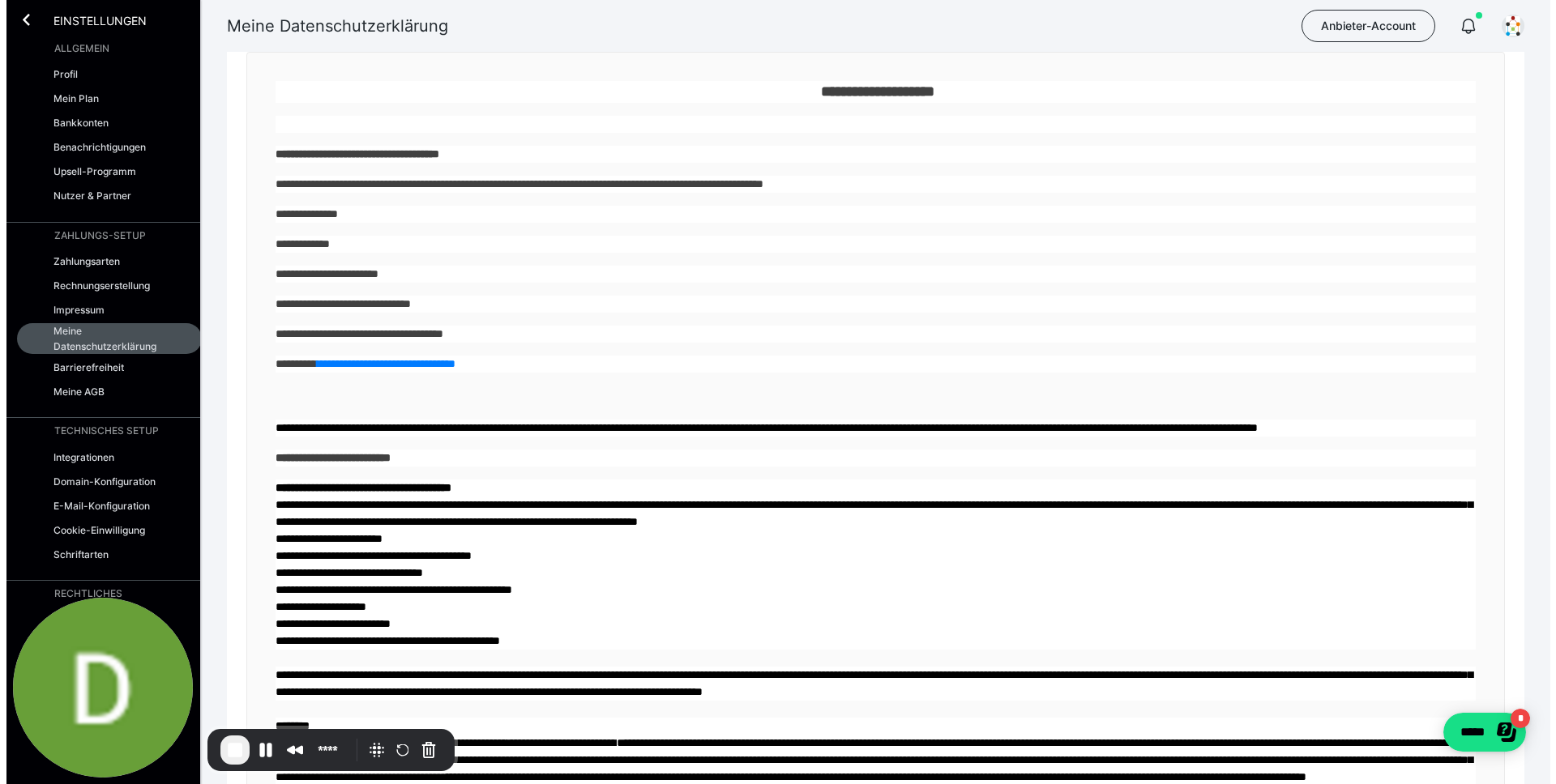 scroll, scrollTop: 0, scrollLeft: 0, axis: both 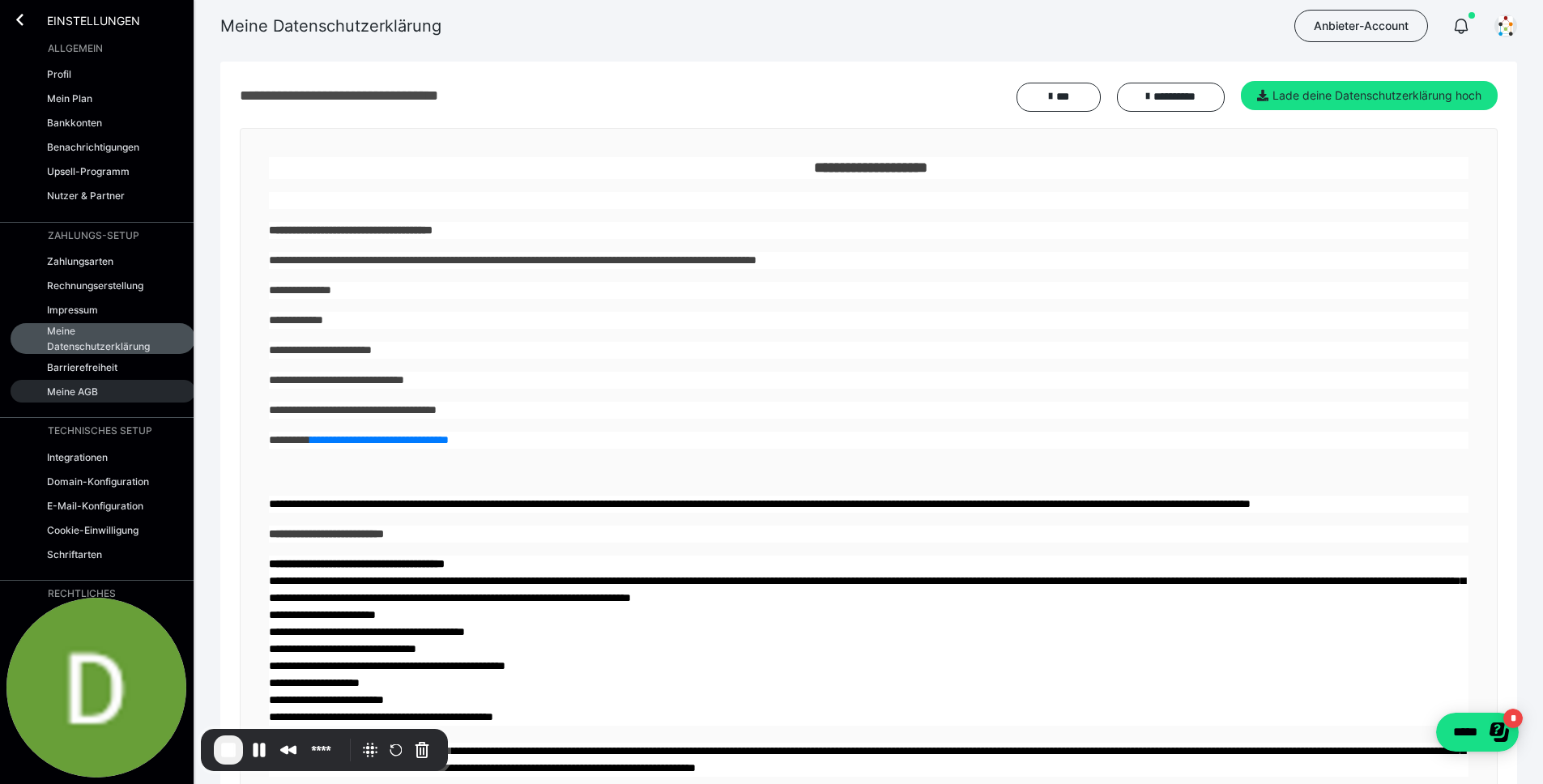 click on "Meine AGB" at bounding box center (103, 391) 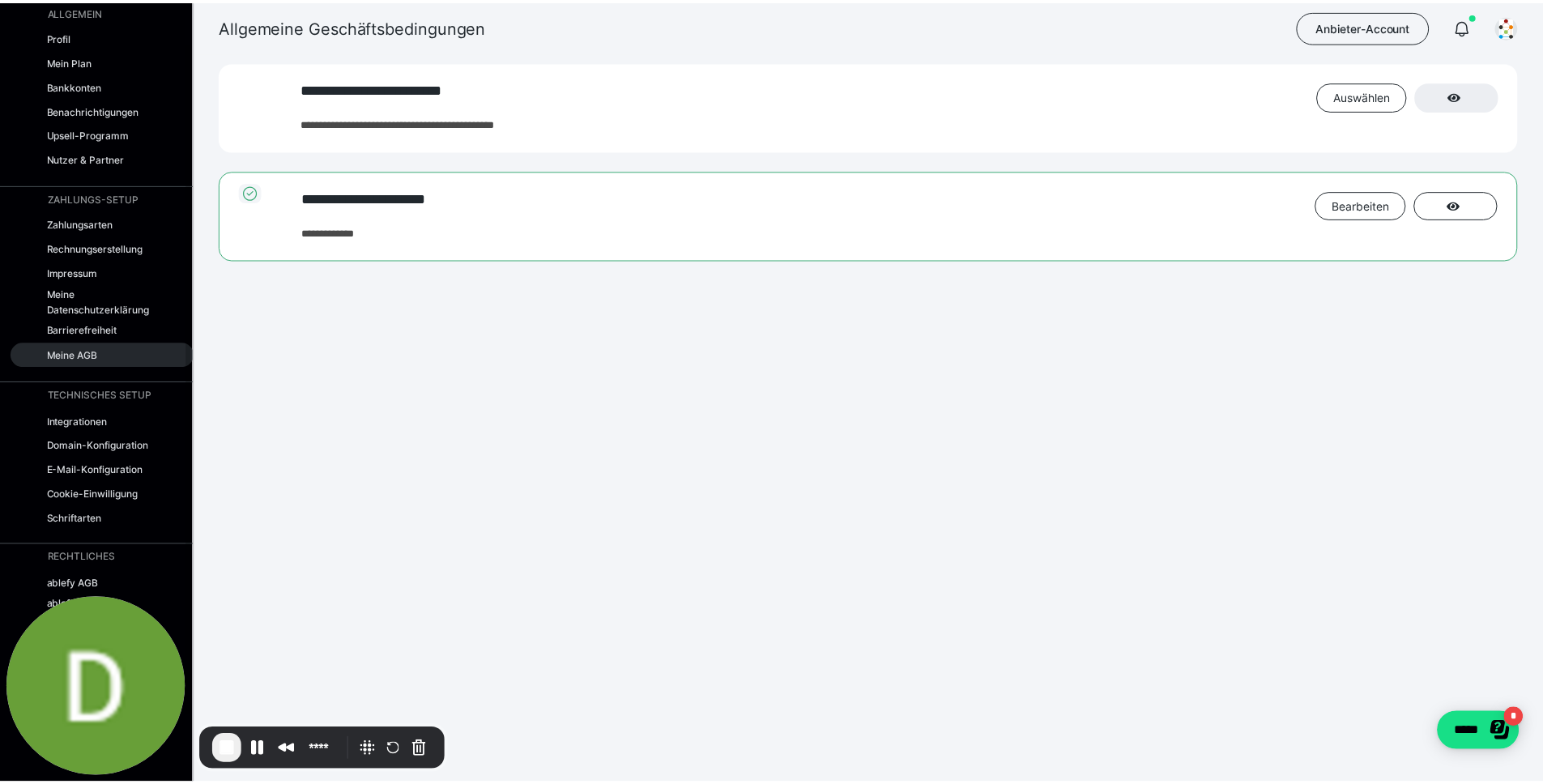 scroll, scrollTop: 45, scrollLeft: 0, axis: vertical 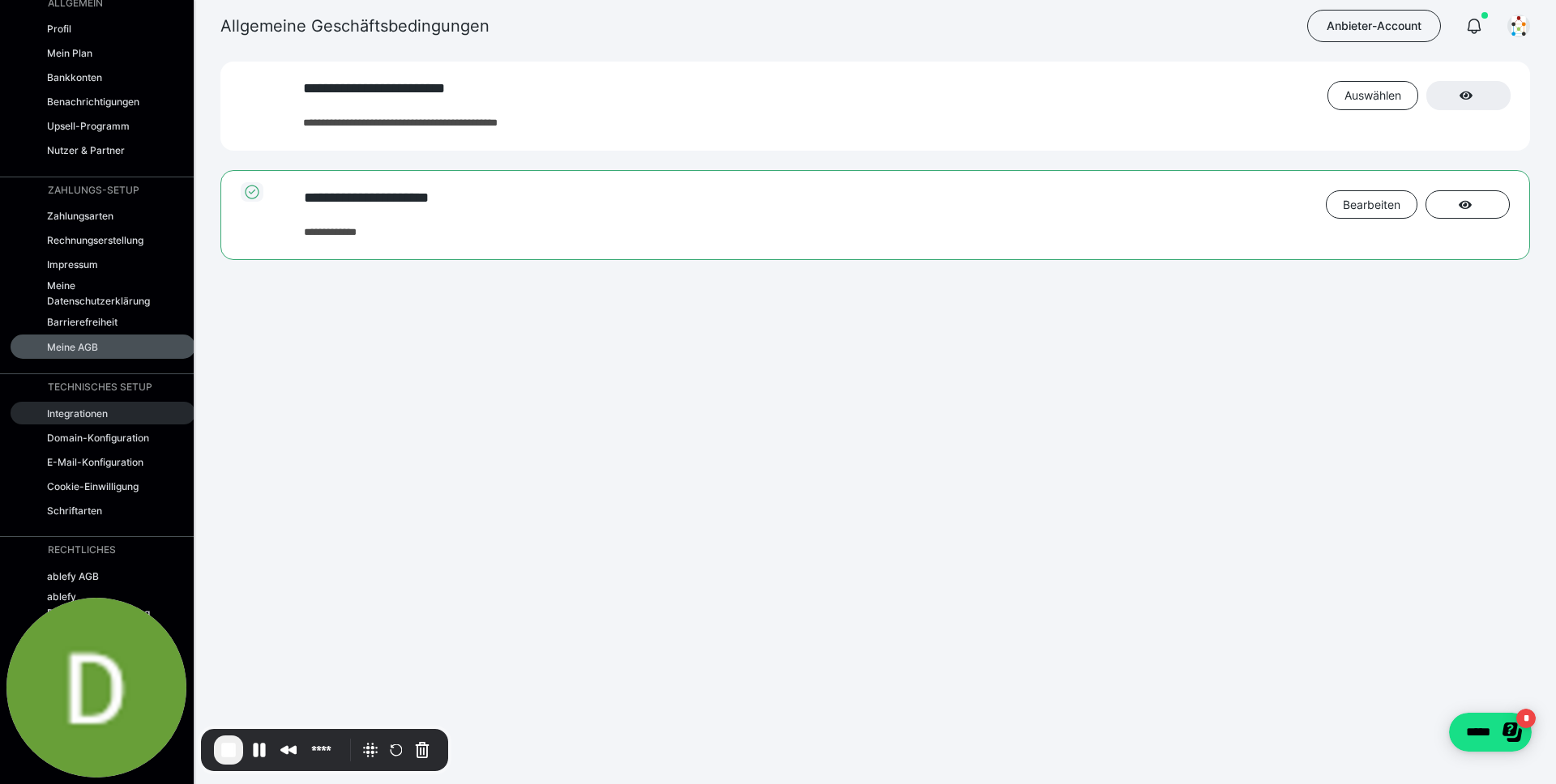 click on "Integrationen" at bounding box center (103, 413) 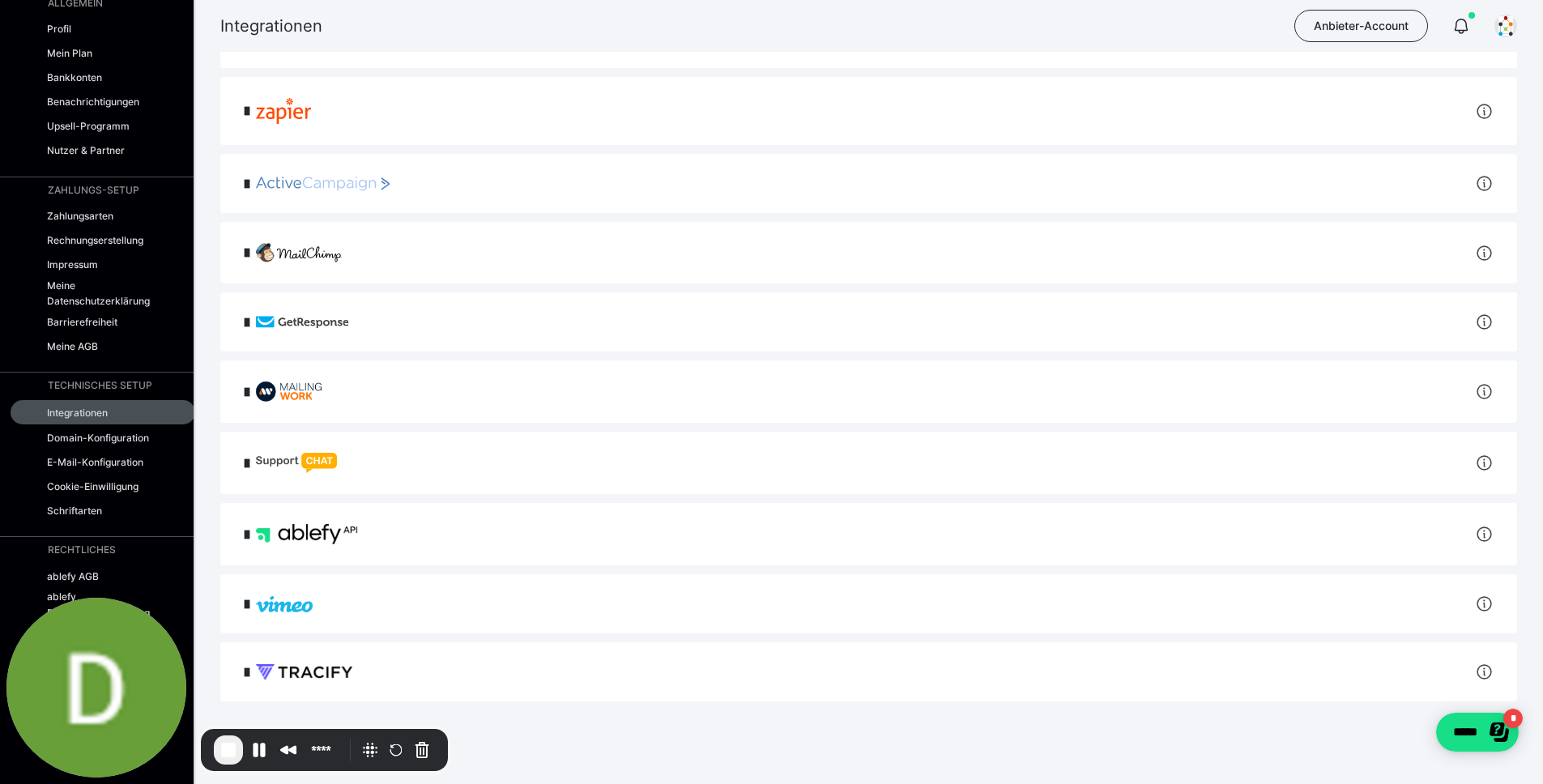 scroll, scrollTop: 64, scrollLeft: 0, axis: vertical 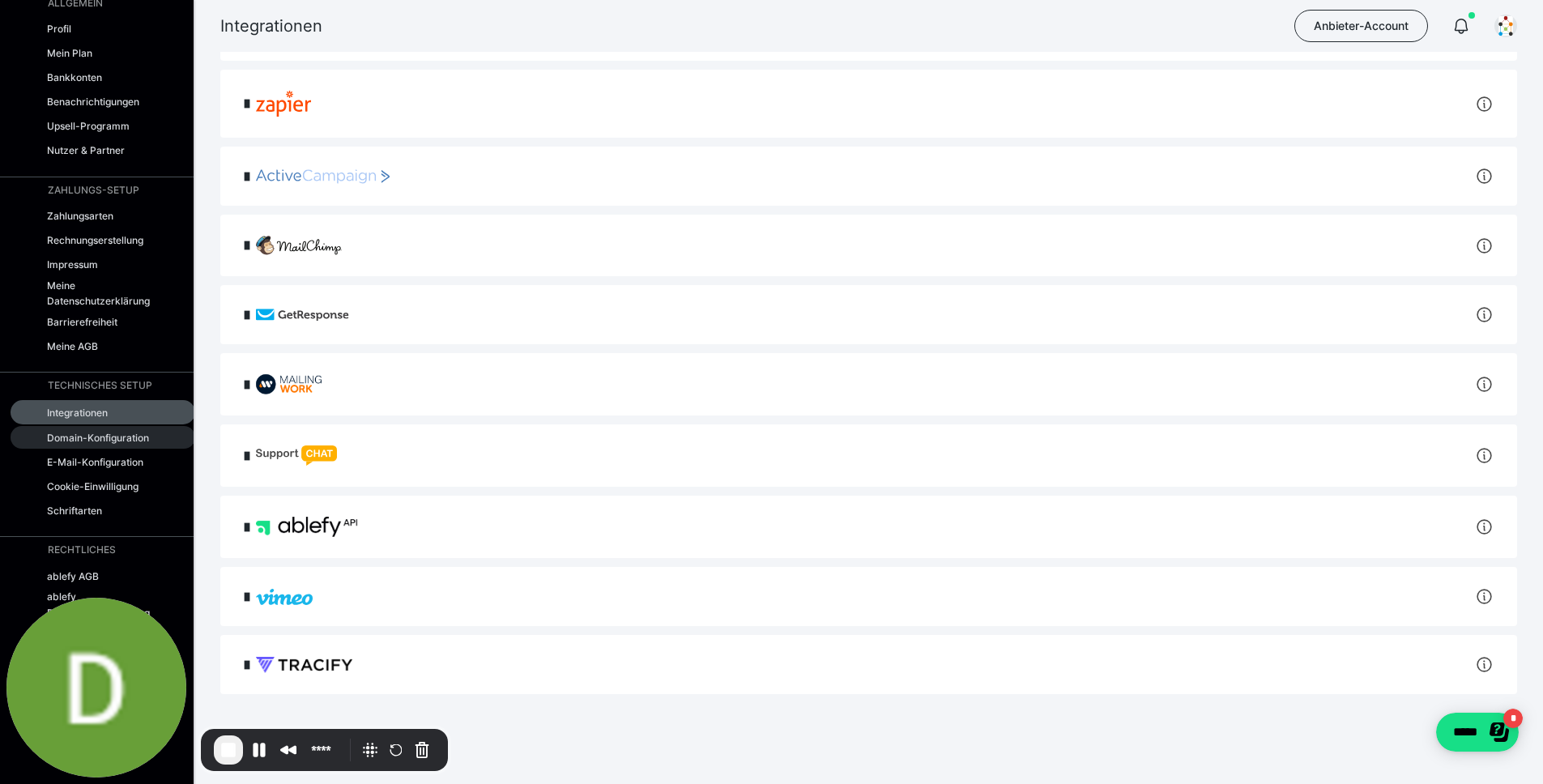 click on "Domain-Konfiguration" at bounding box center (98, 437) 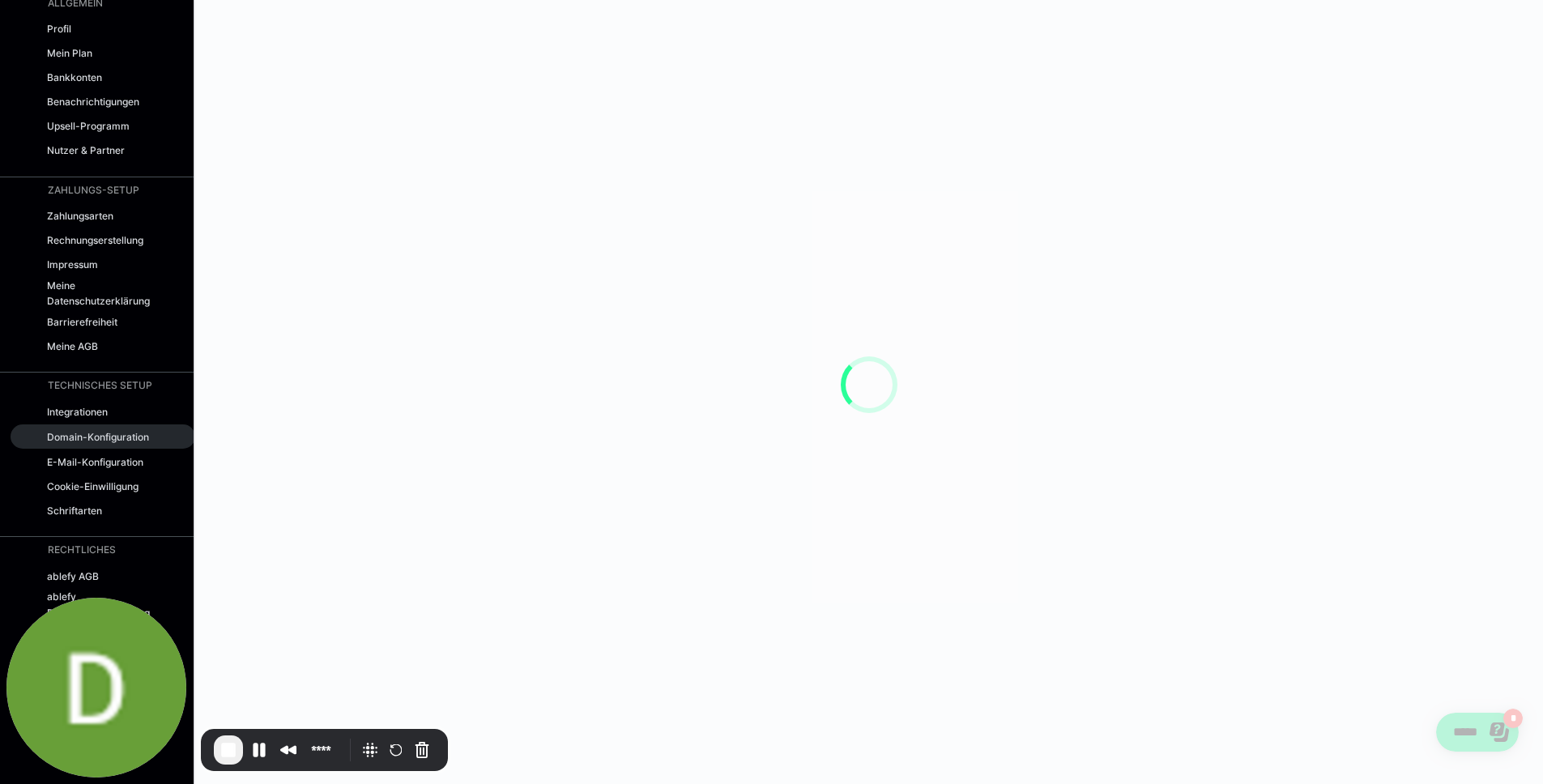 scroll, scrollTop: 0, scrollLeft: 0, axis: both 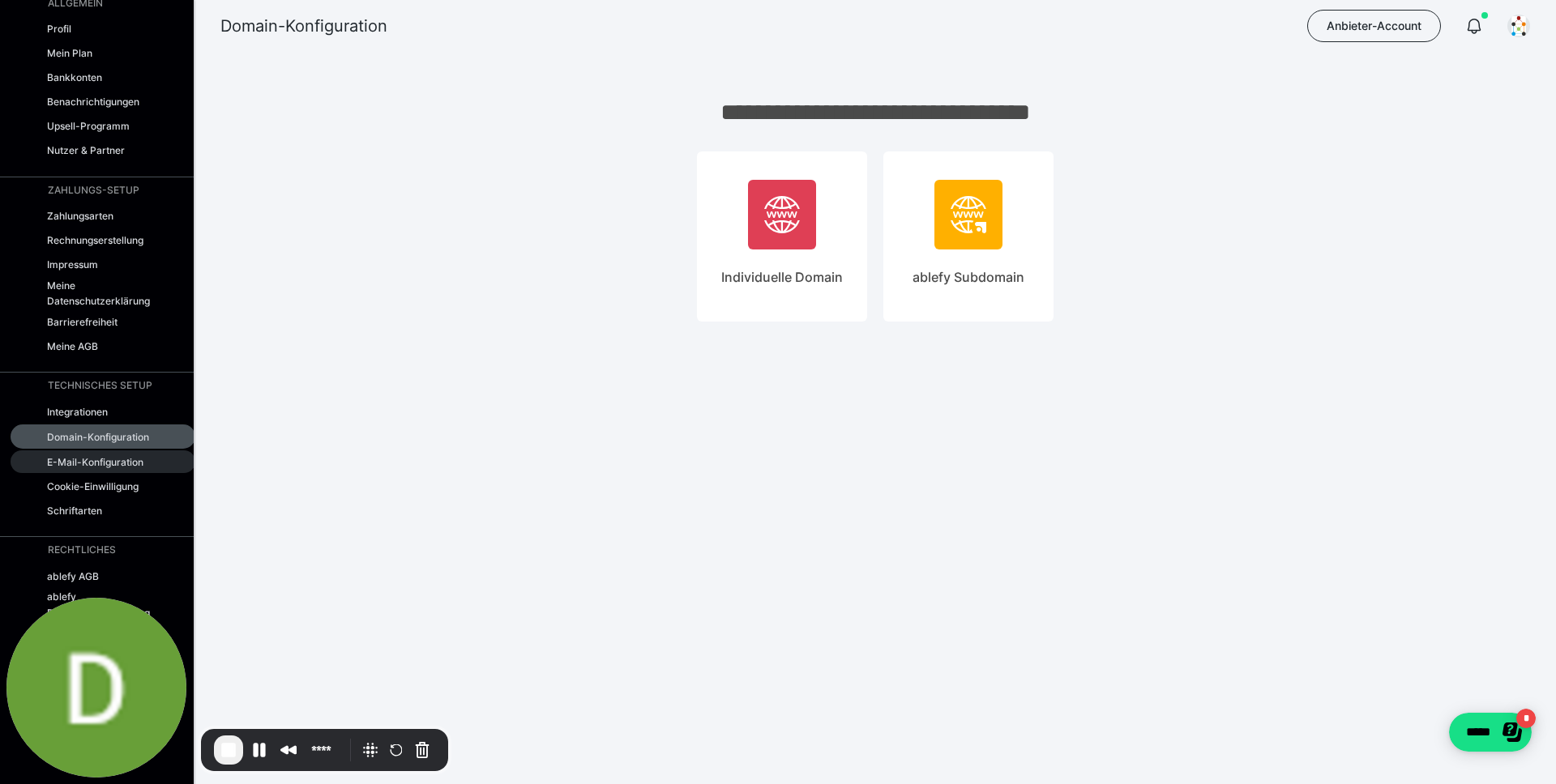 click on "E-Mail-Konfiguration" at bounding box center (95, 462) 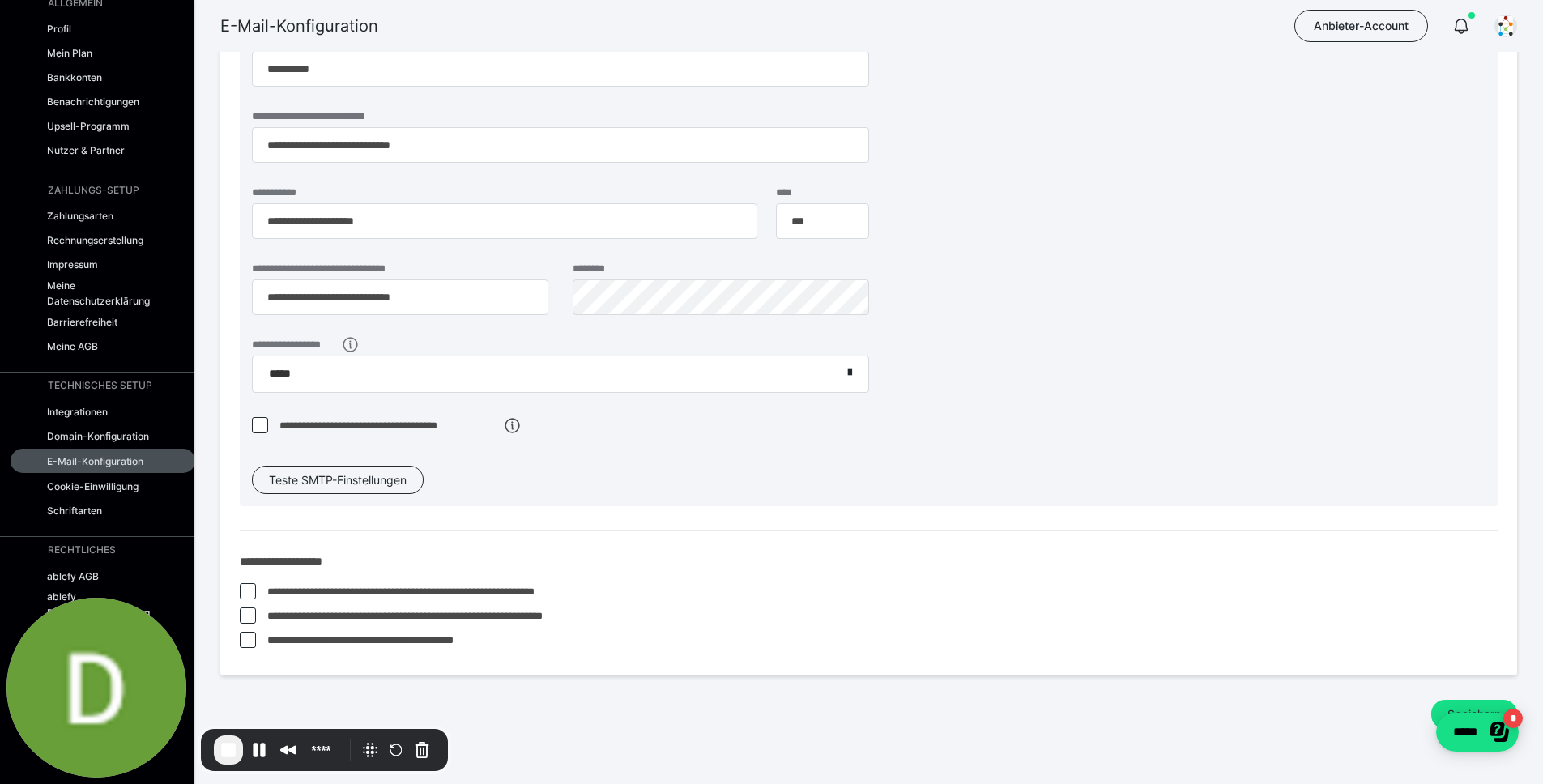 scroll, scrollTop: 189, scrollLeft: 0, axis: vertical 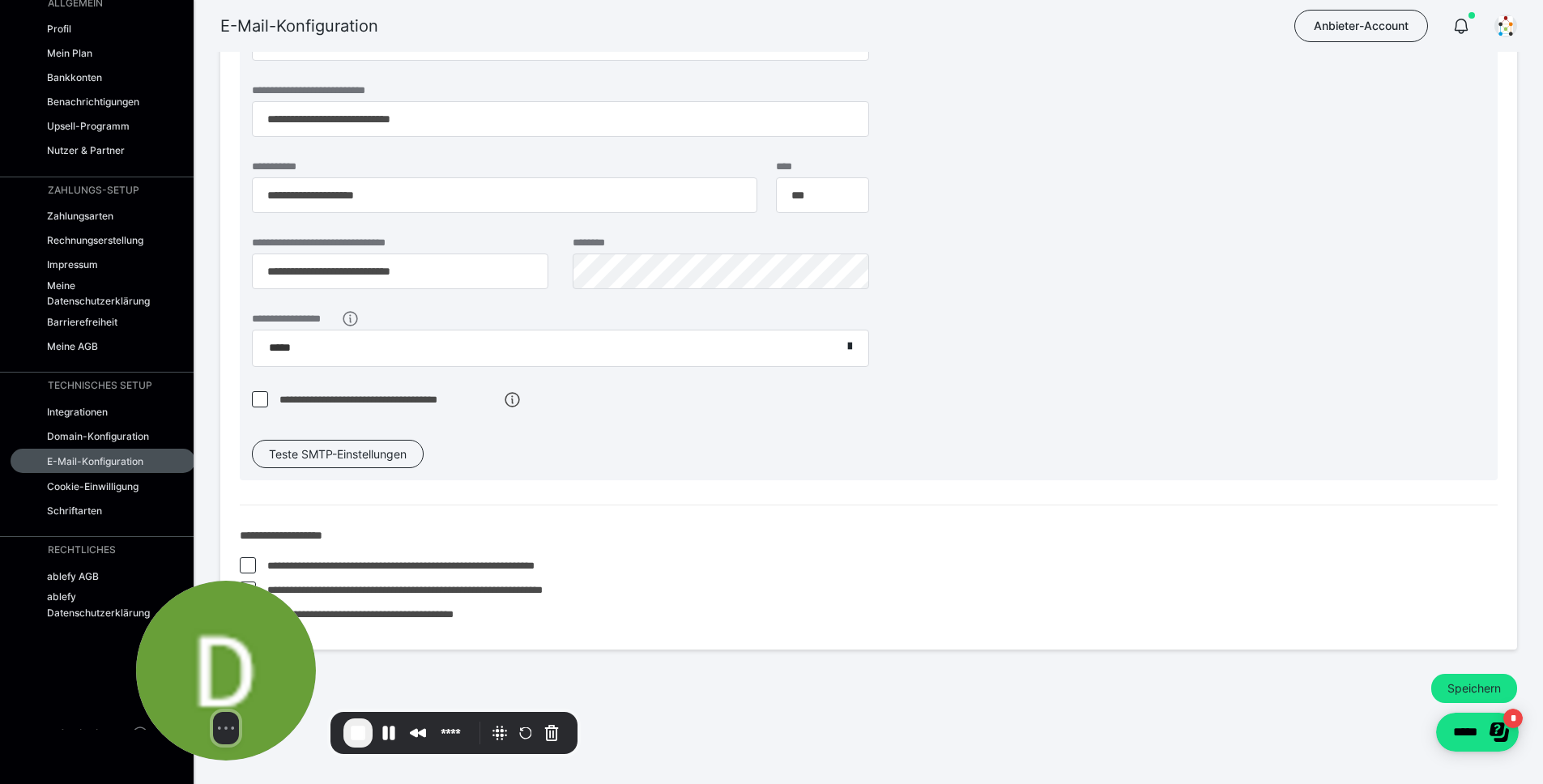 drag, startPoint x: 113, startPoint y: 680, endPoint x: 243, endPoint y: 663, distance: 131.10683 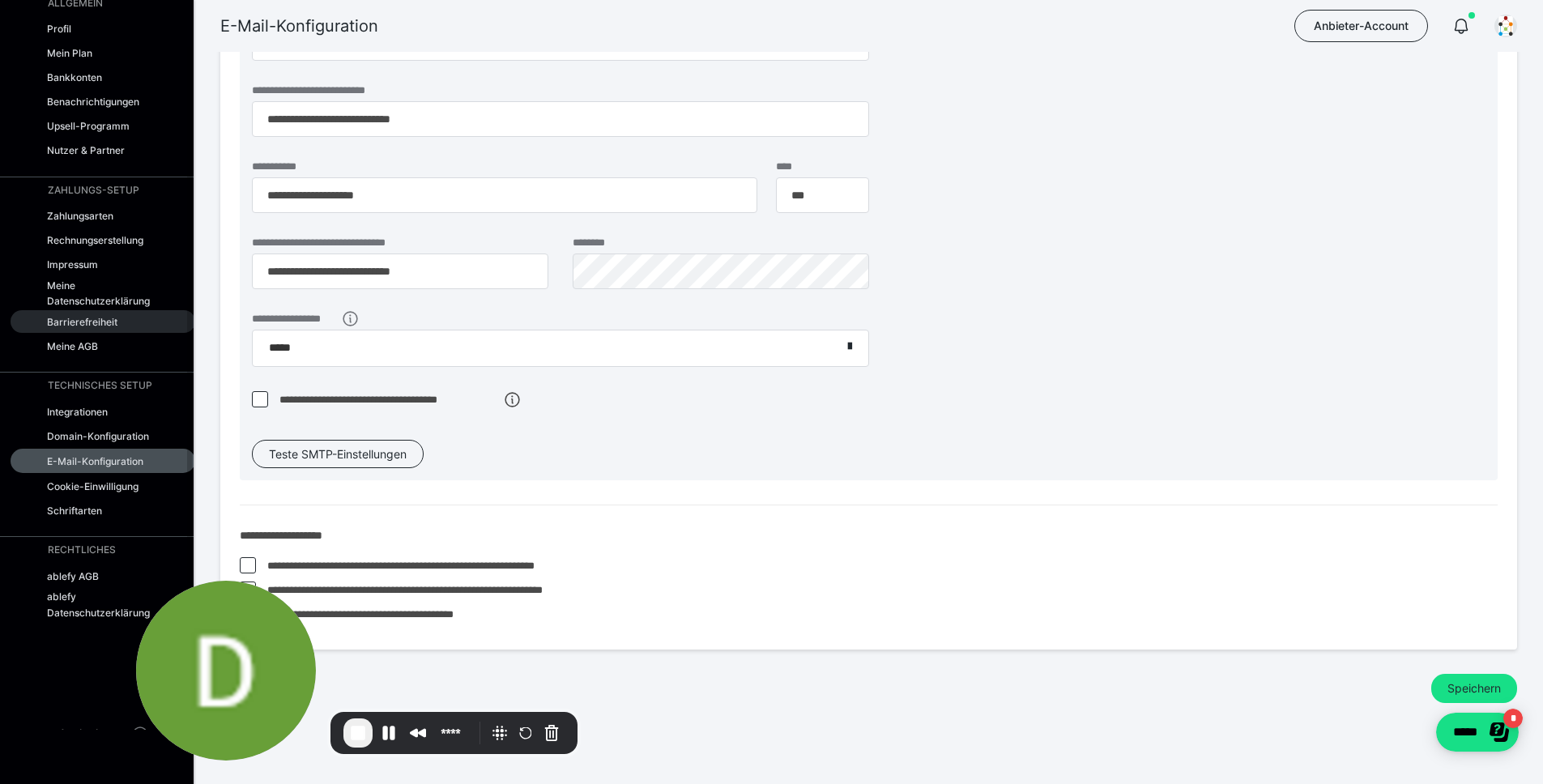 scroll, scrollTop: 0, scrollLeft: 0, axis: both 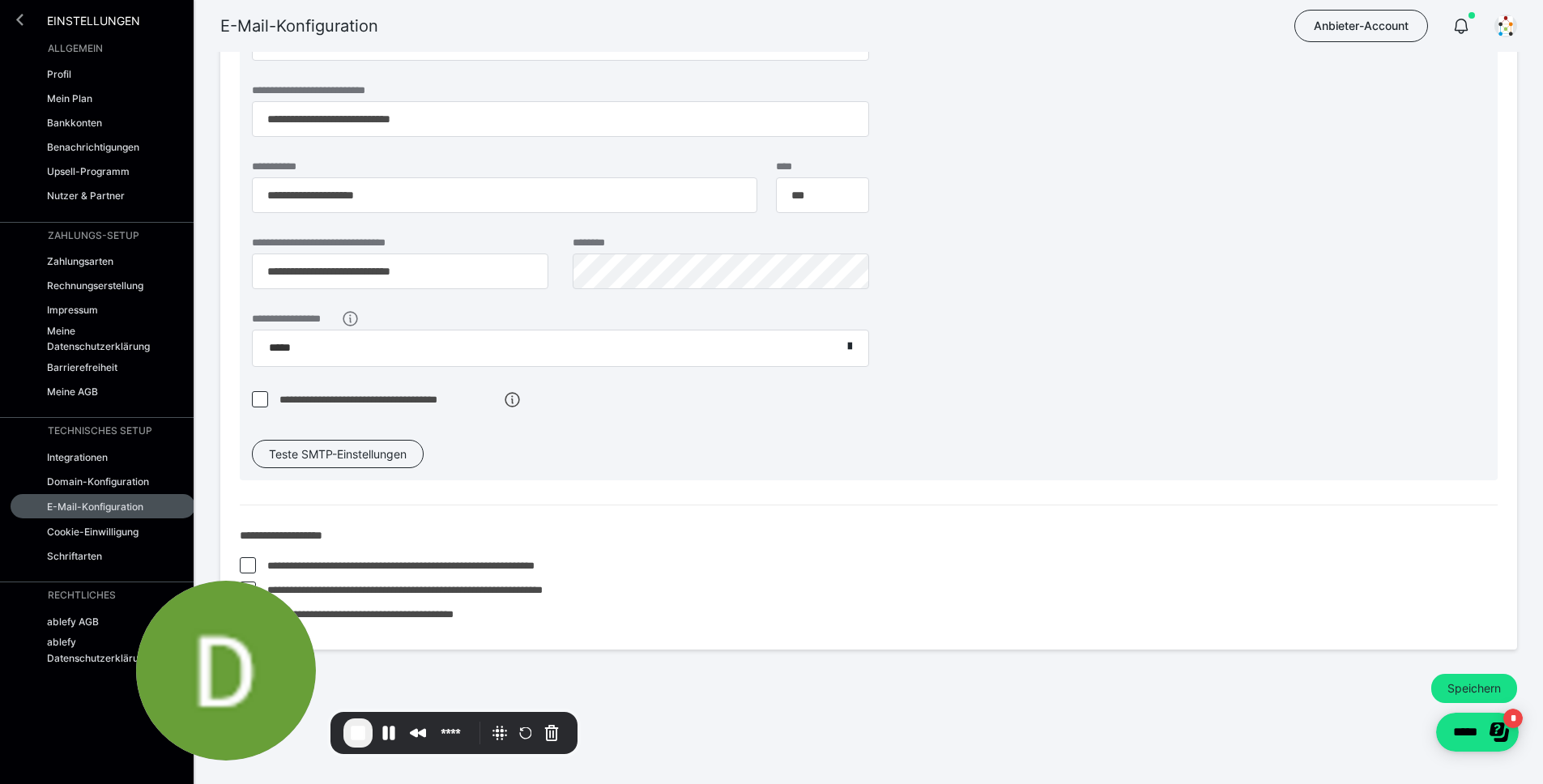 click at bounding box center (19, 19) 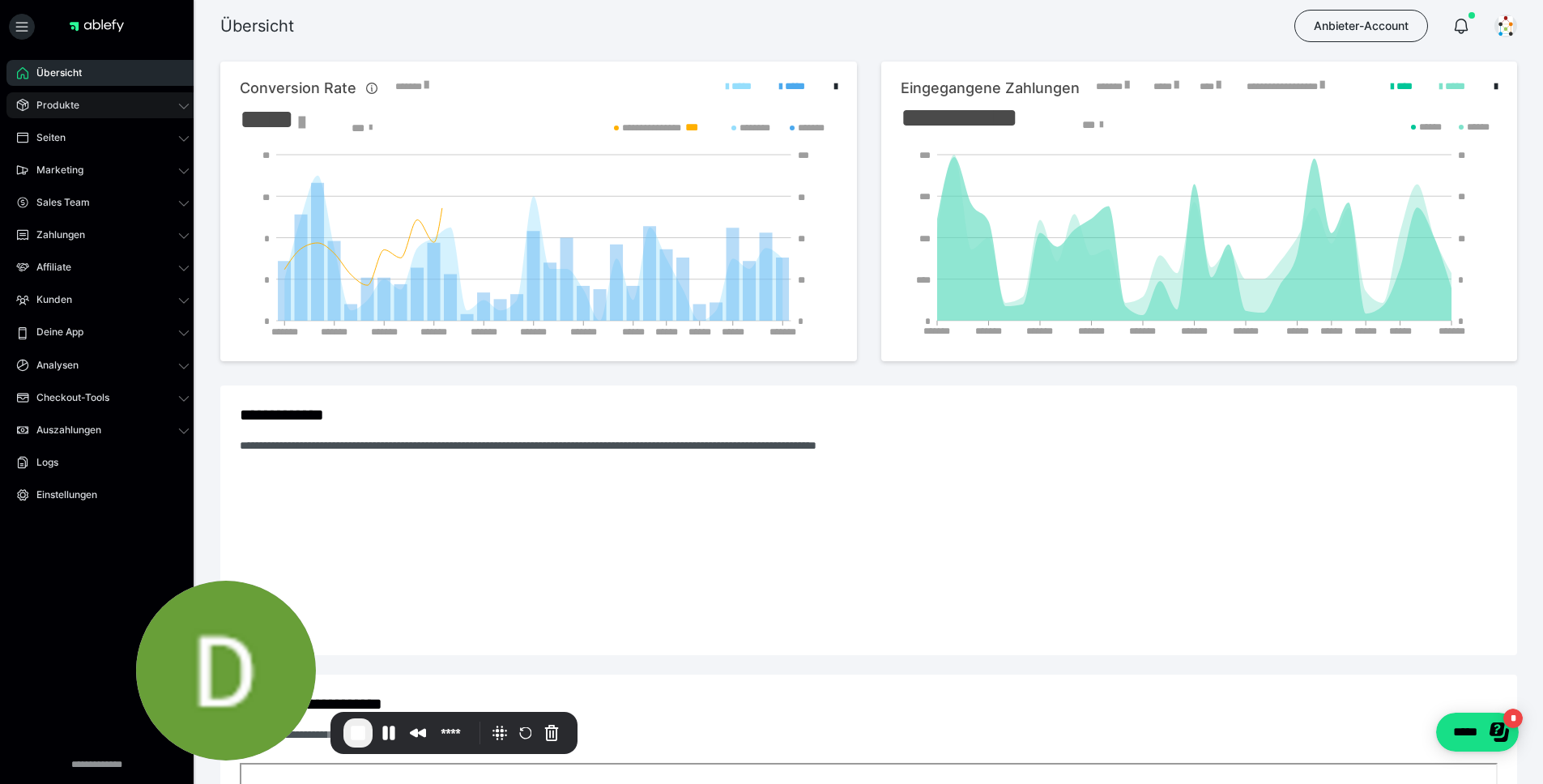 click on "Produkte" at bounding box center [52, 105] 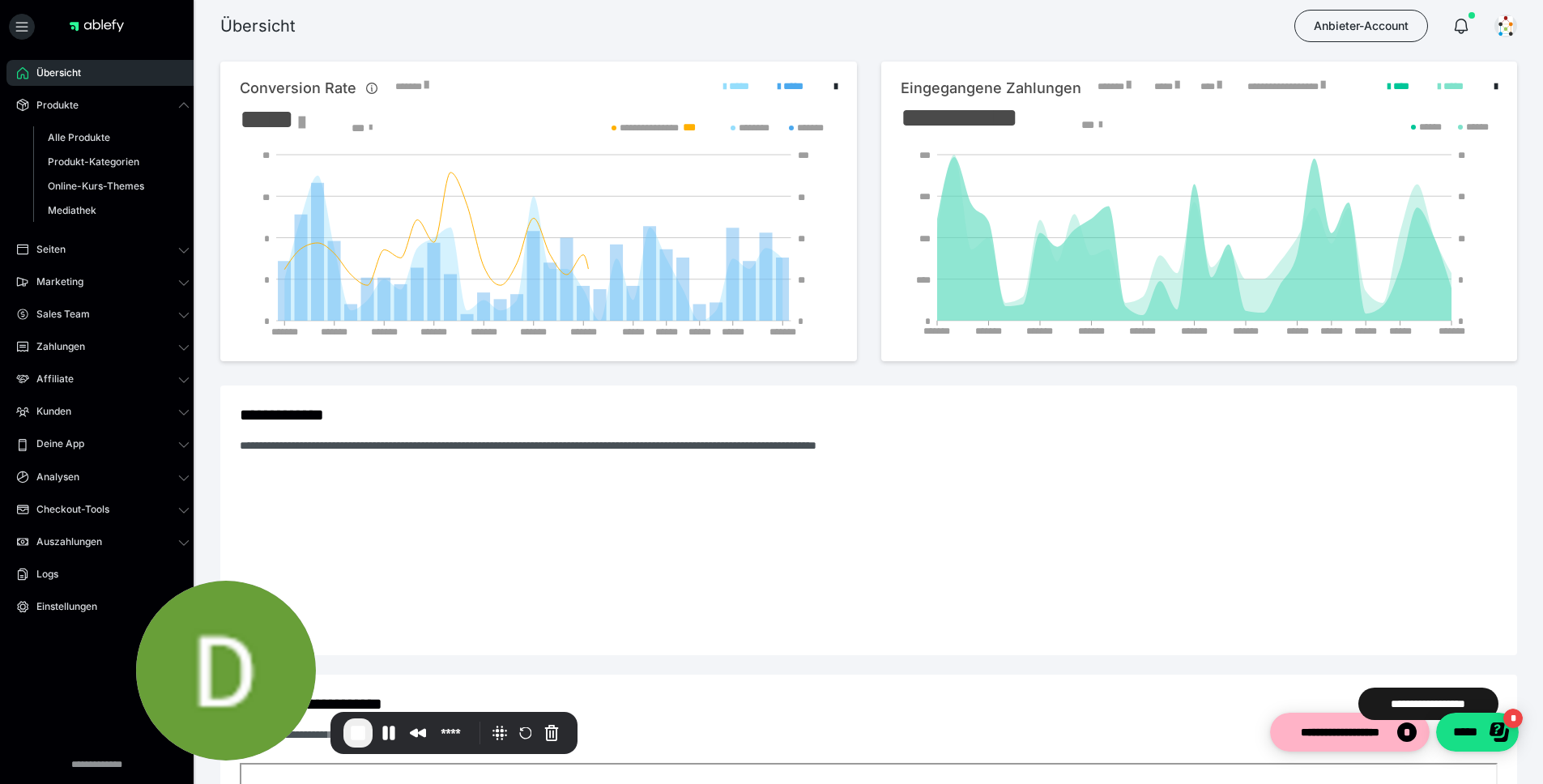 scroll, scrollTop: 0, scrollLeft: 0, axis: both 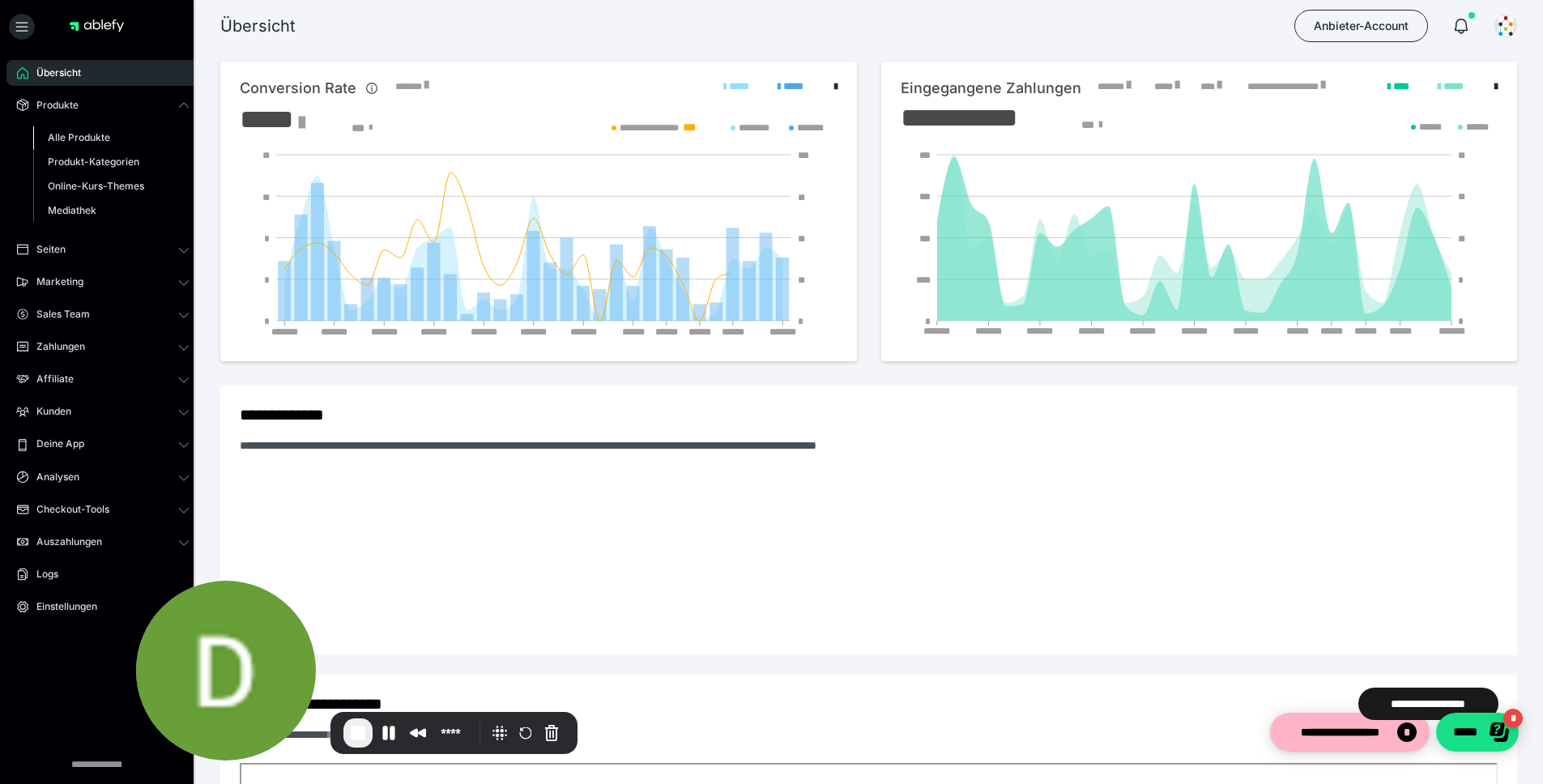 click on "Alle Produkte" at bounding box center (79, 137) 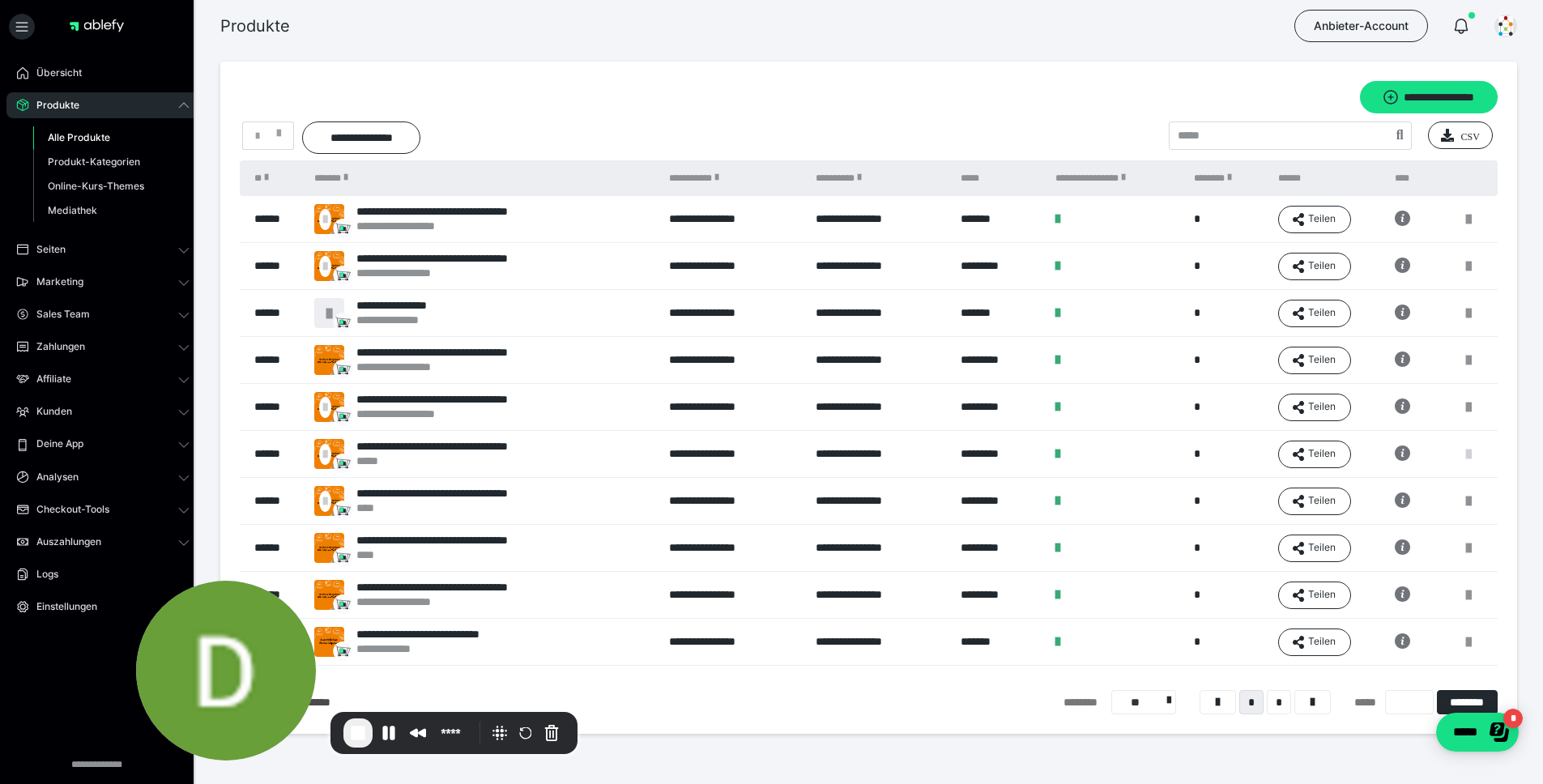 click at bounding box center (1468, 454) 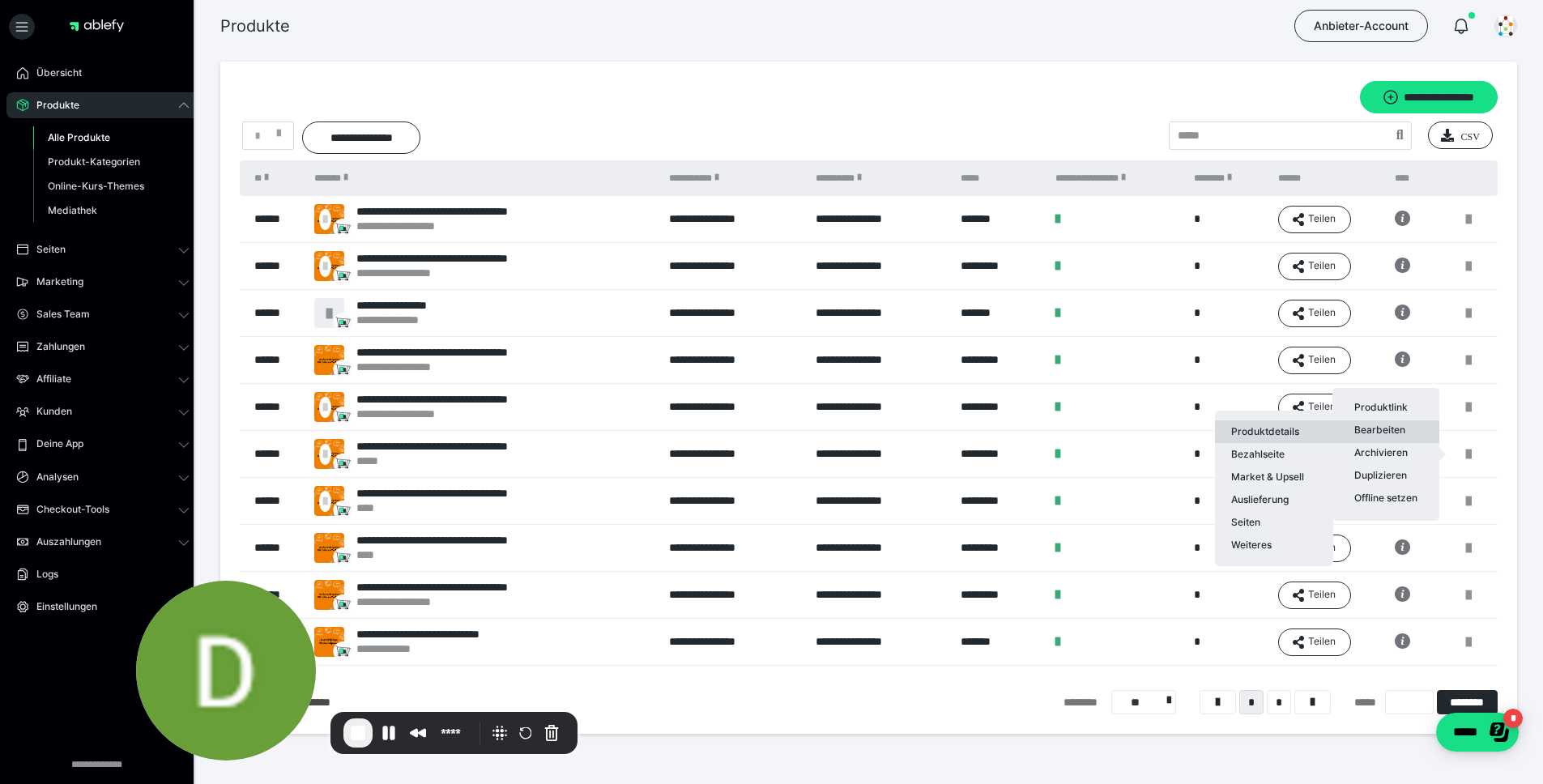 click on "Produktdetails" at bounding box center (1274, 432) 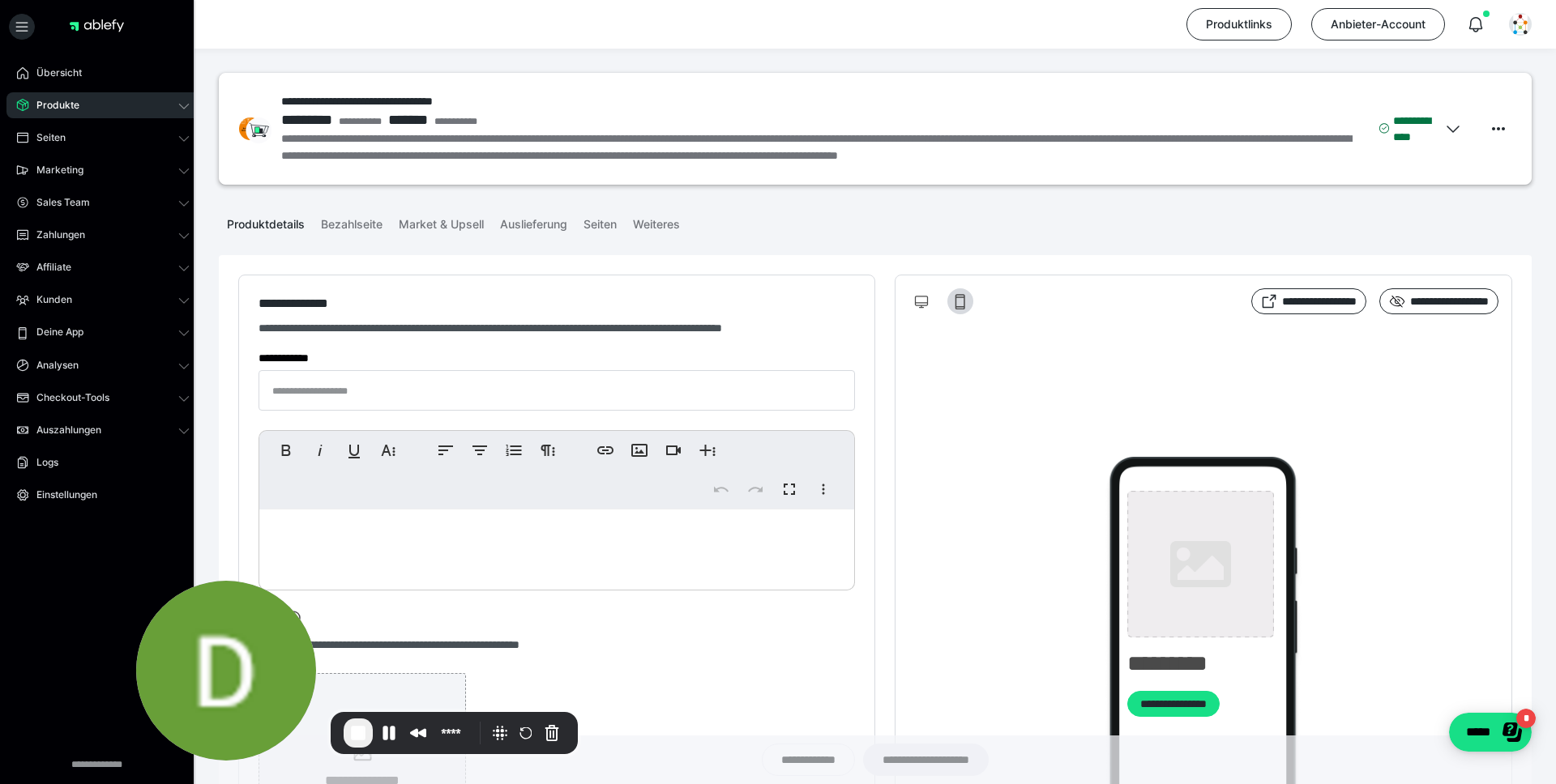 type on "**********" 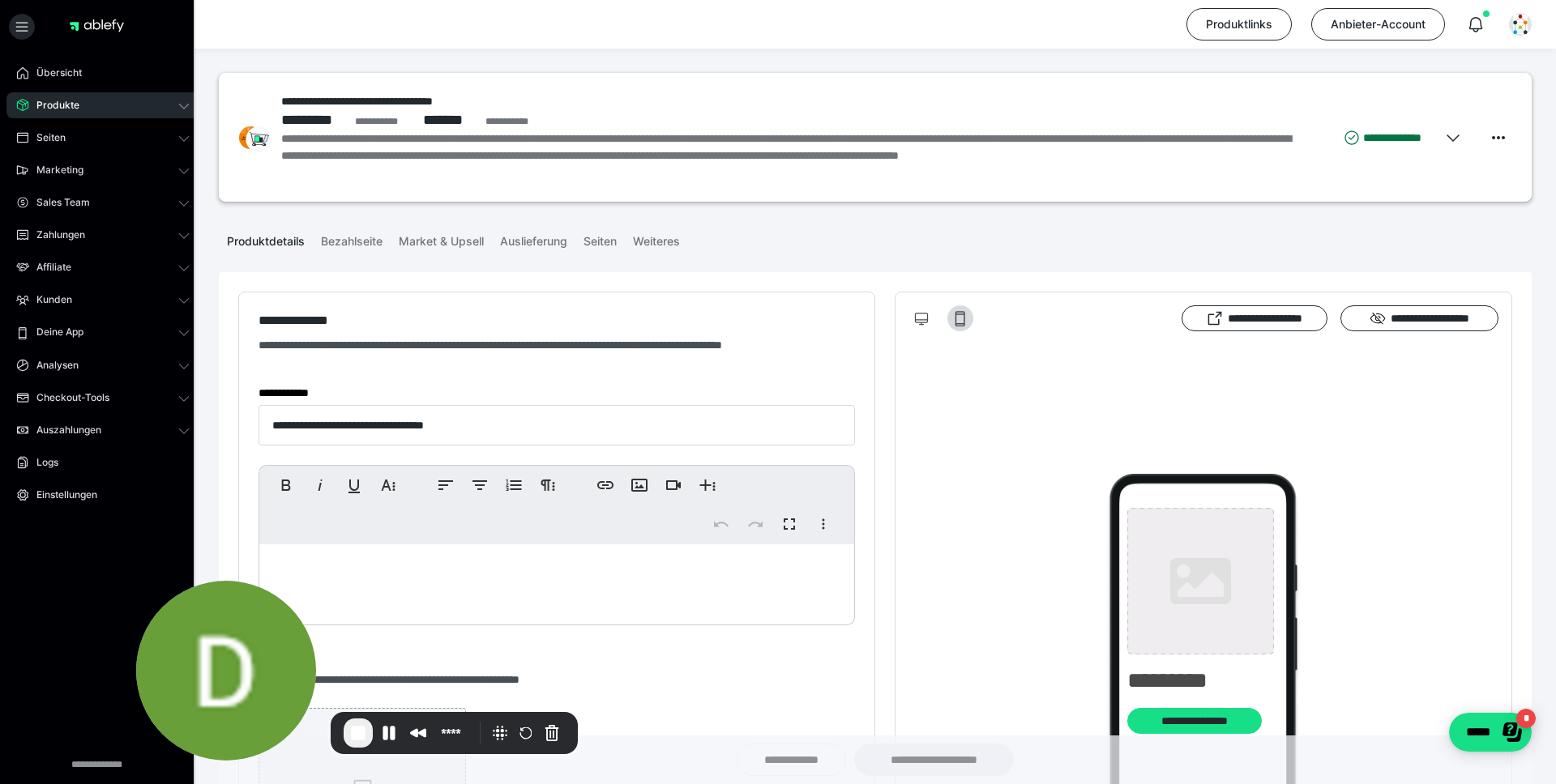 type on "*****" 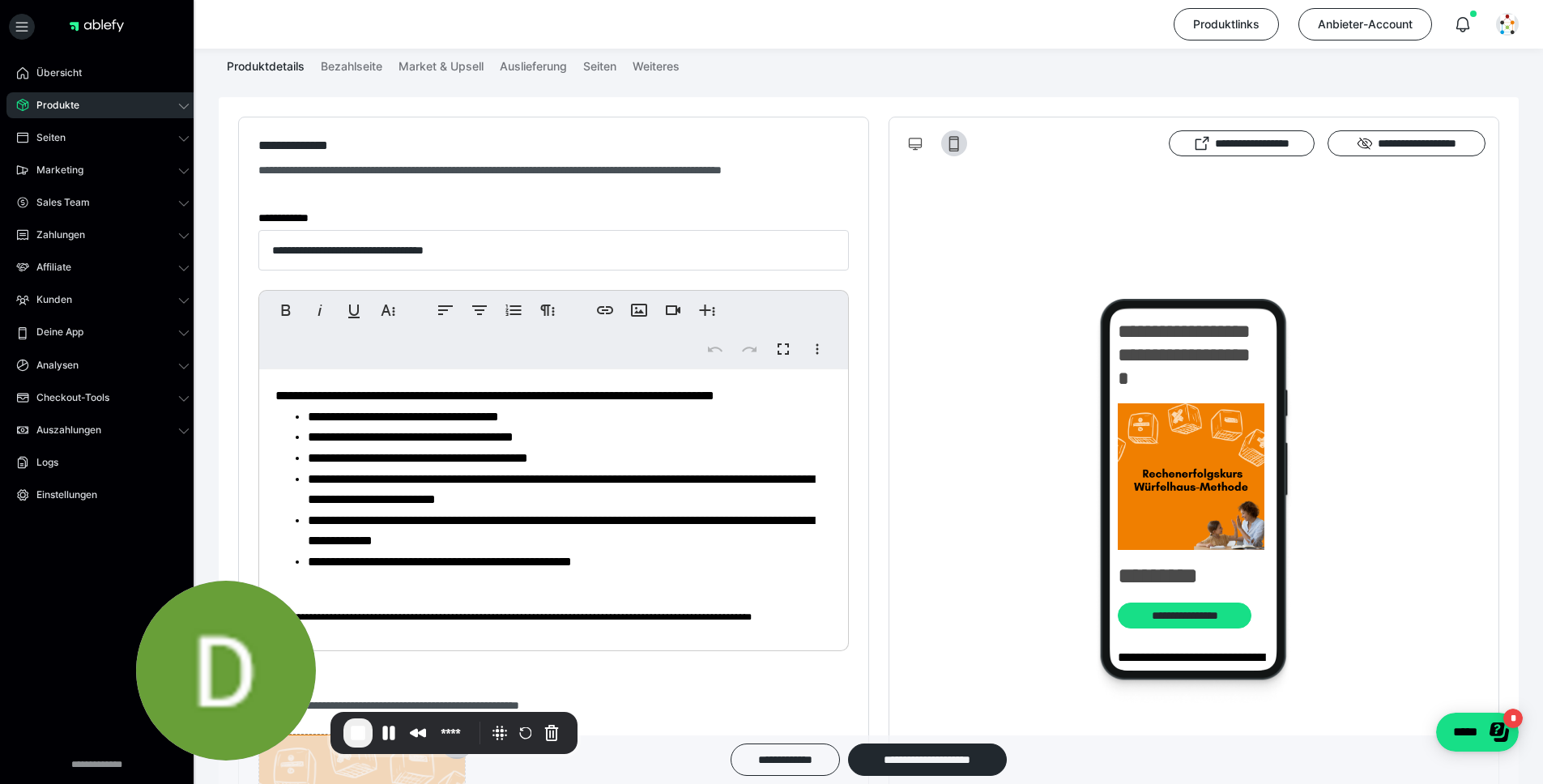 scroll, scrollTop: 0, scrollLeft: 0, axis: both 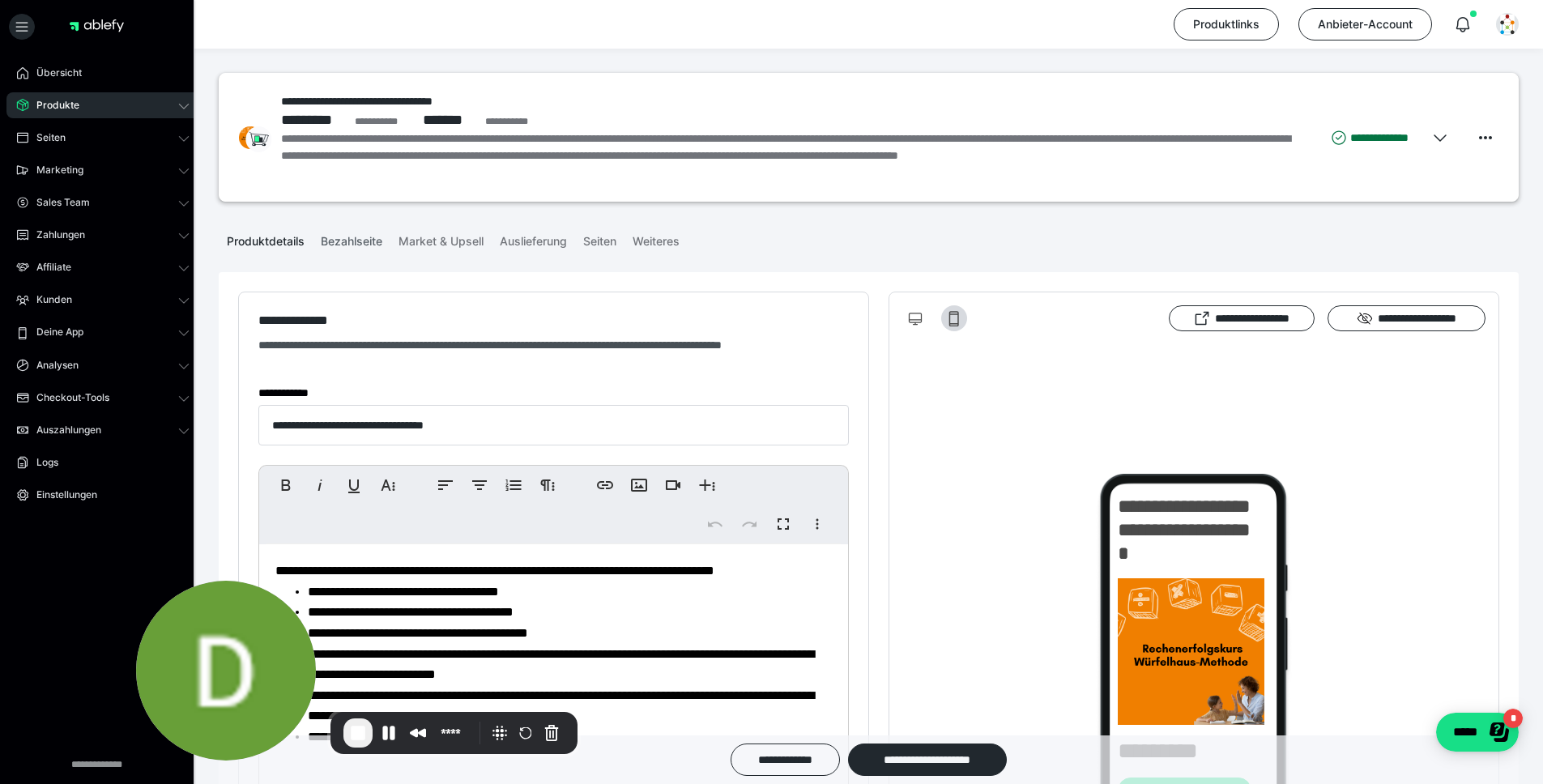 click on "Bezahlseite" at bounding box center [352, 238] 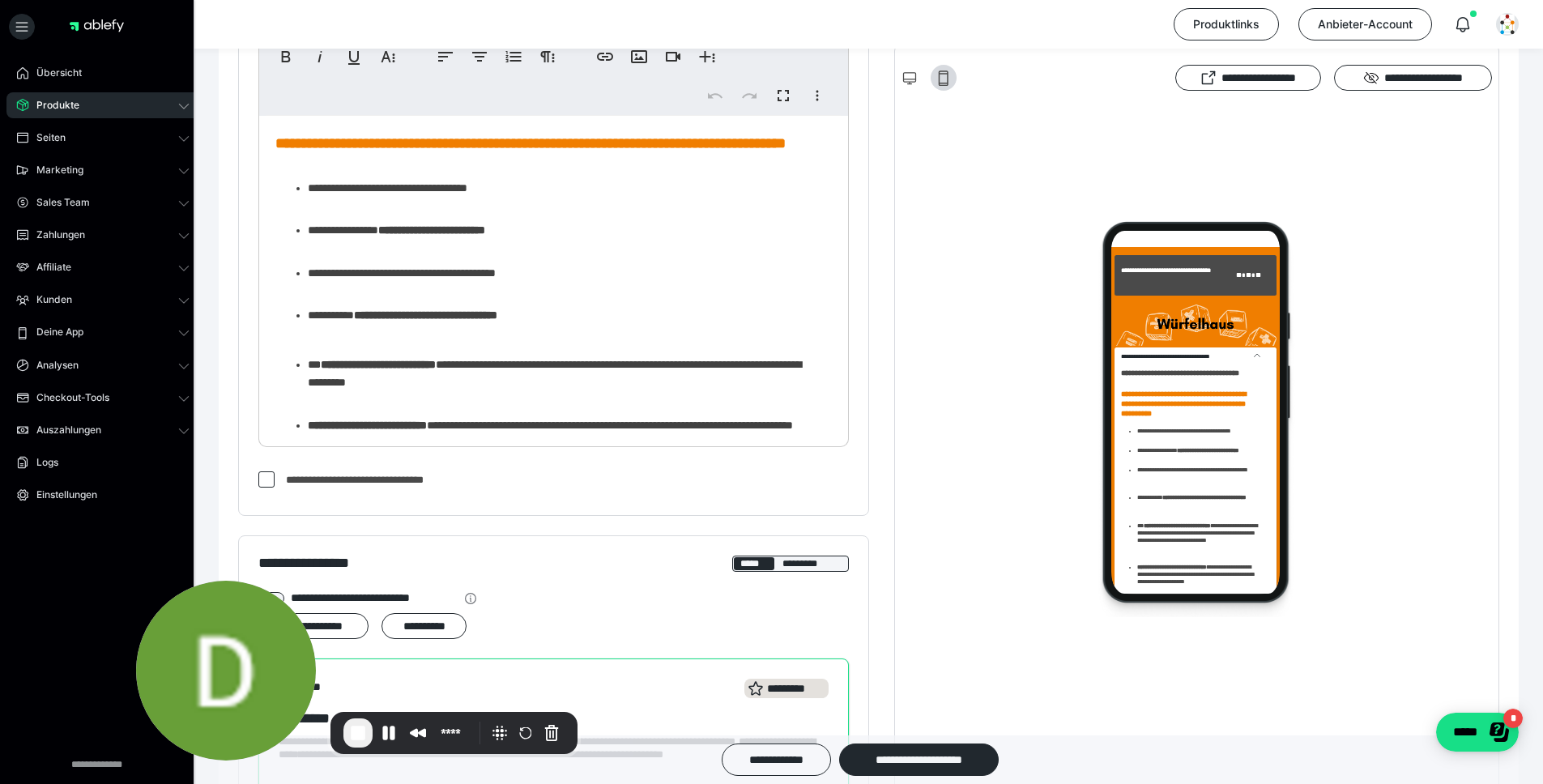 scroll, scrollTop: 512, scrollLeft: 0, axis: vertical 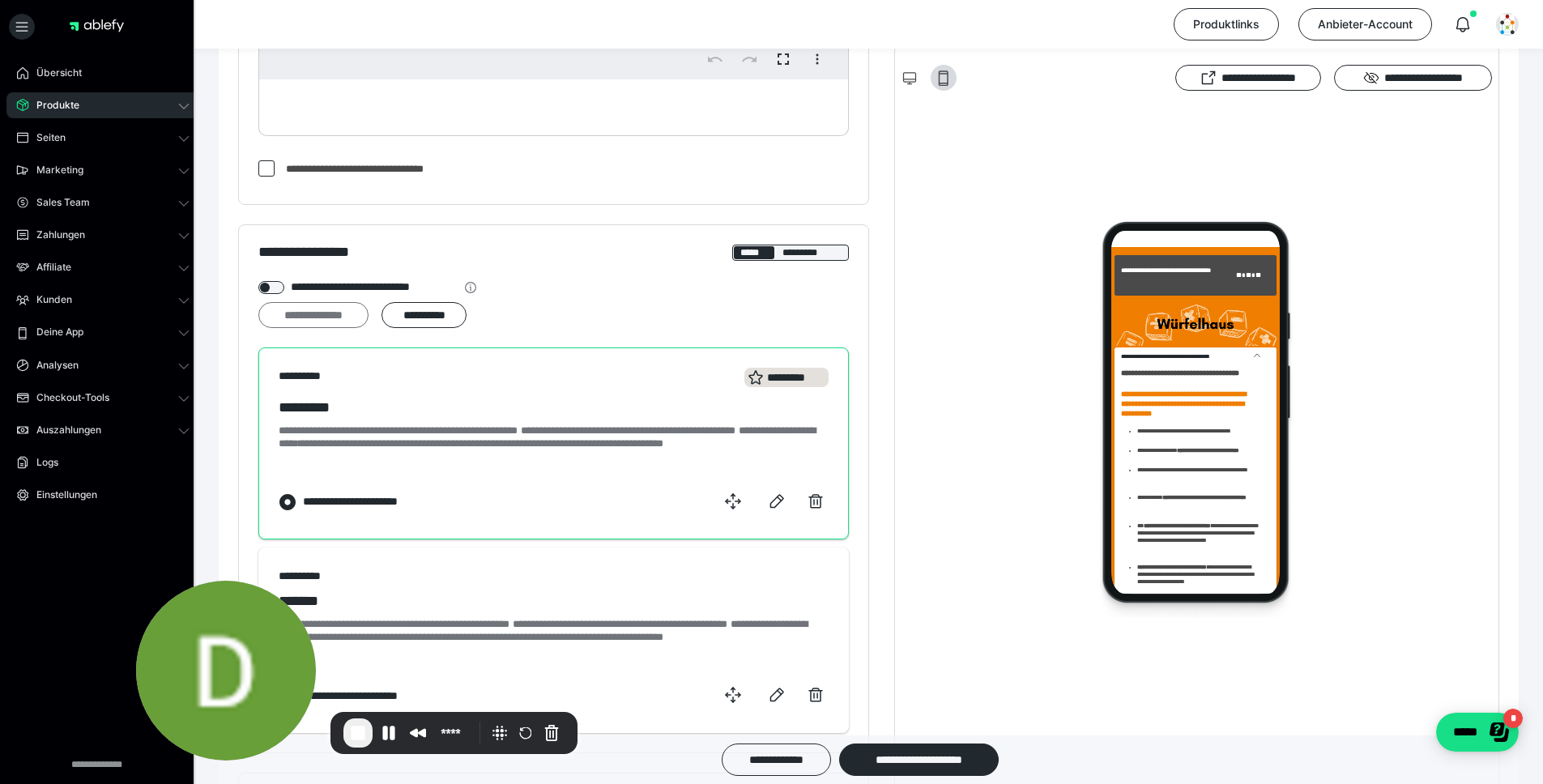 click on "**********" at bounding box center (313, 315) 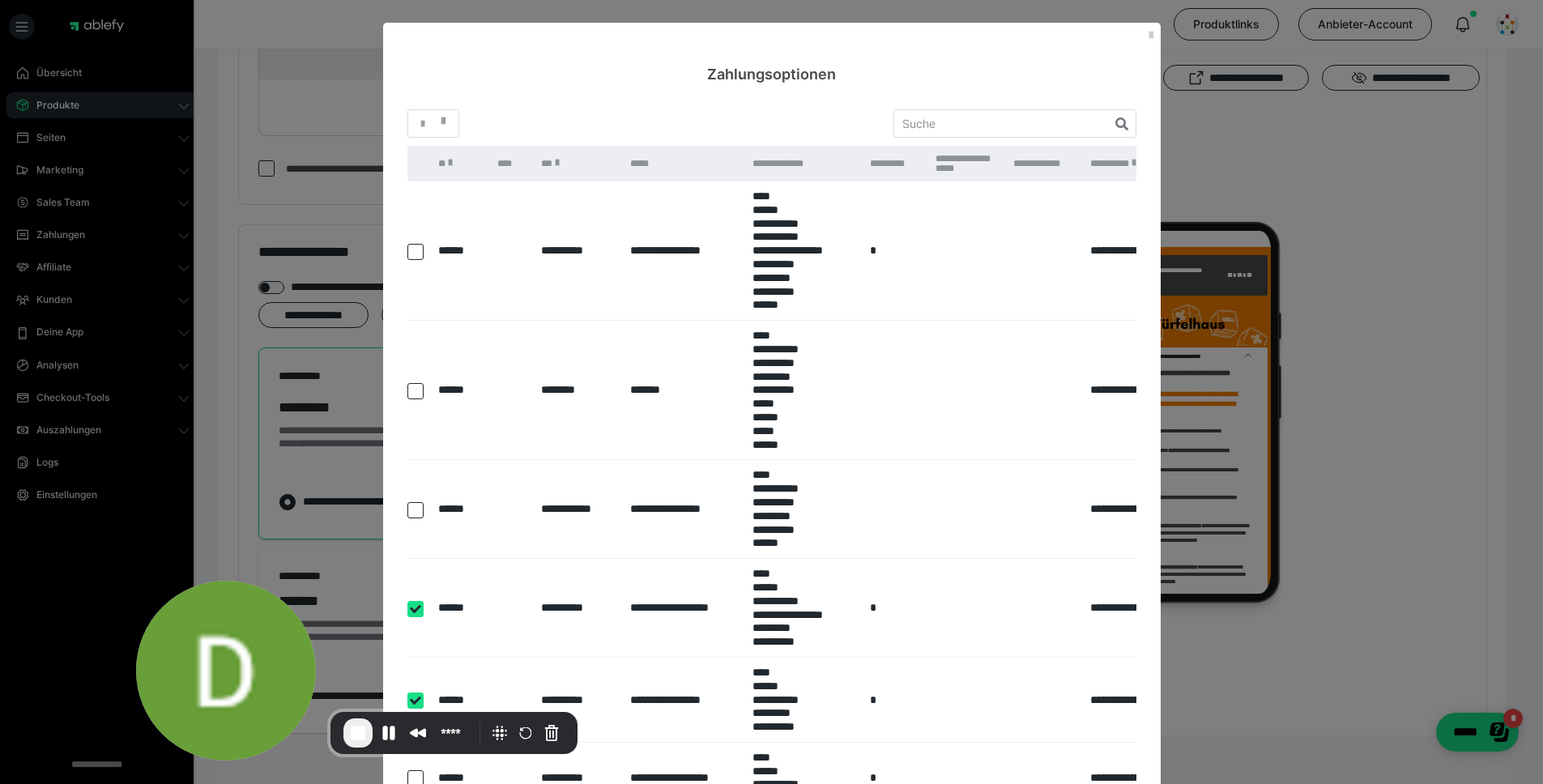 scroll, scrollTop: 12, scrollLeft: 0, axis: vertical 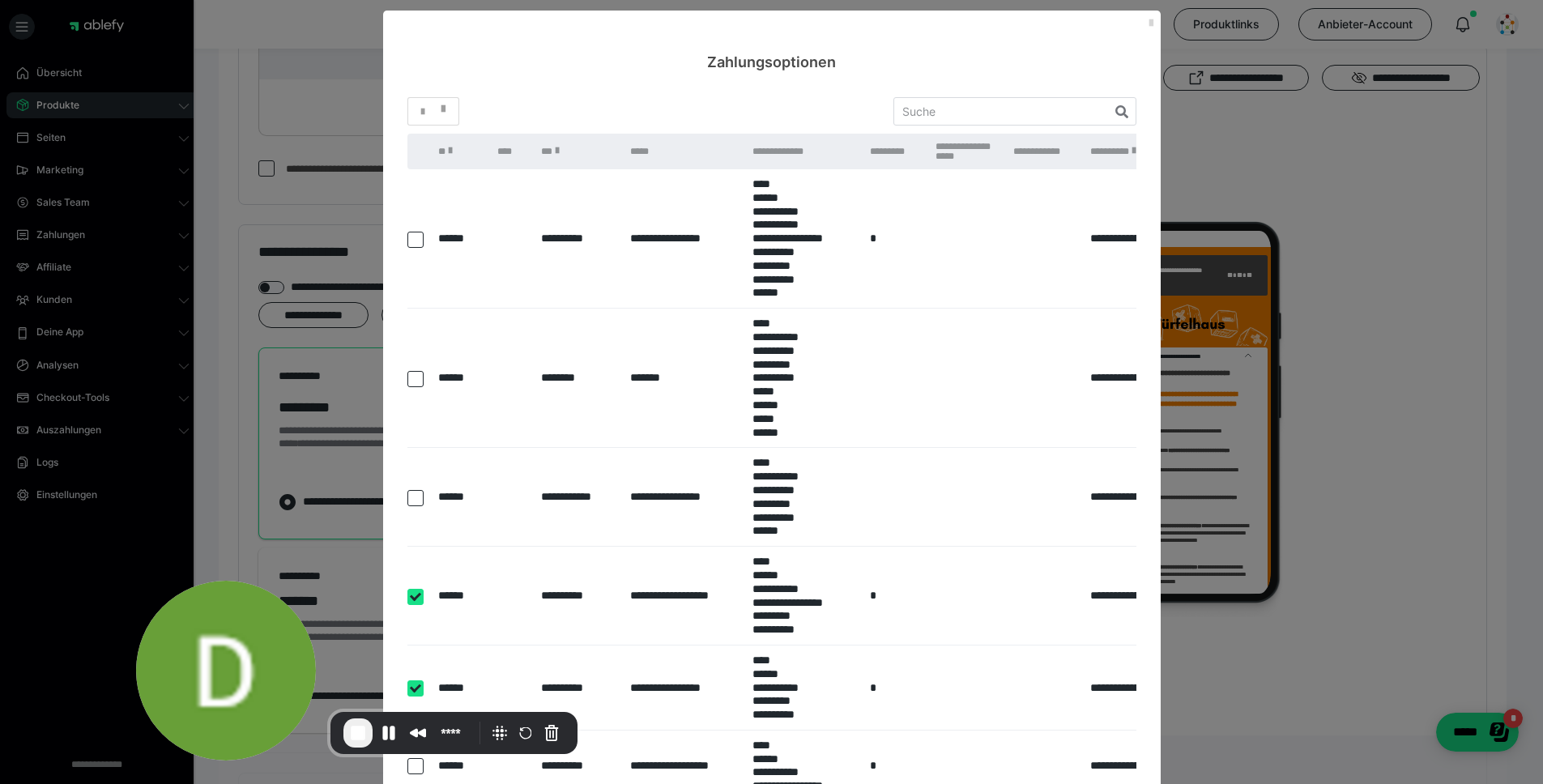 click at bounding box center [1151, 23] 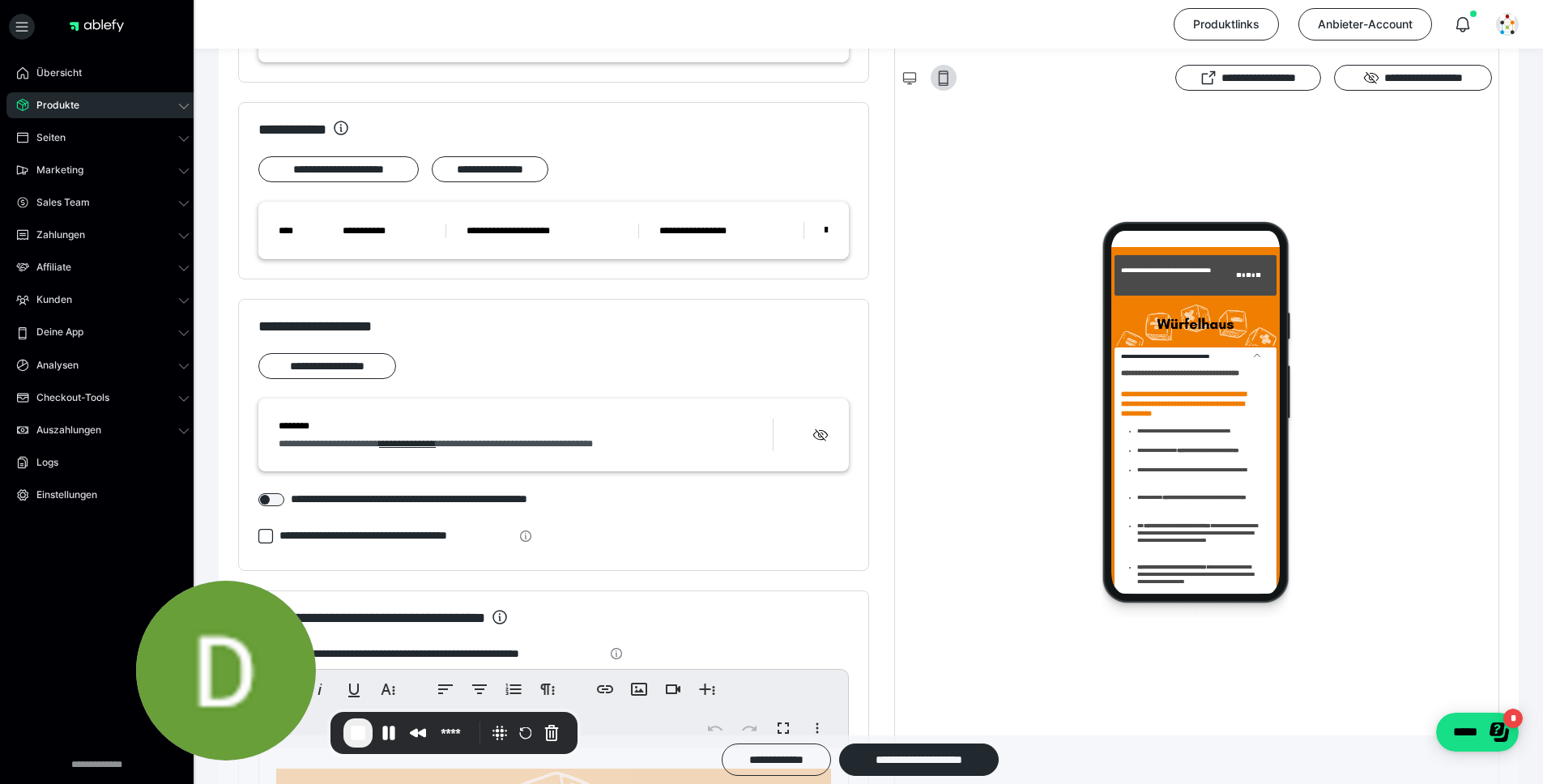 scroll, scrollTop: 1799, scrollLeft: 0, axis: vertical 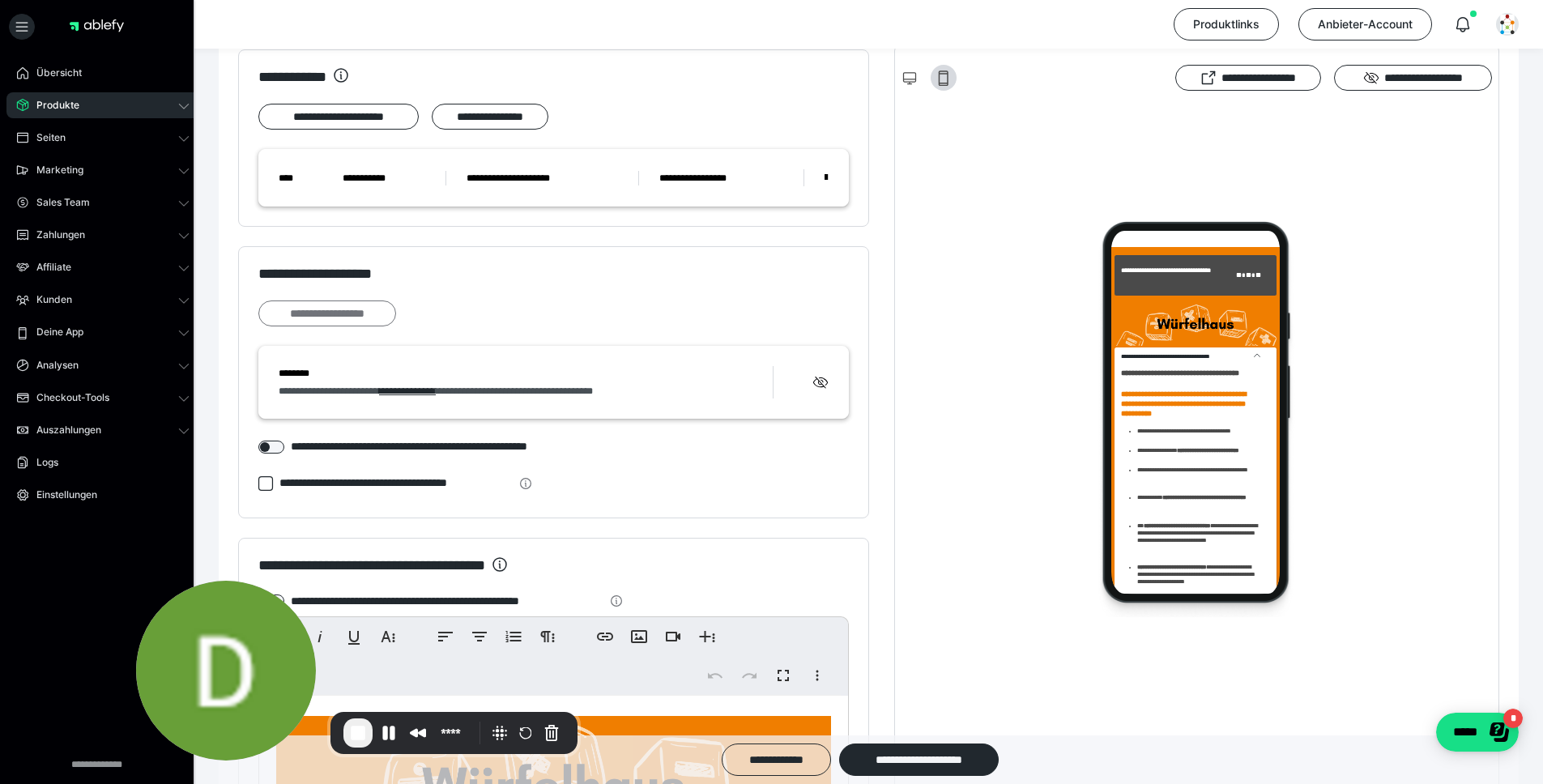 click on "**********" at bounding box center (327, 313) 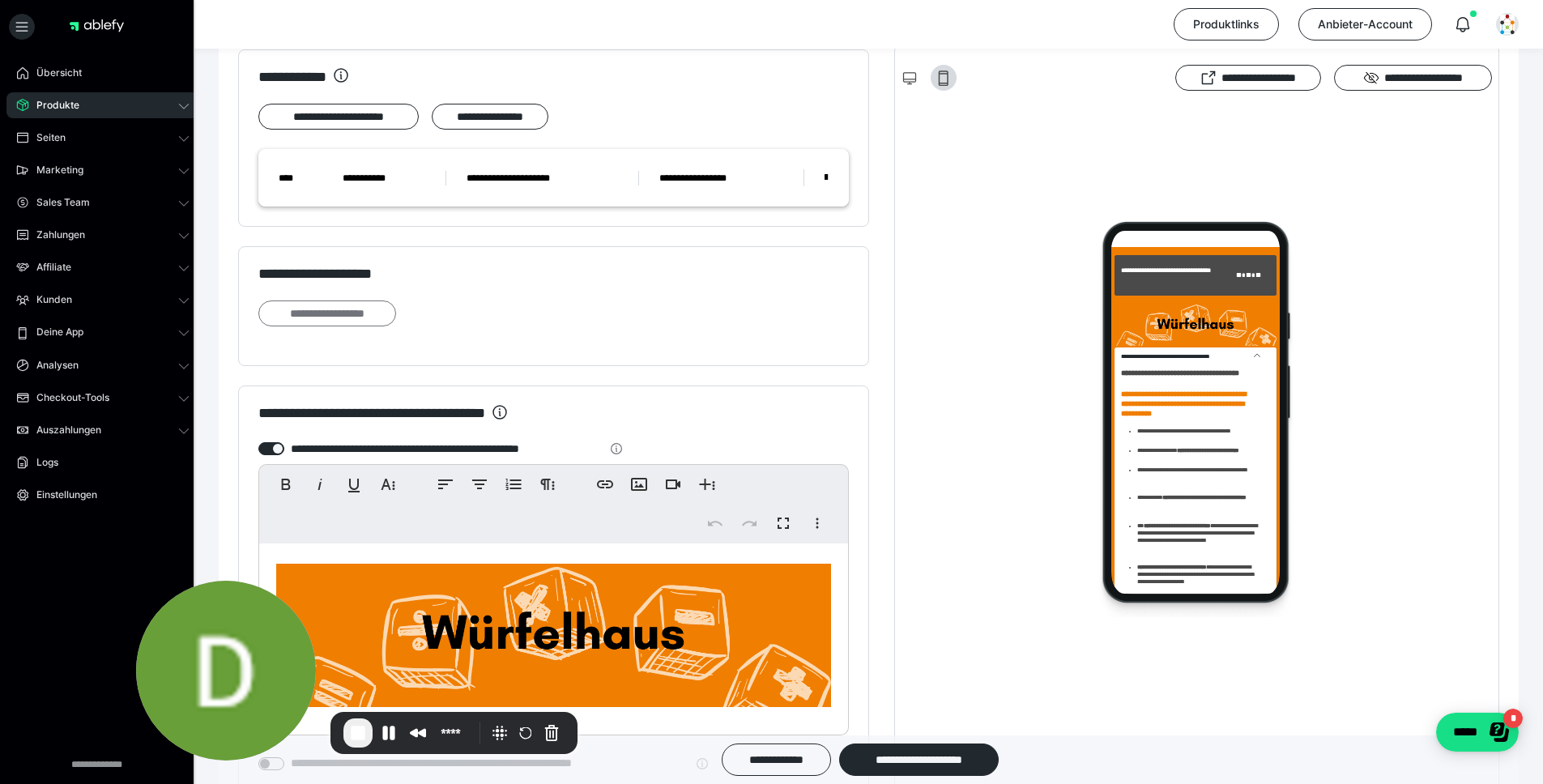 scroll, scrollTop: 0, scrollLeft: 0, axis: both 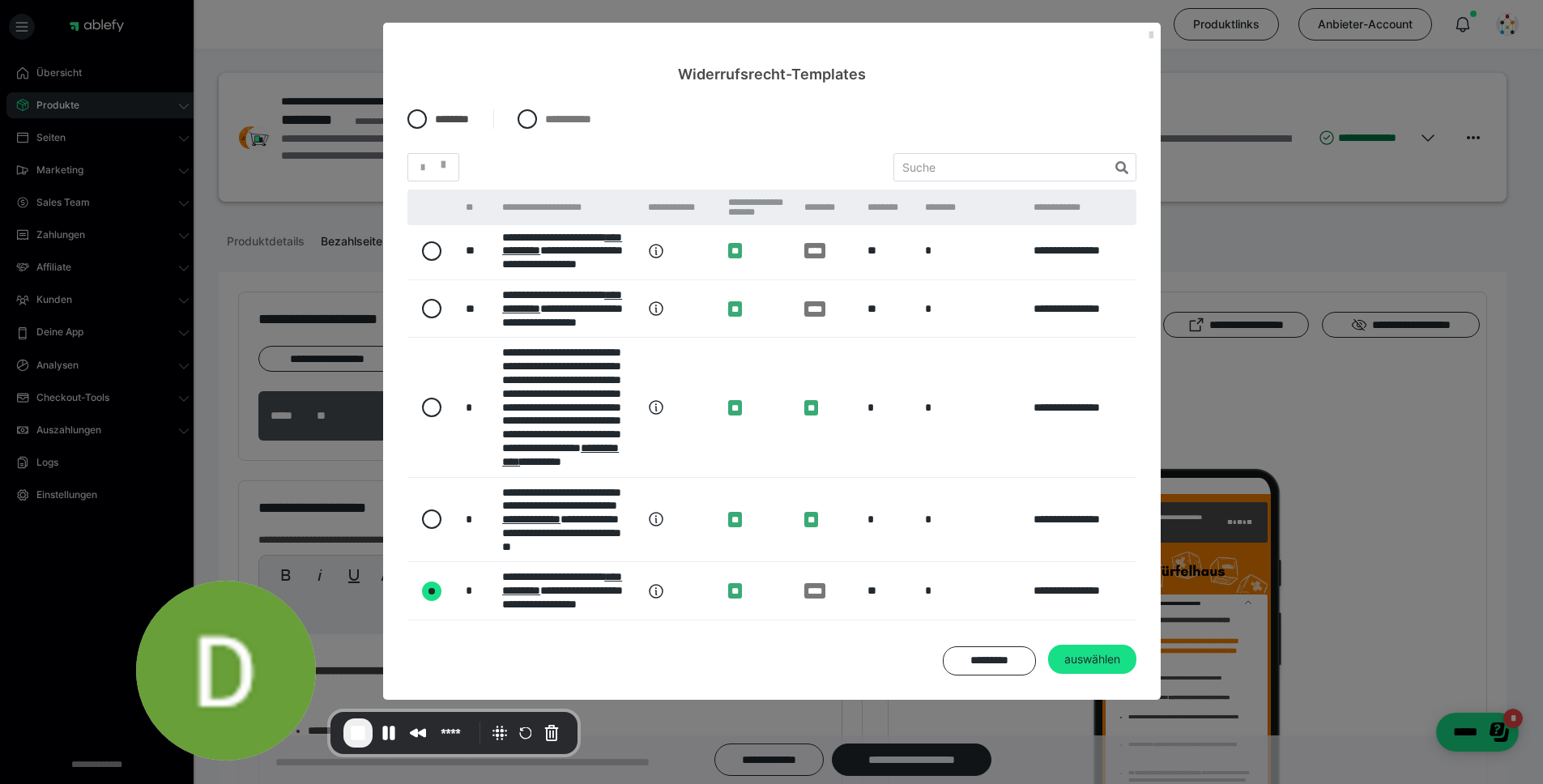 click at bounding box center (1151, 36) 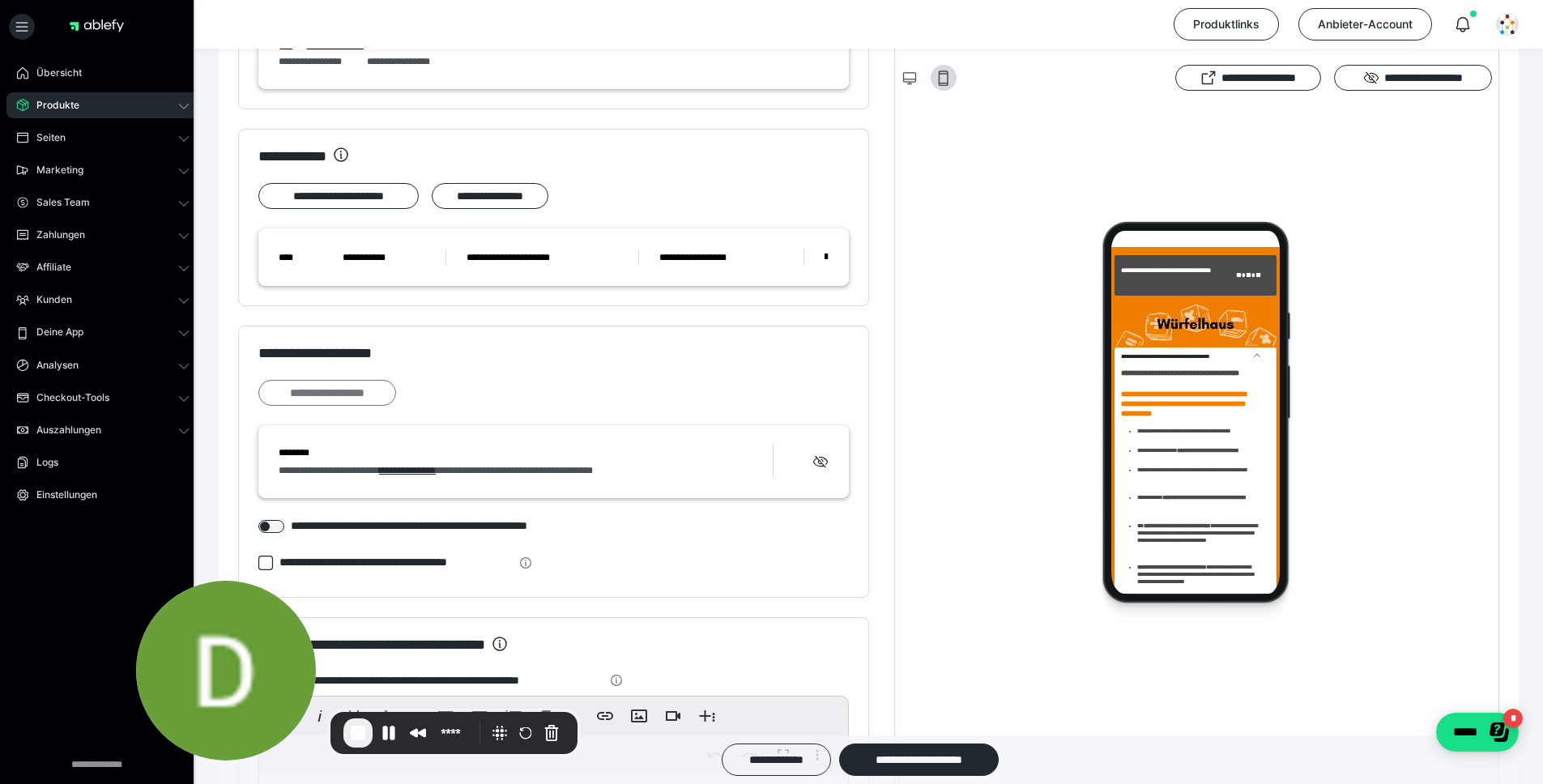 click on "**********" at bounding box center [327, 393] 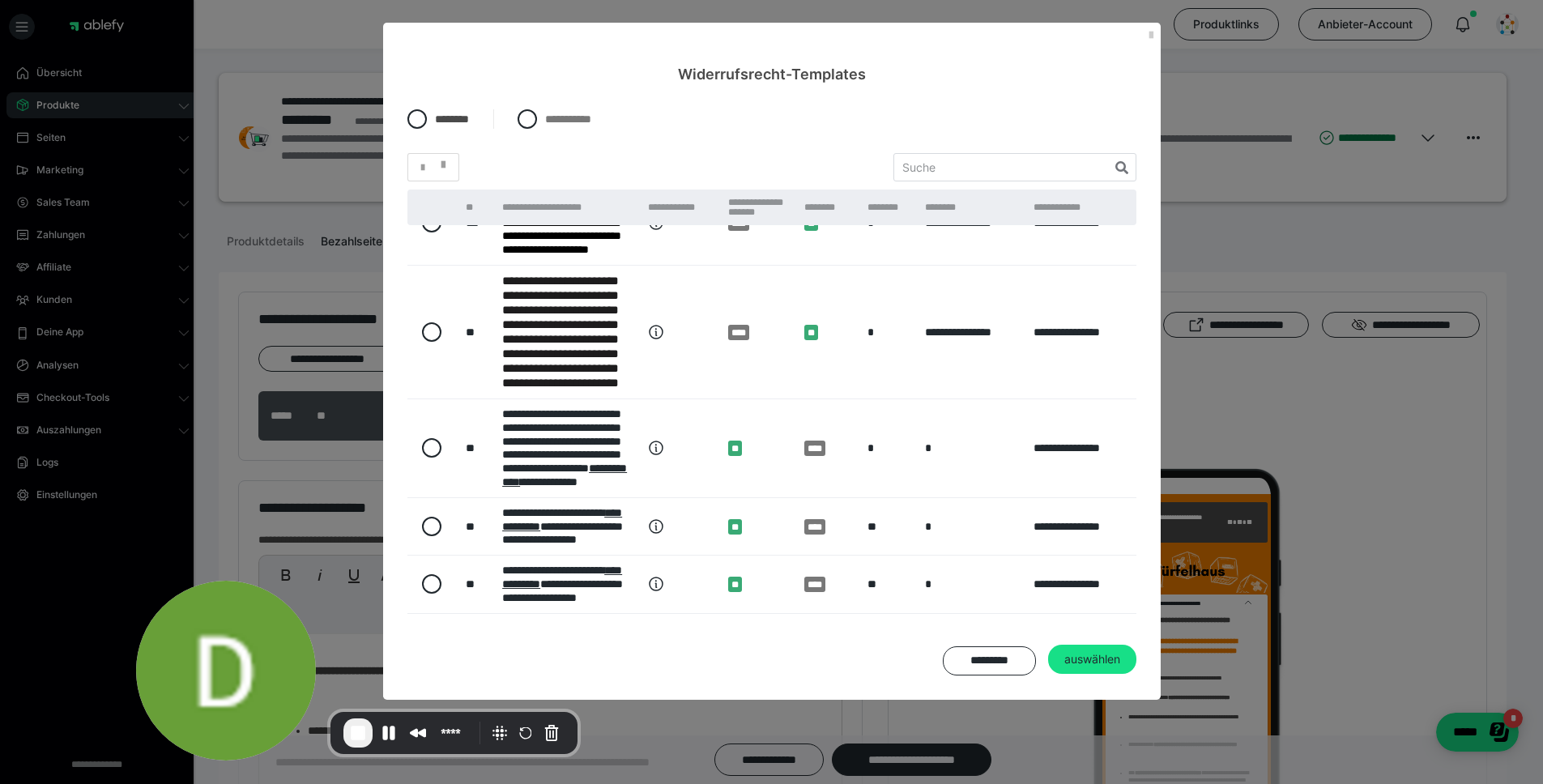 scroll, scrollTop: 53, scrollLeft: 0, axis: vertical 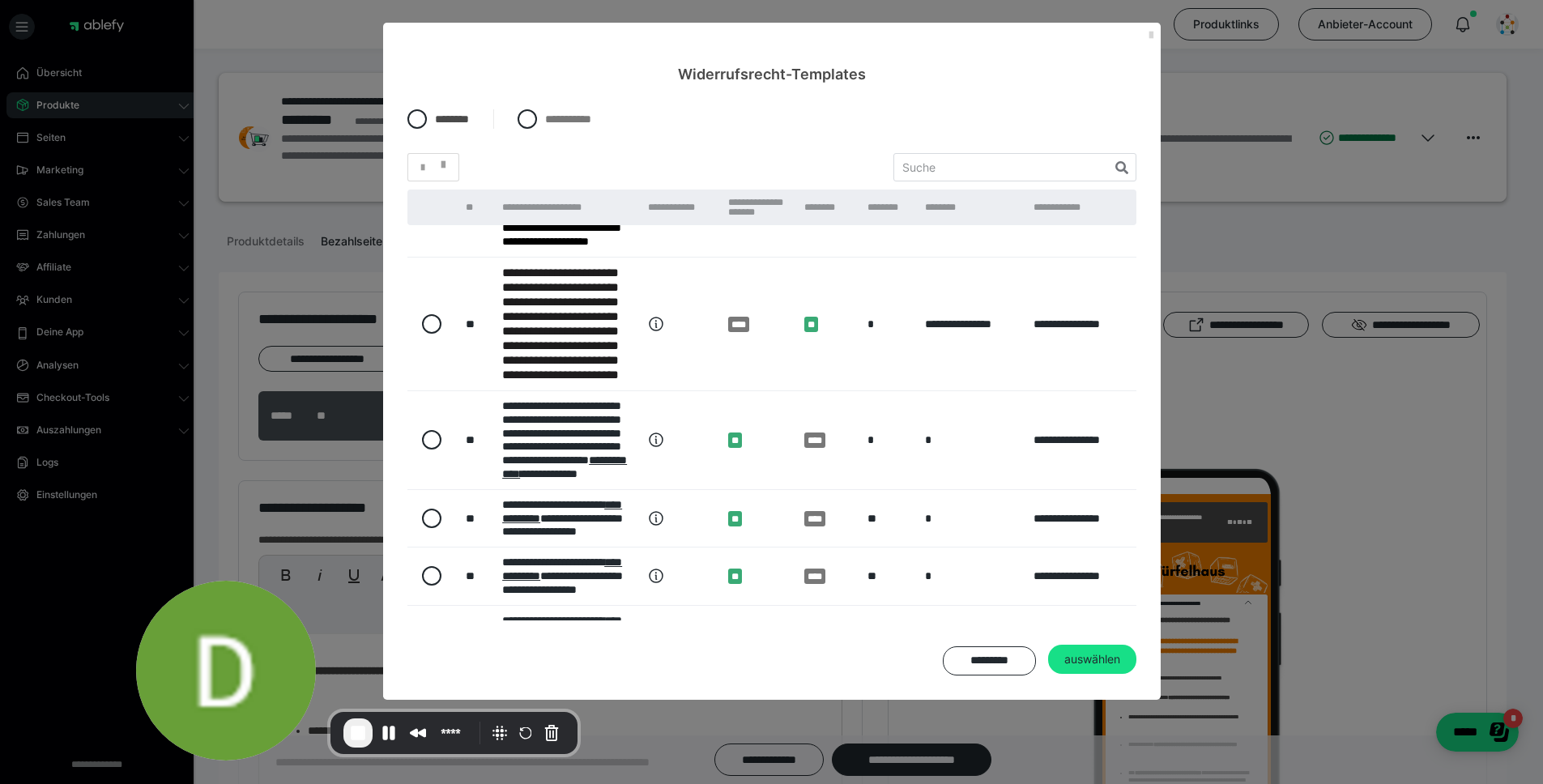click at bounding box center [1151, 36] 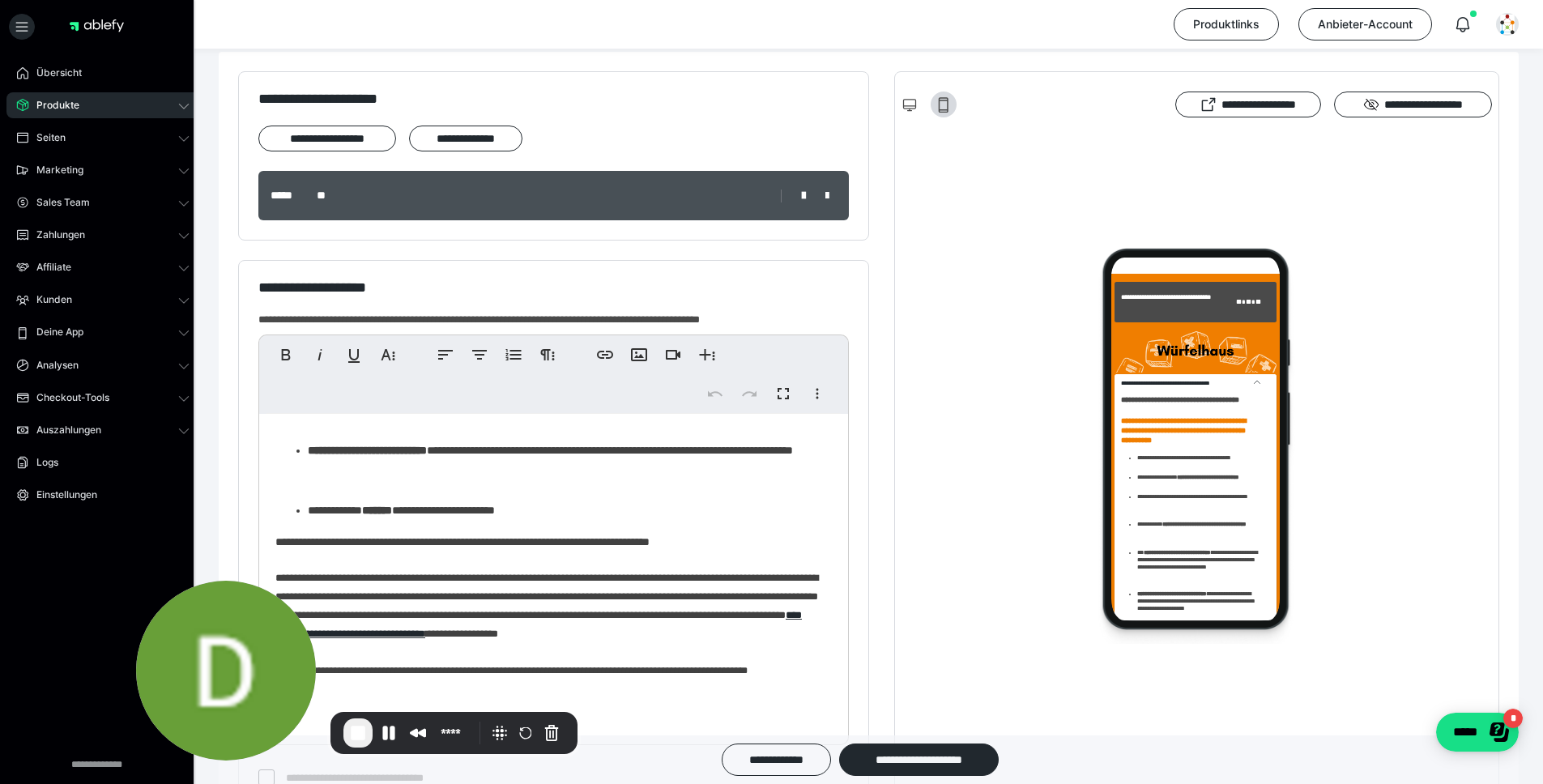 scroll, scrollTop: 0, scrollLeft: 0, axis: both 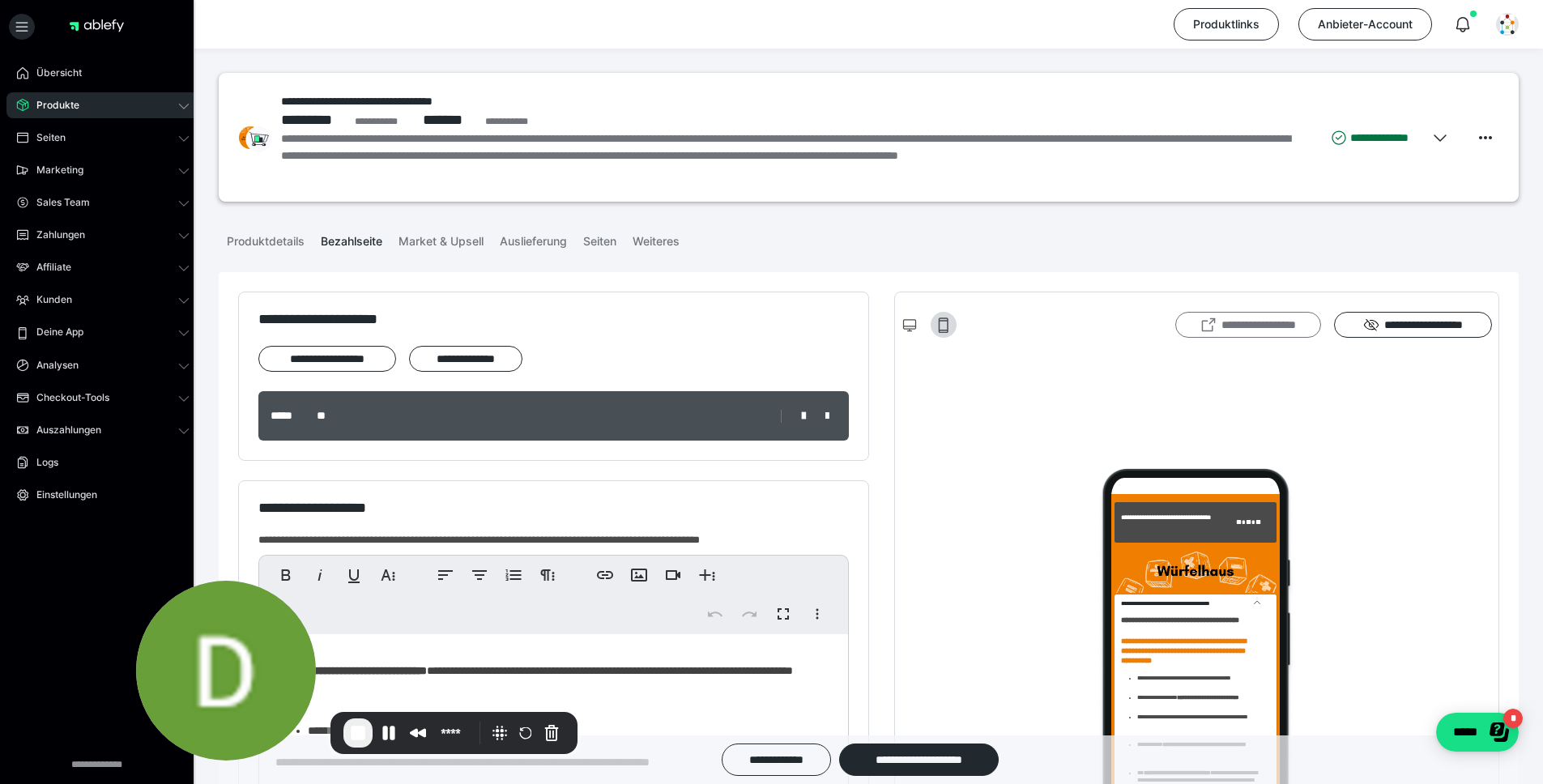 click on "**********" at bounding box center [1248, 325] 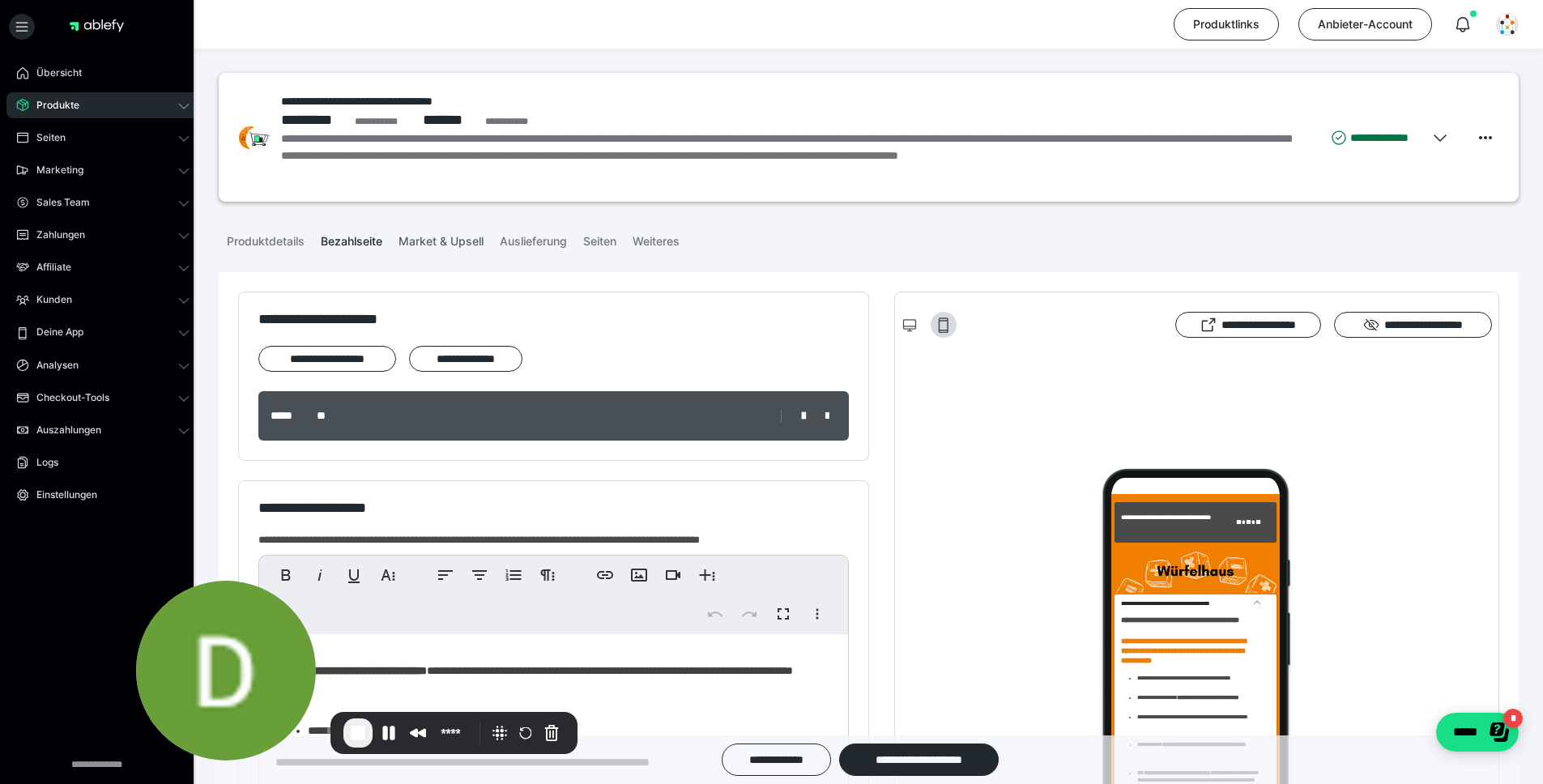 click on "Market & Upsell" at bounding box center [441, 238] 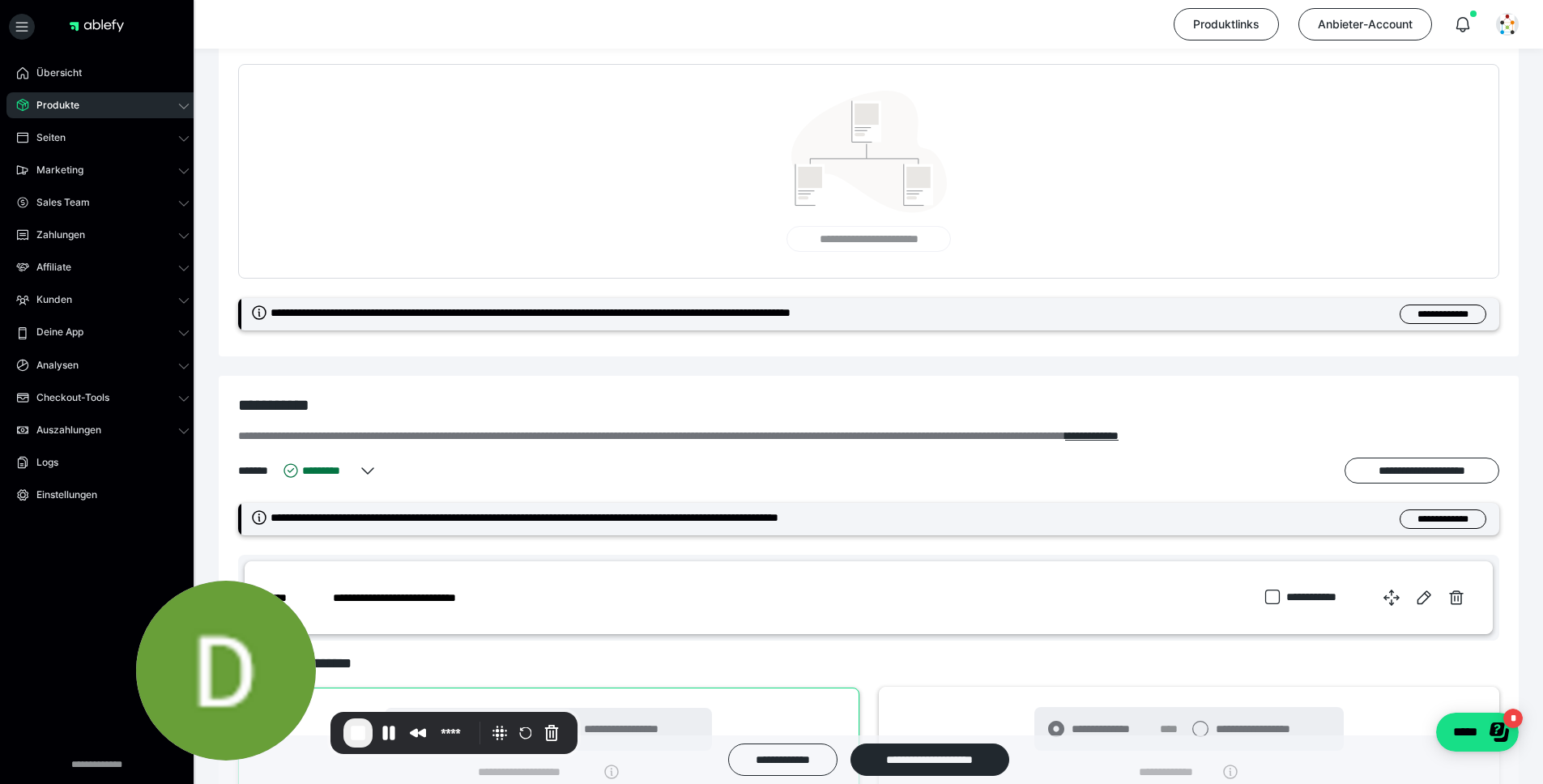 scroll, scrollTop: 0, scrollLeft: 0, axis: both 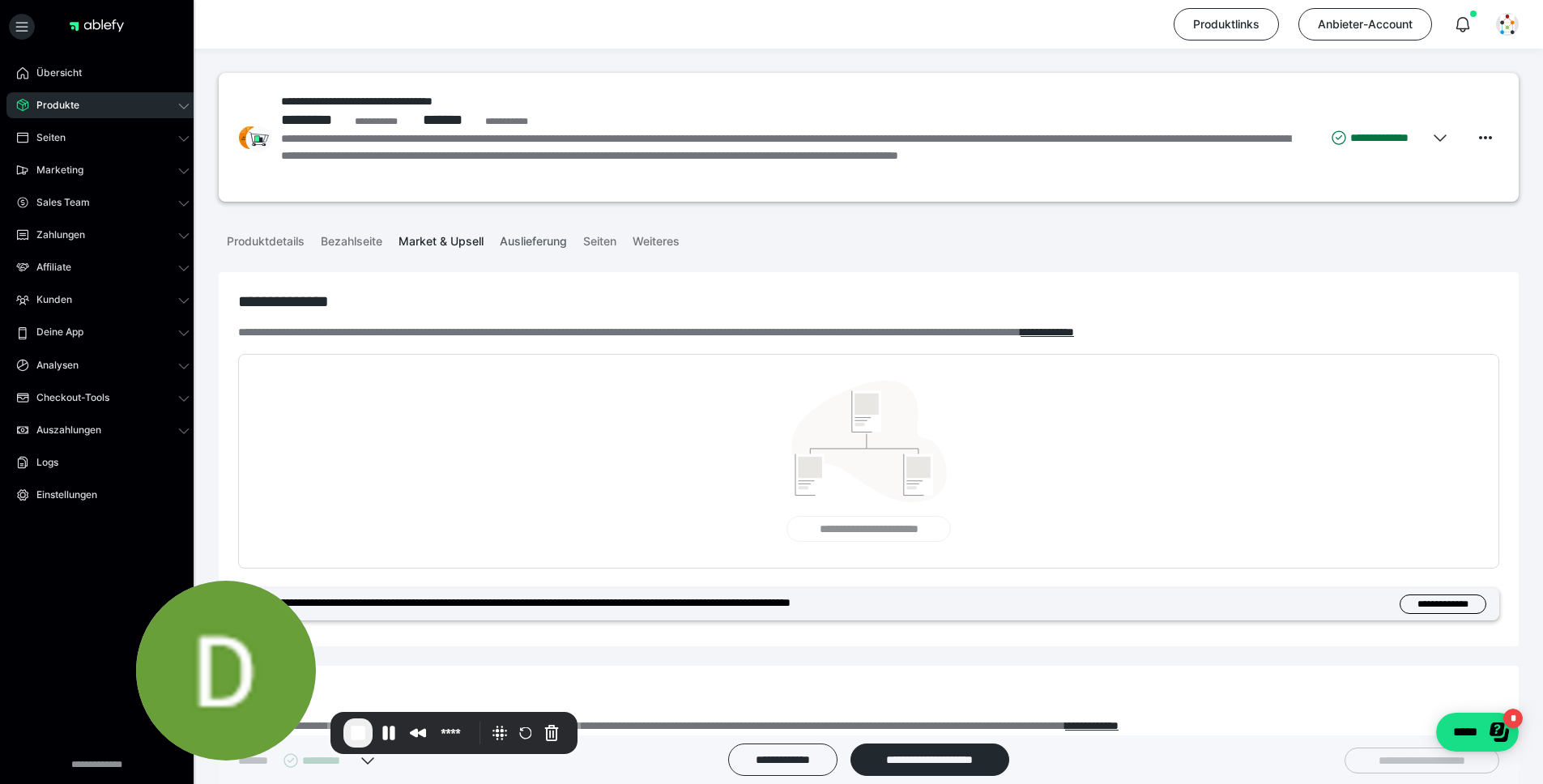 click on "Auslieferung" at bounding box center (533, 238) 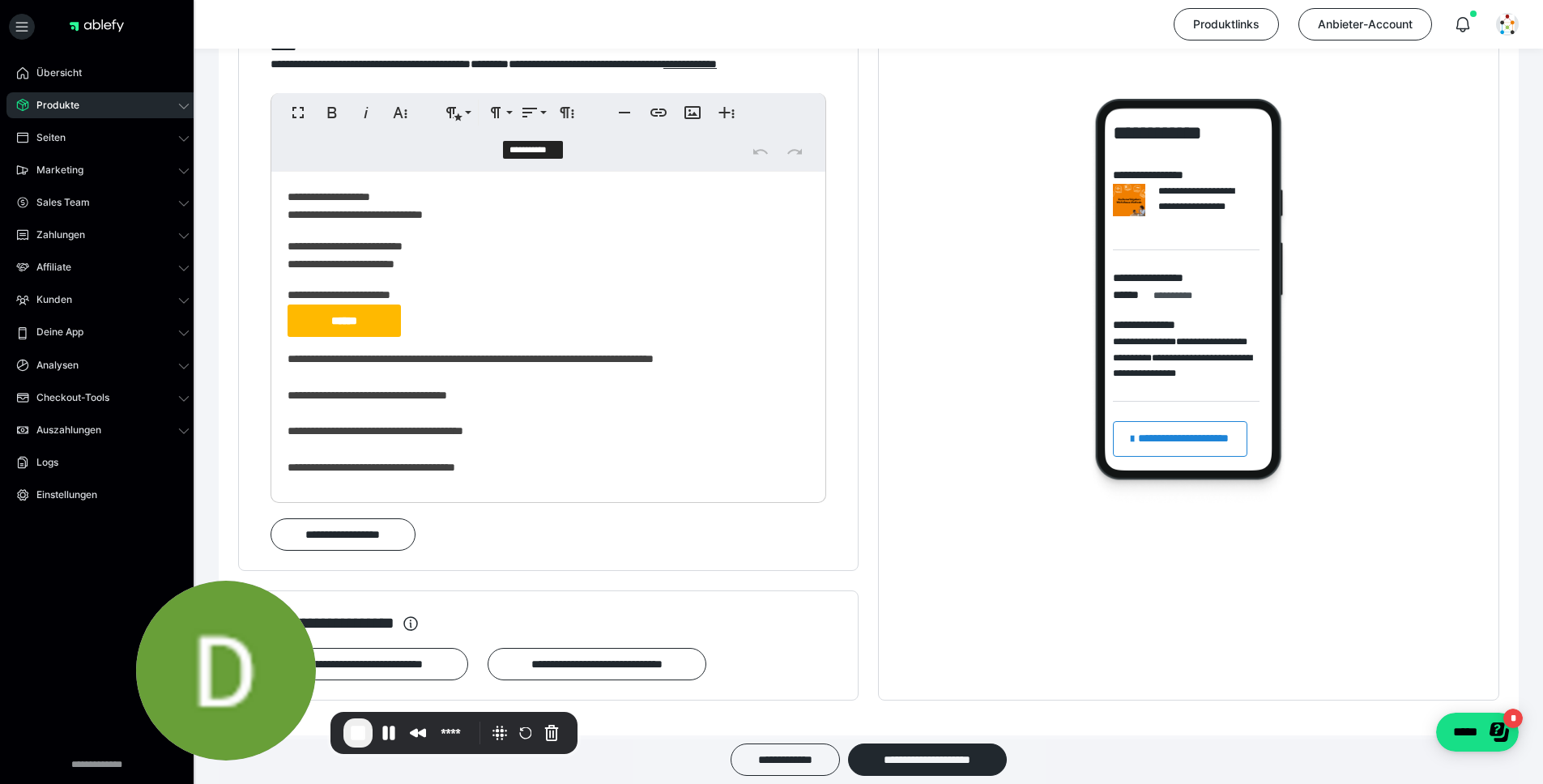scroll, scrollTop: 1067, scrollLeft: 0, axis: vertical 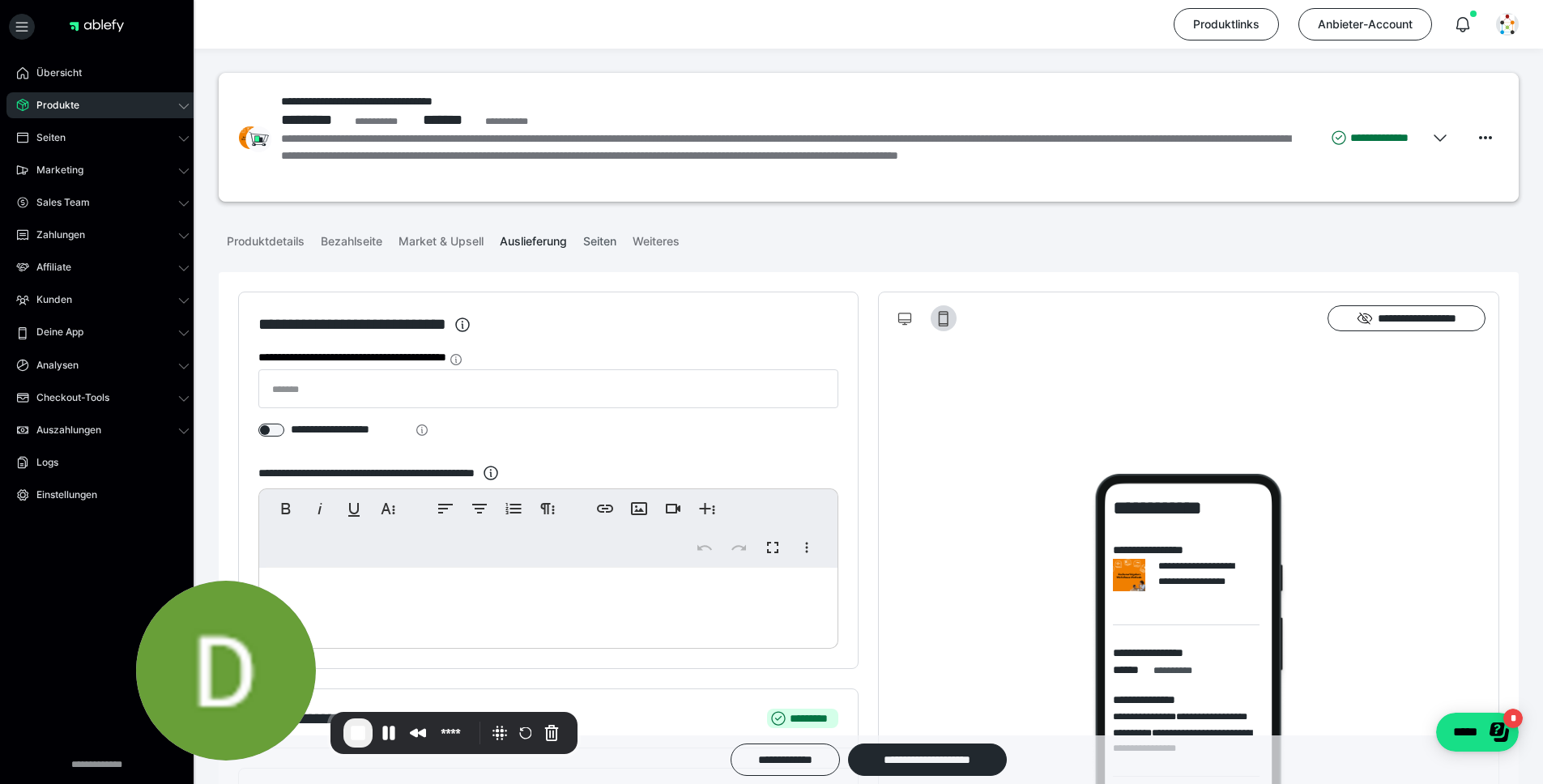 click on "Seiten" at bounding box center (599, 238) 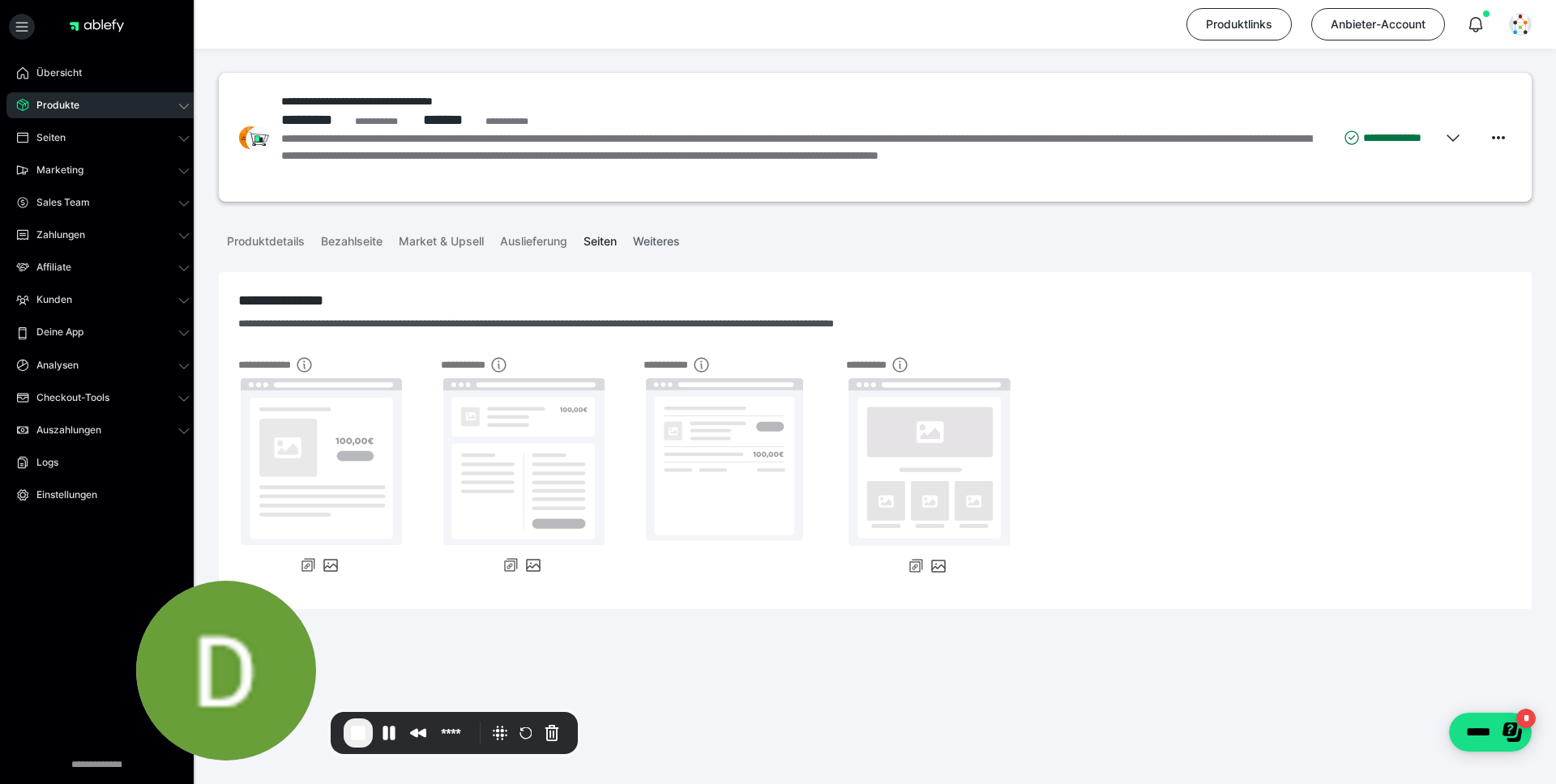 click on "Weiteres" at bounding box center (656, 238) 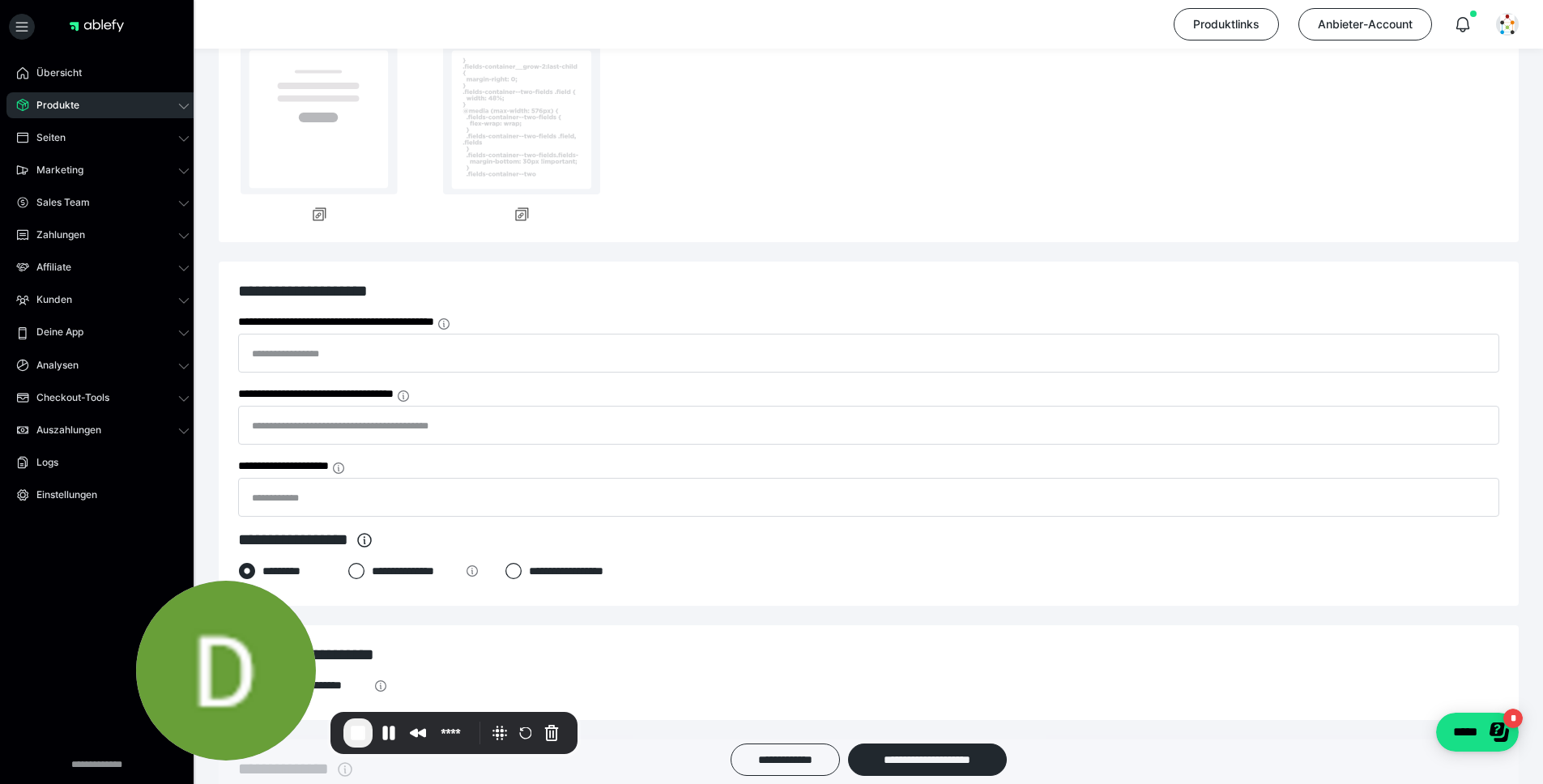scroll, scrollTop: 288, scrollLeft: 0, axis: vertical 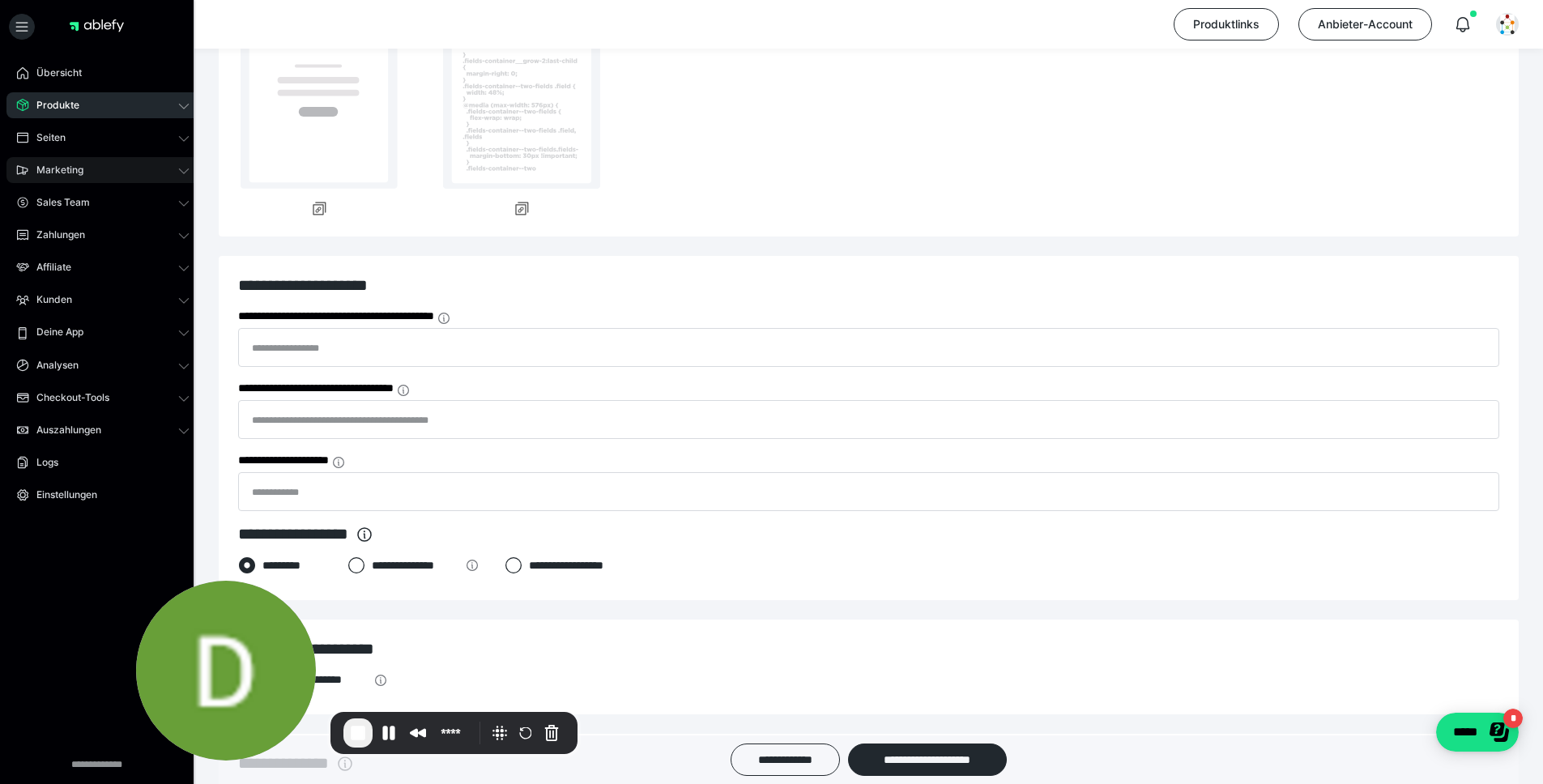 click on "Marketing" at bounding box center [103, 170] 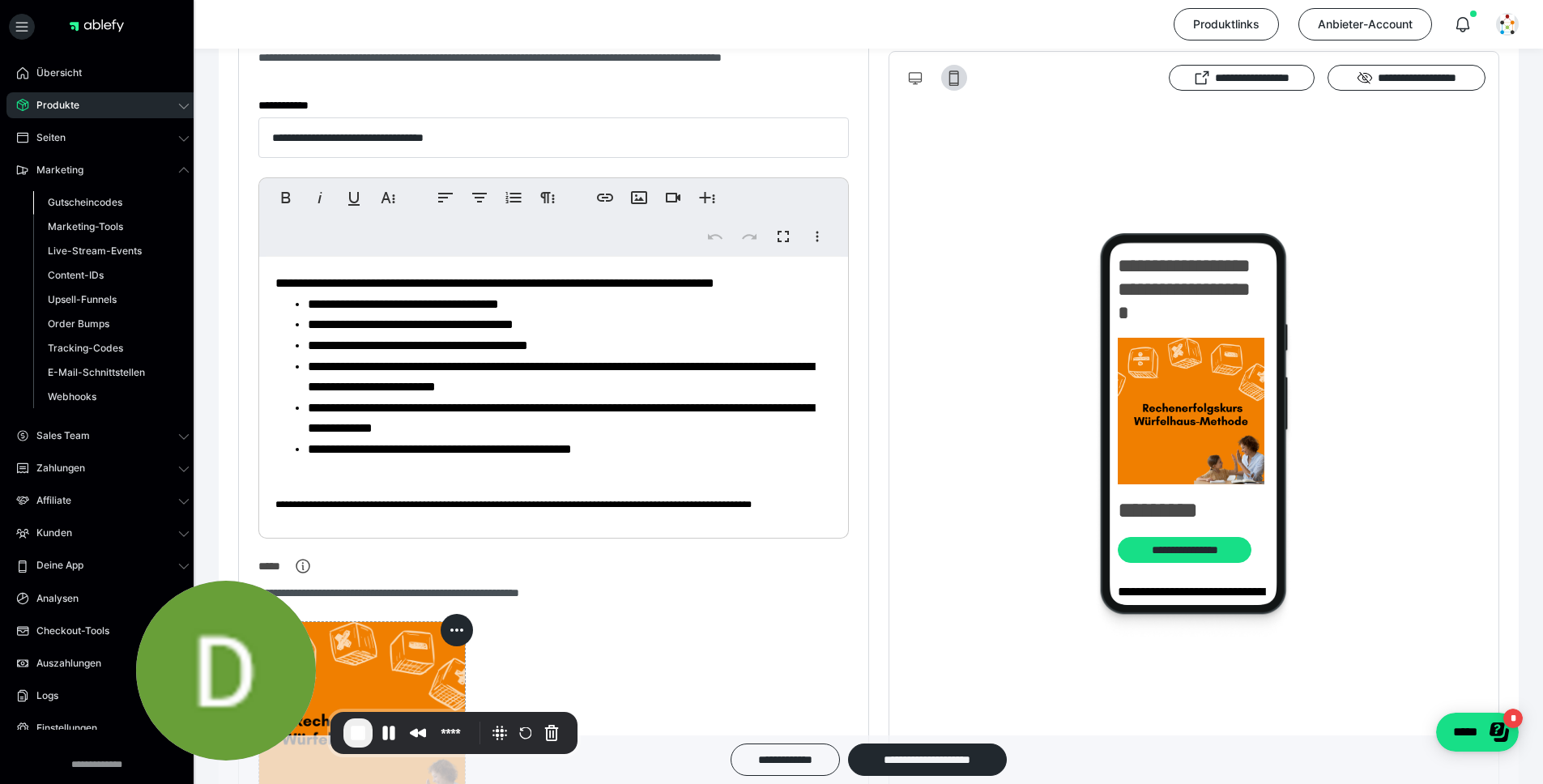 click on "Gutscheincodes" at bounding box center (85, 202) 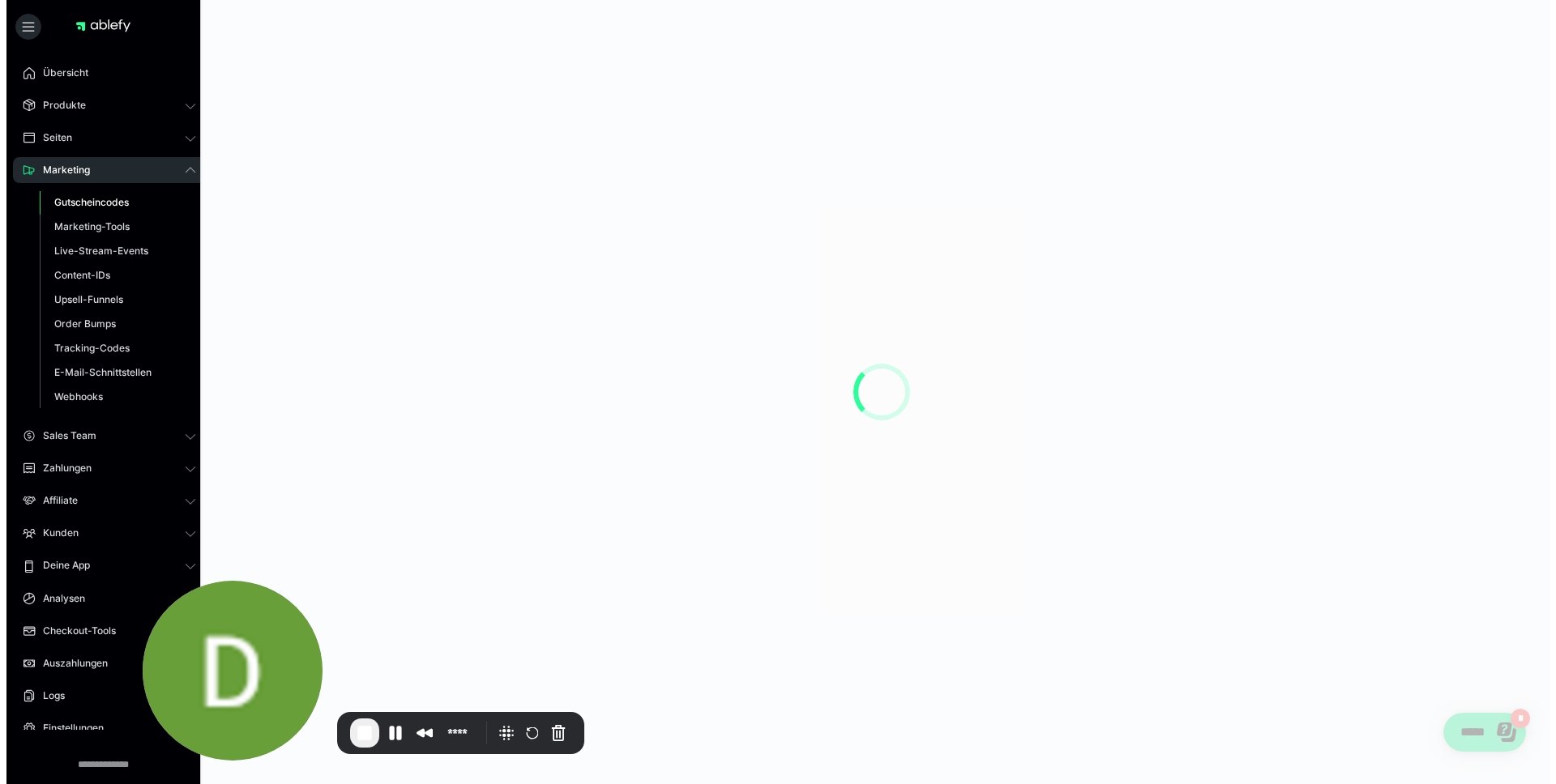 scroll, scrollTop: 0, scrollLeft: 0, axis: both 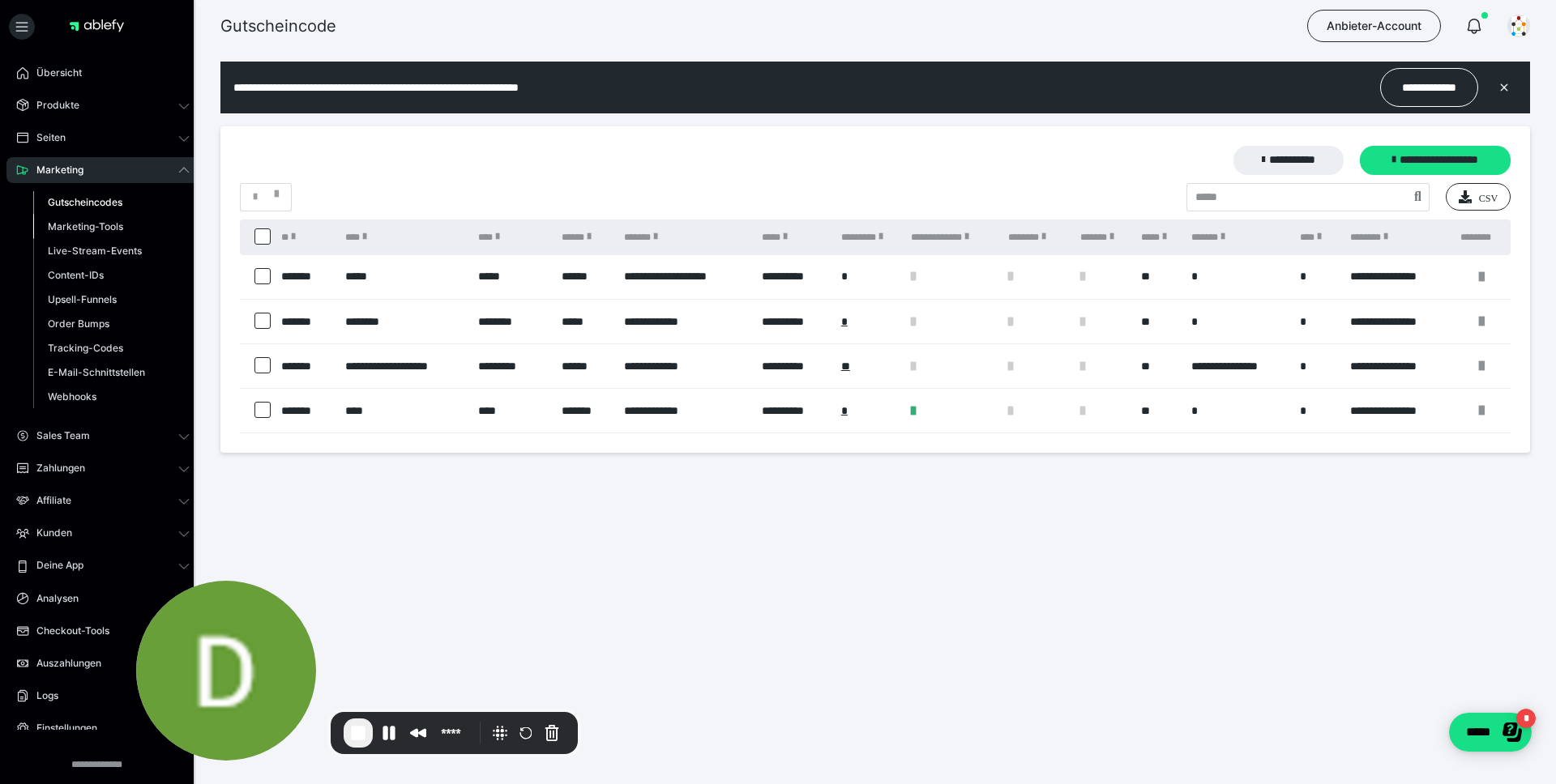 click on "Marketing-Tools" at bounding box center [85, 226] 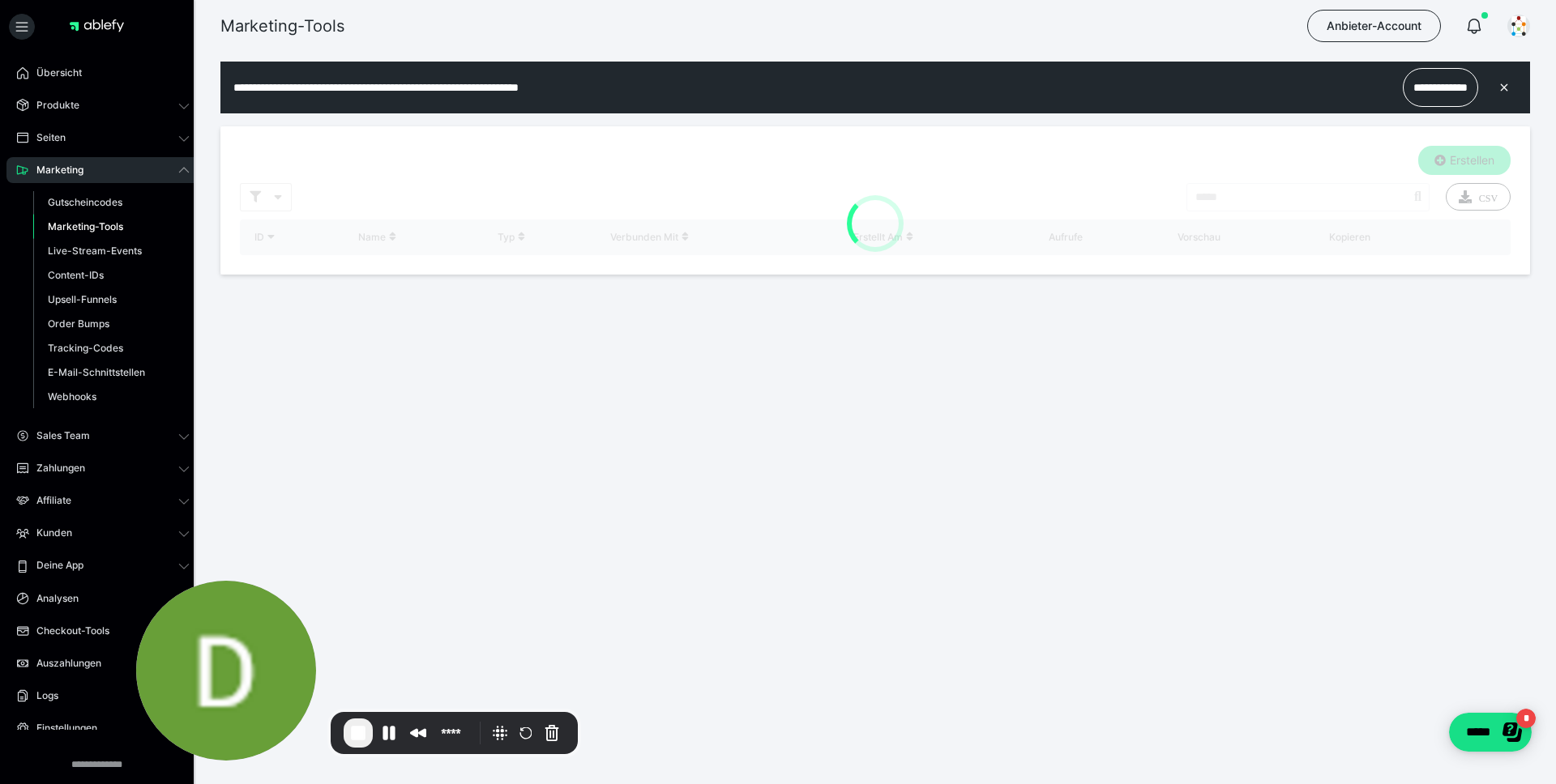scroll, scrollTop: 0, scrollLeft: 0, axis: both 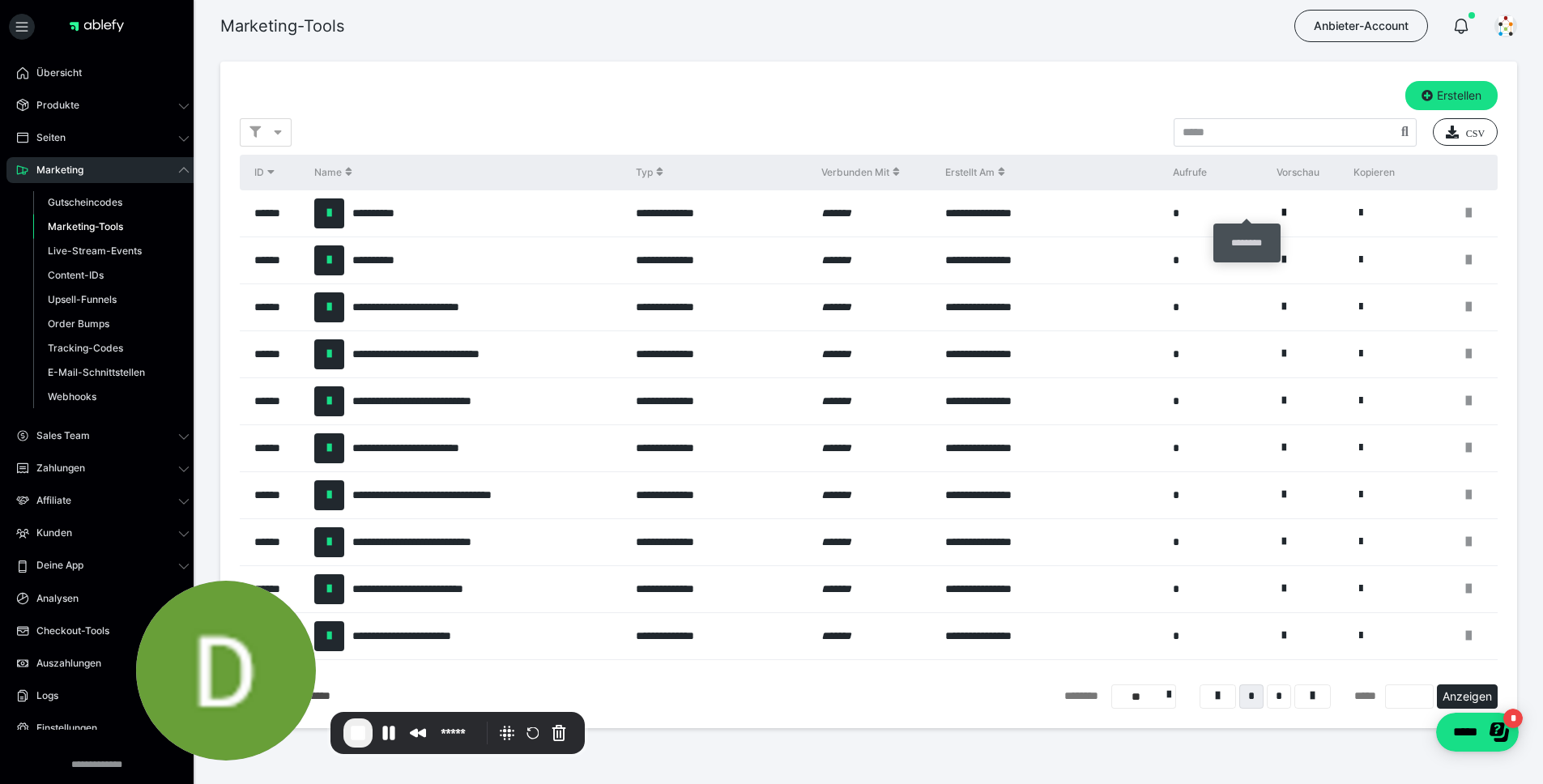 click at bounding box center [1284, 213] 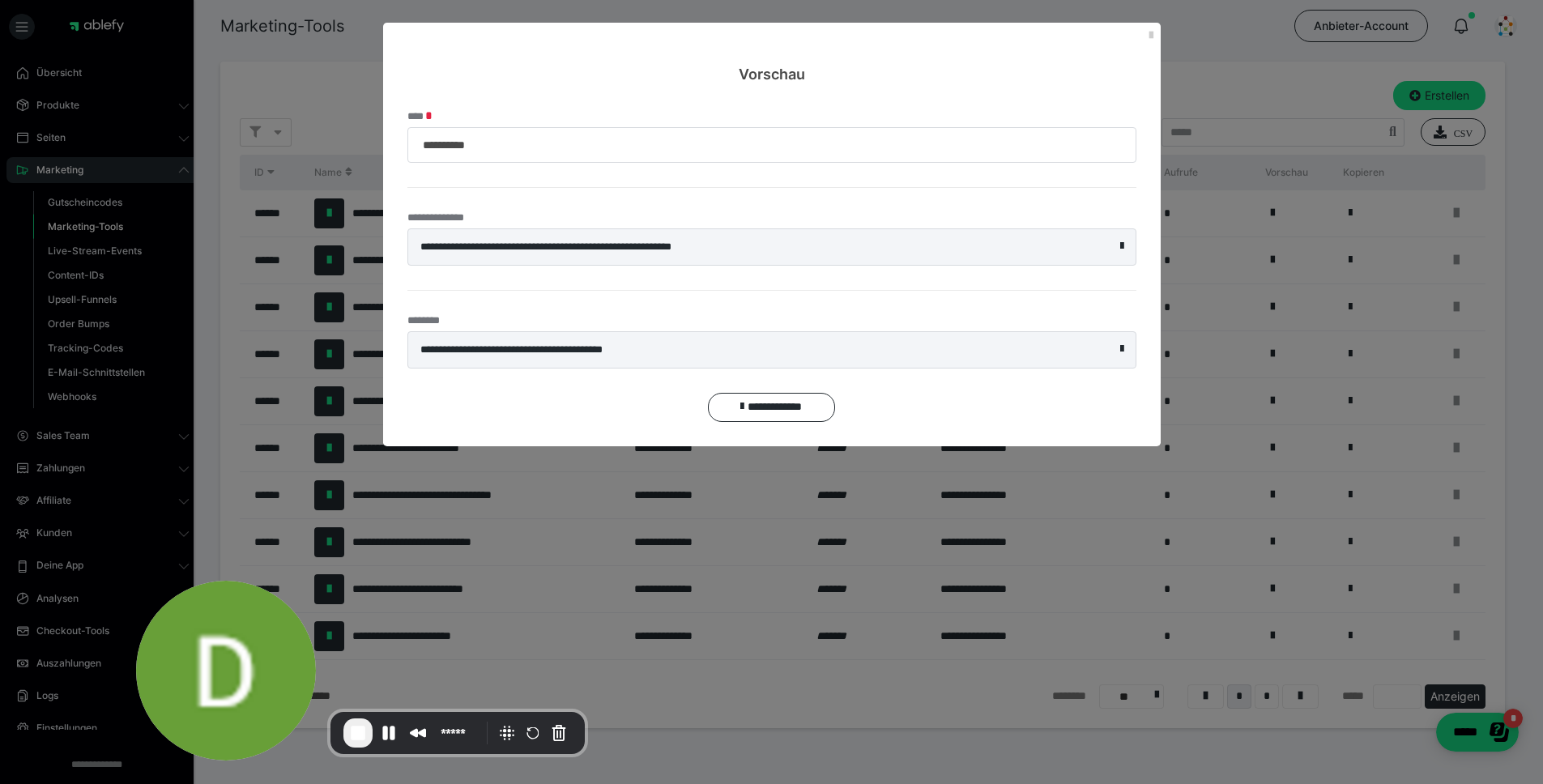 click on "**********" at bounding box center [735, 247] 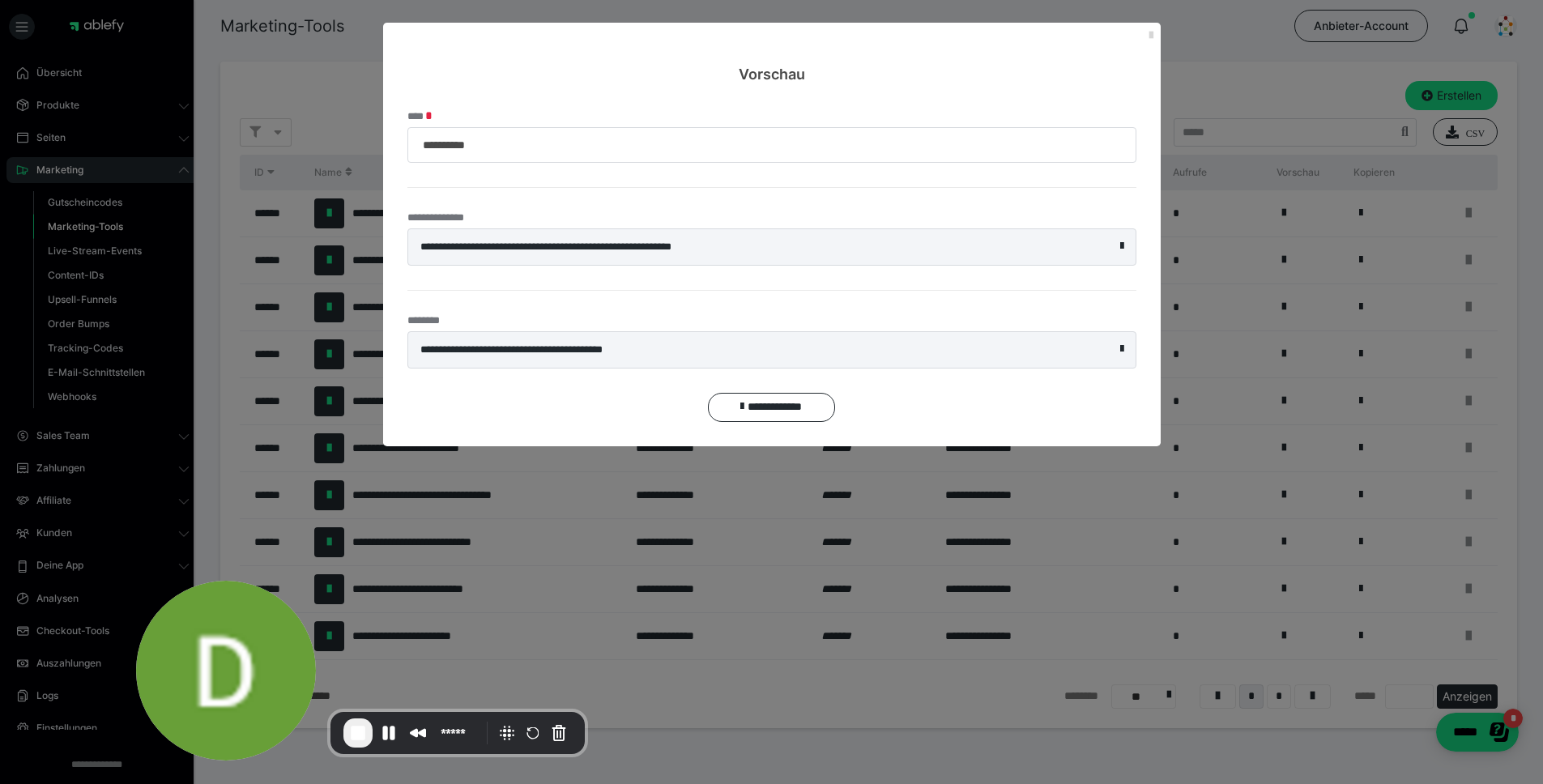 click at bounding box center [1151, 36] 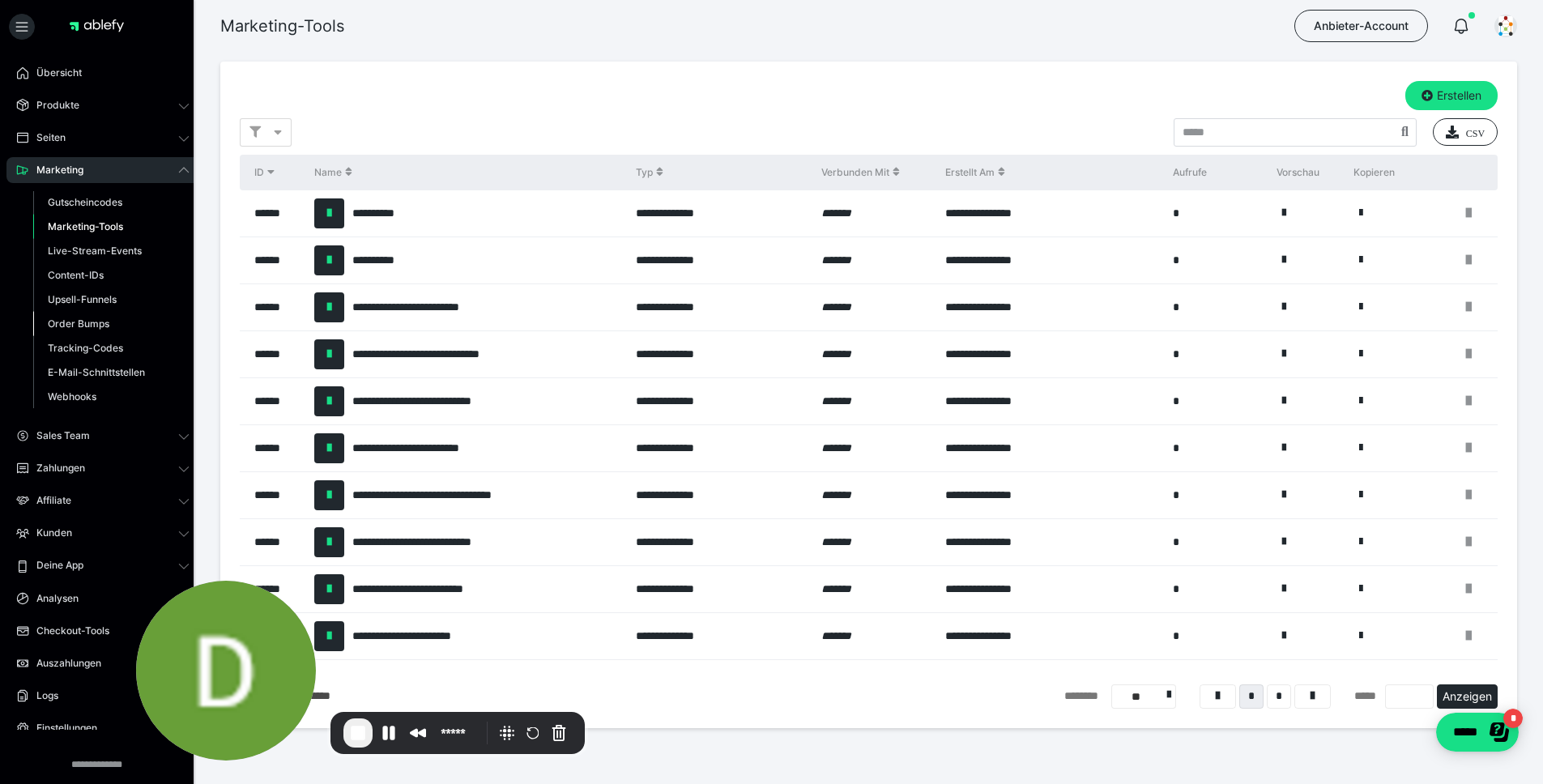 click on "Order Bumps" at bounding box center [79, 323] 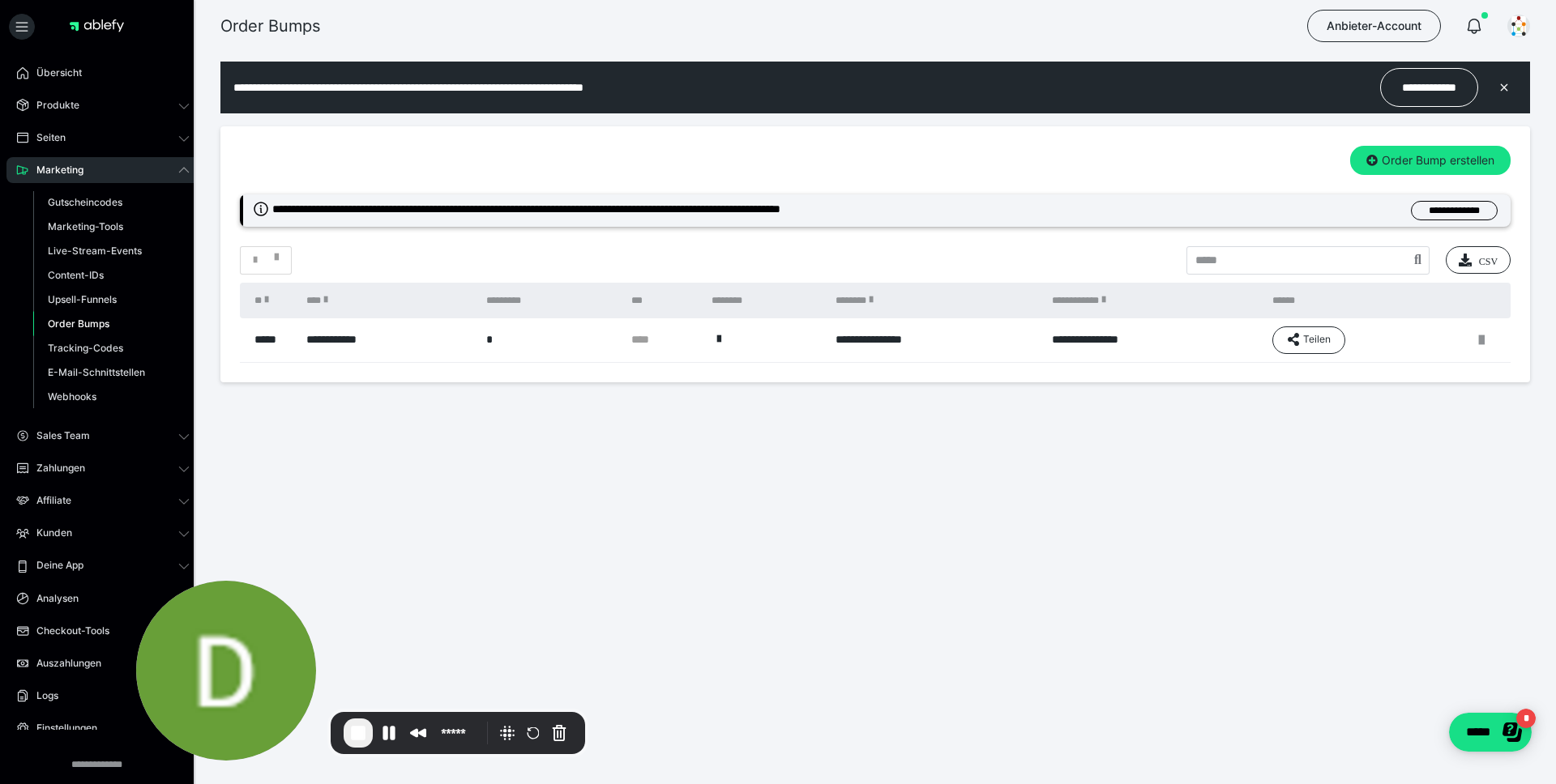 scroll, scrollTop: 0, scrollLeft: 0, axis: both 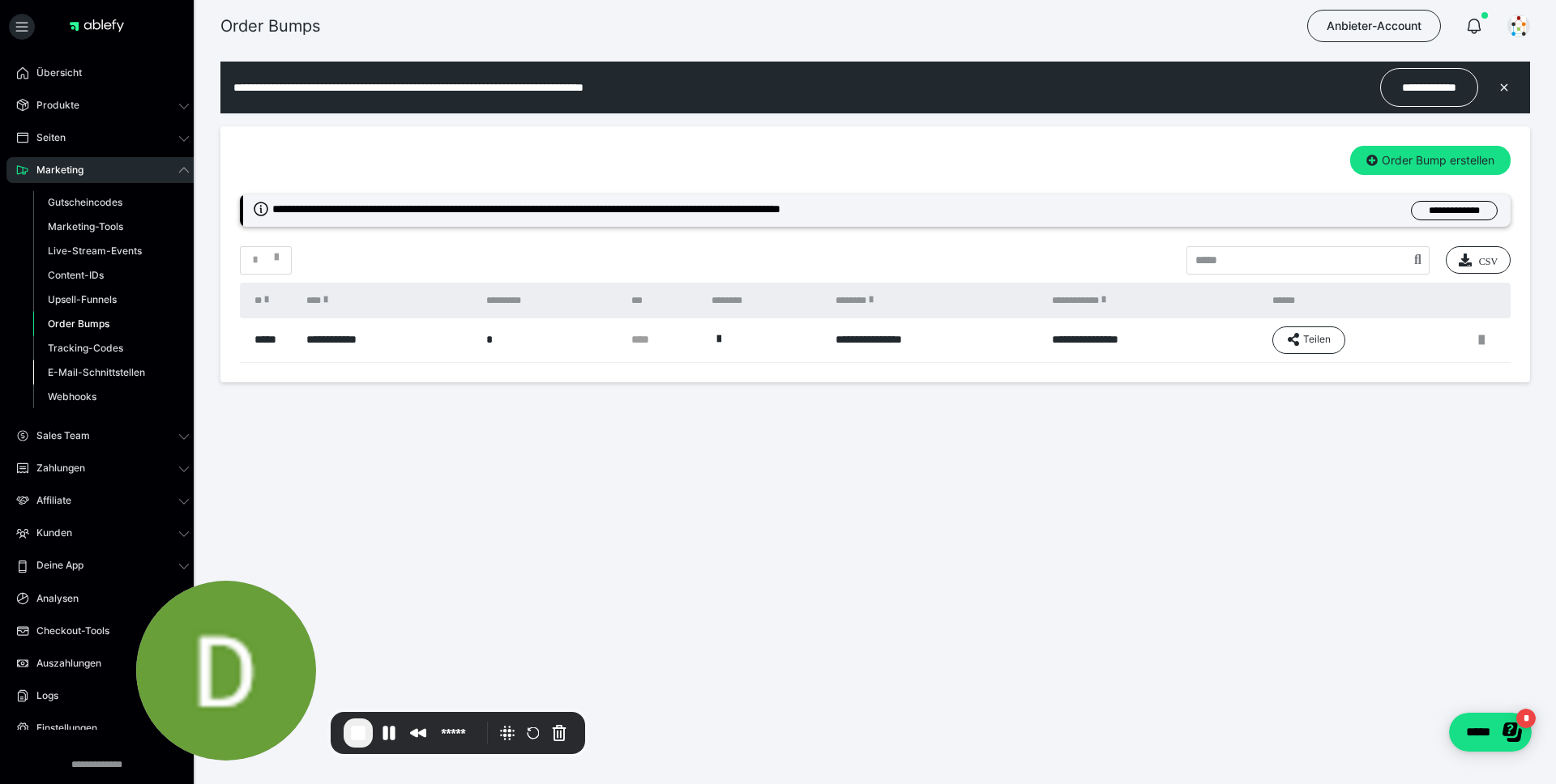 click on "E-Mail-Schnittstellen" at bounding box center [96, 372] 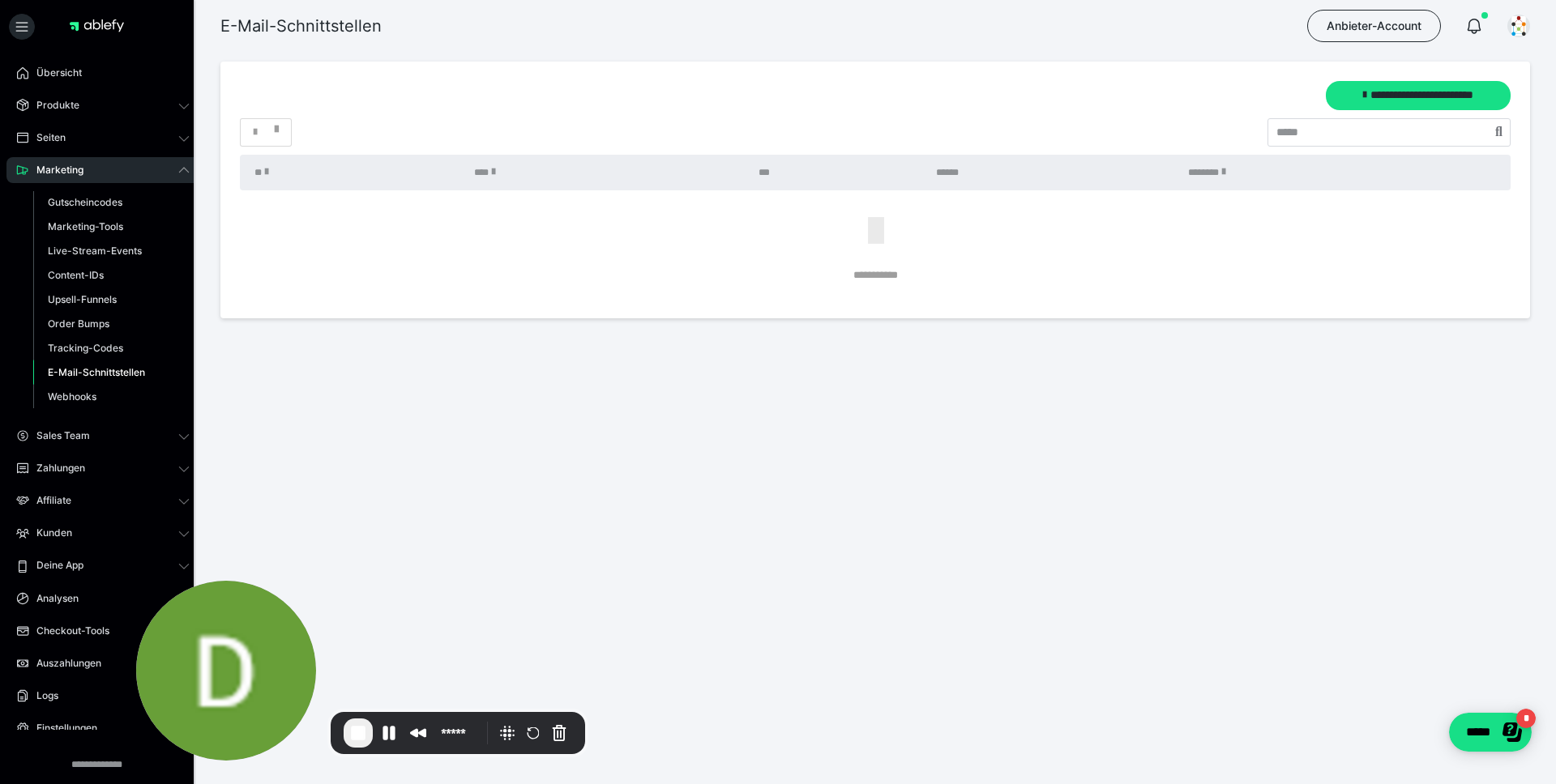 scroll, scrollTop: 0, scrollLeft: 0, axis: both 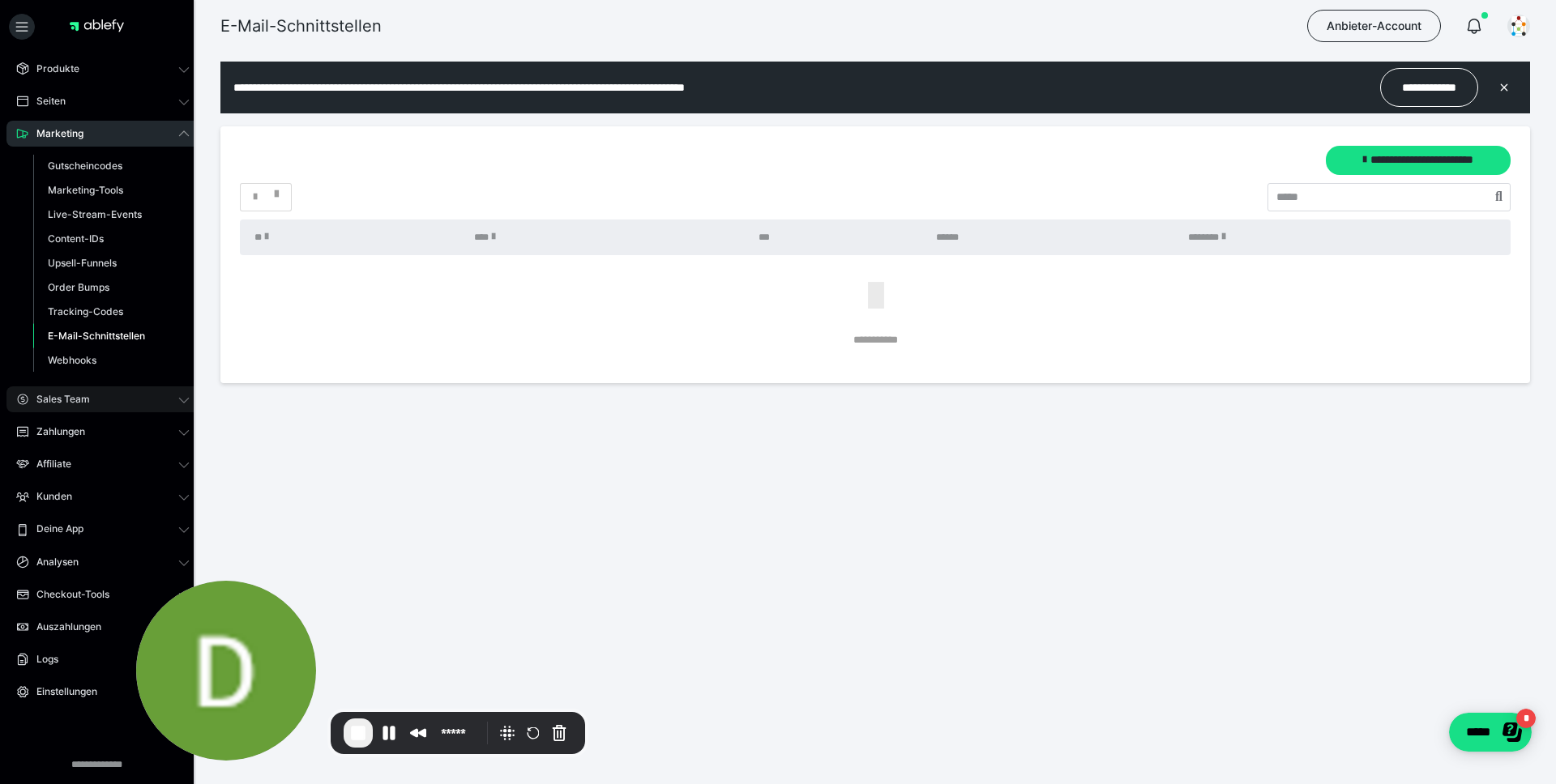 click on "Sales Team" at bounding box center [103, 399] 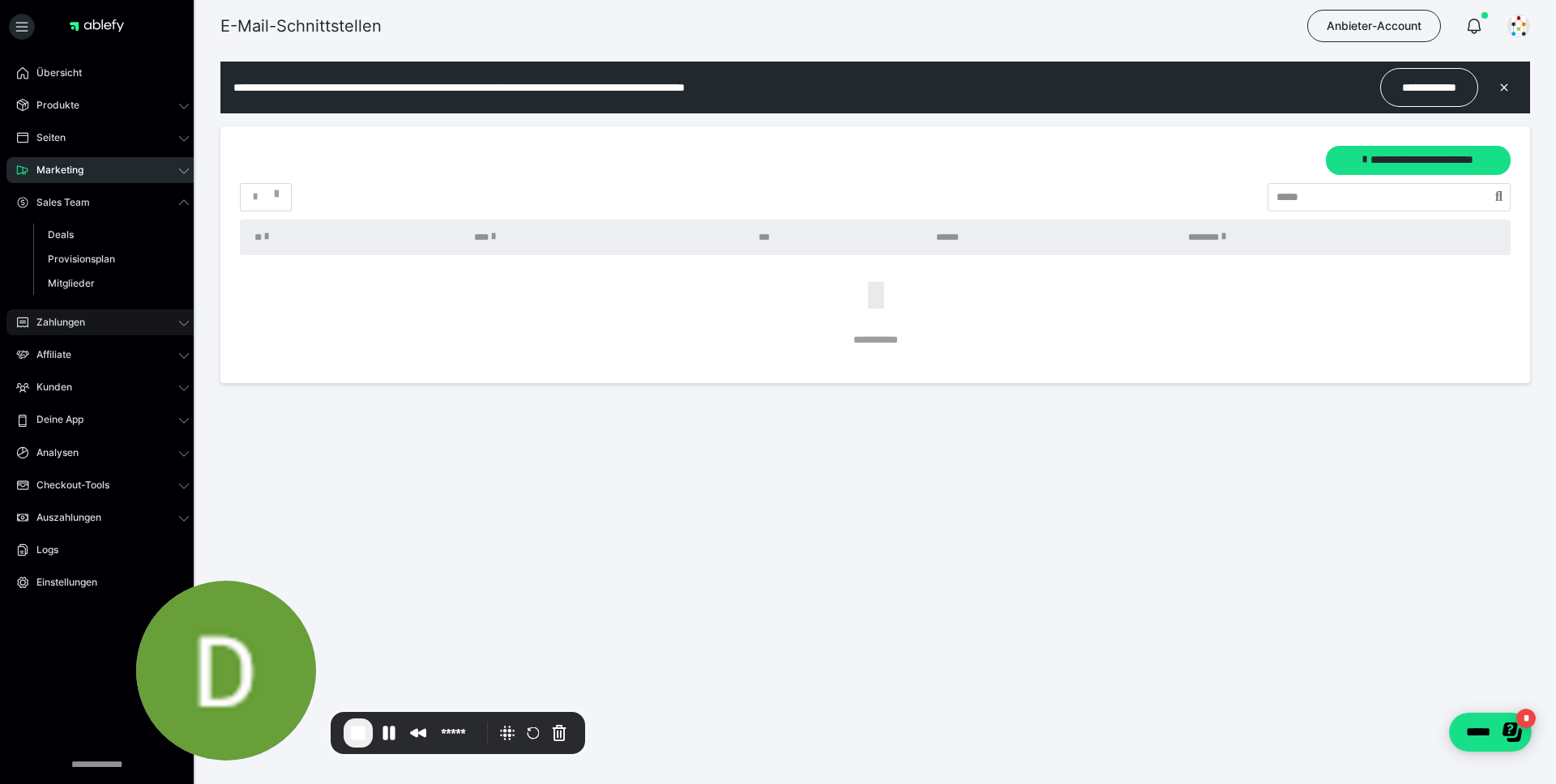 click on "Zahlungen" at bounding box center (103, 322) 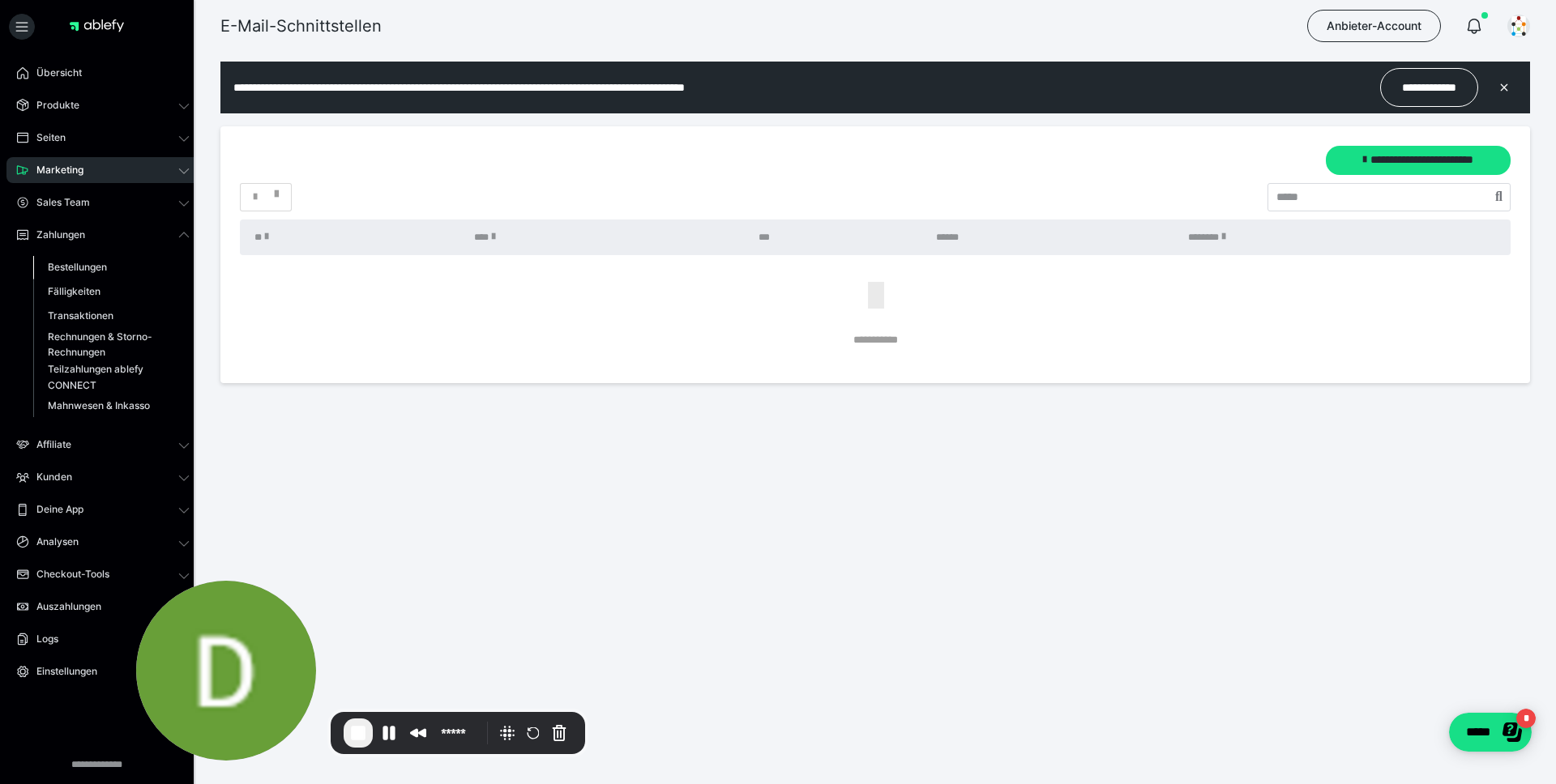 click on "Bestellungen" at bounding box center [77, 266] 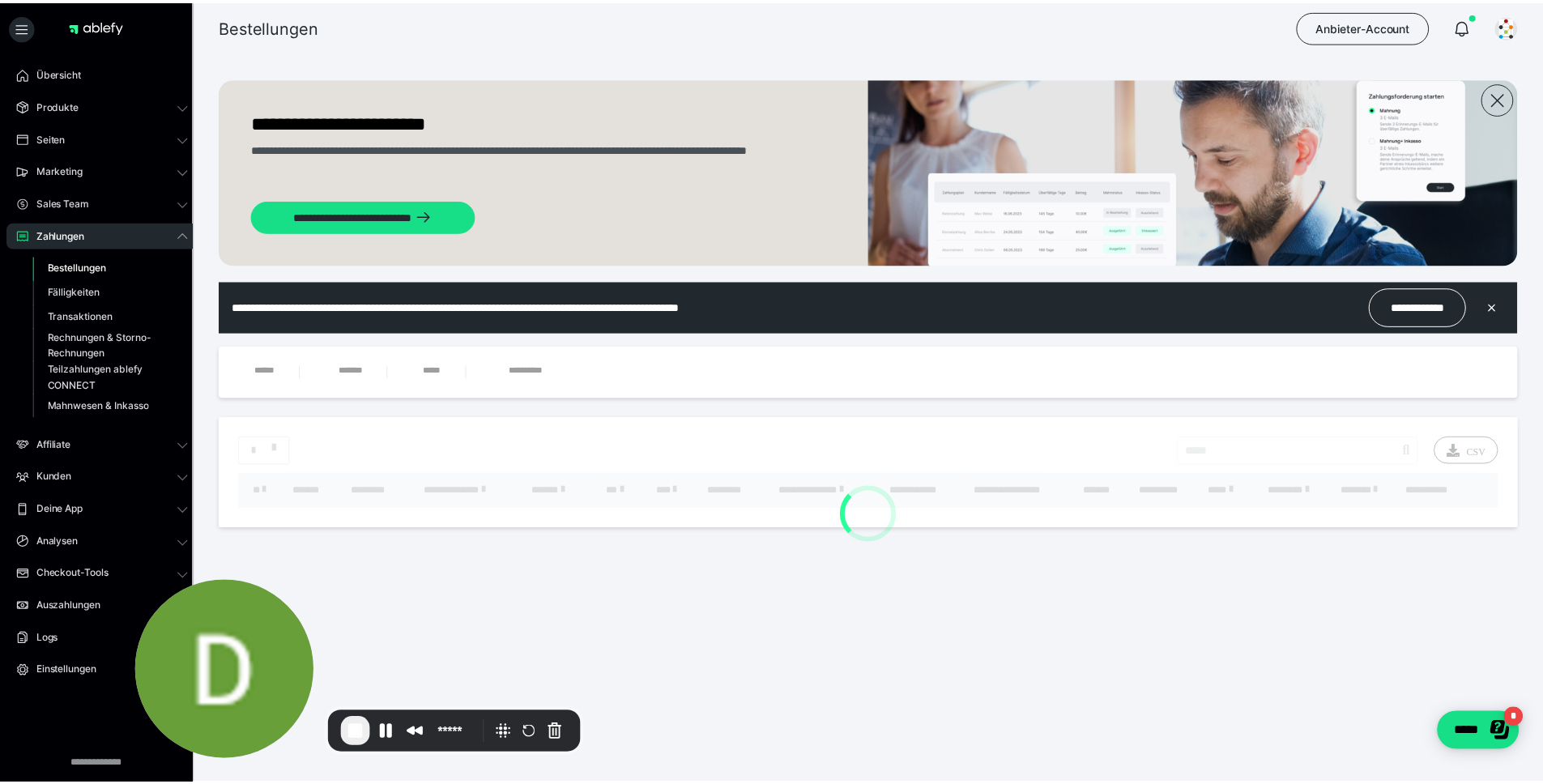 scroll, scrollTop: 0, scrollLeft: 0, axis: both 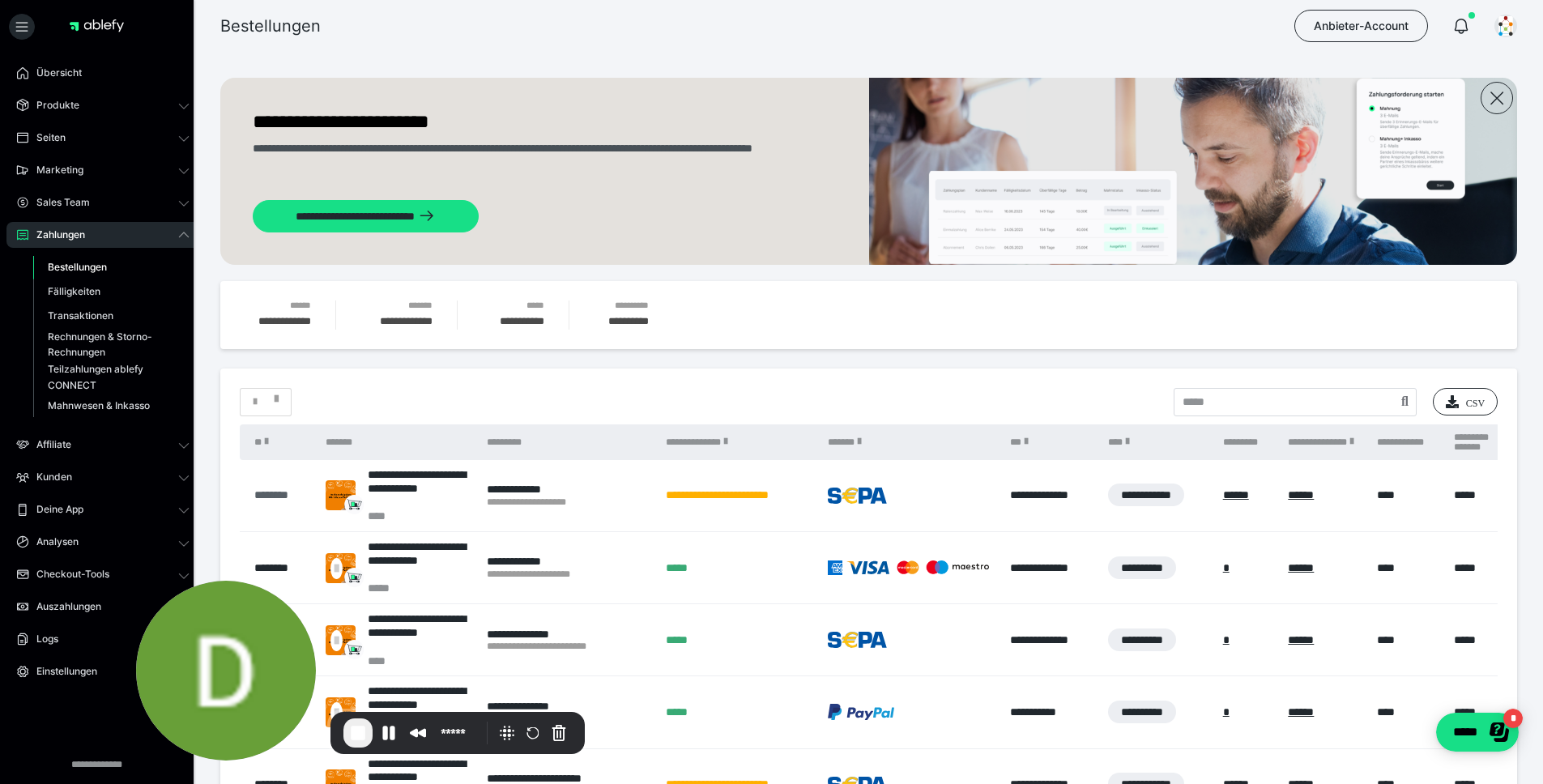 click on "********" at bounding box center (282, 495) 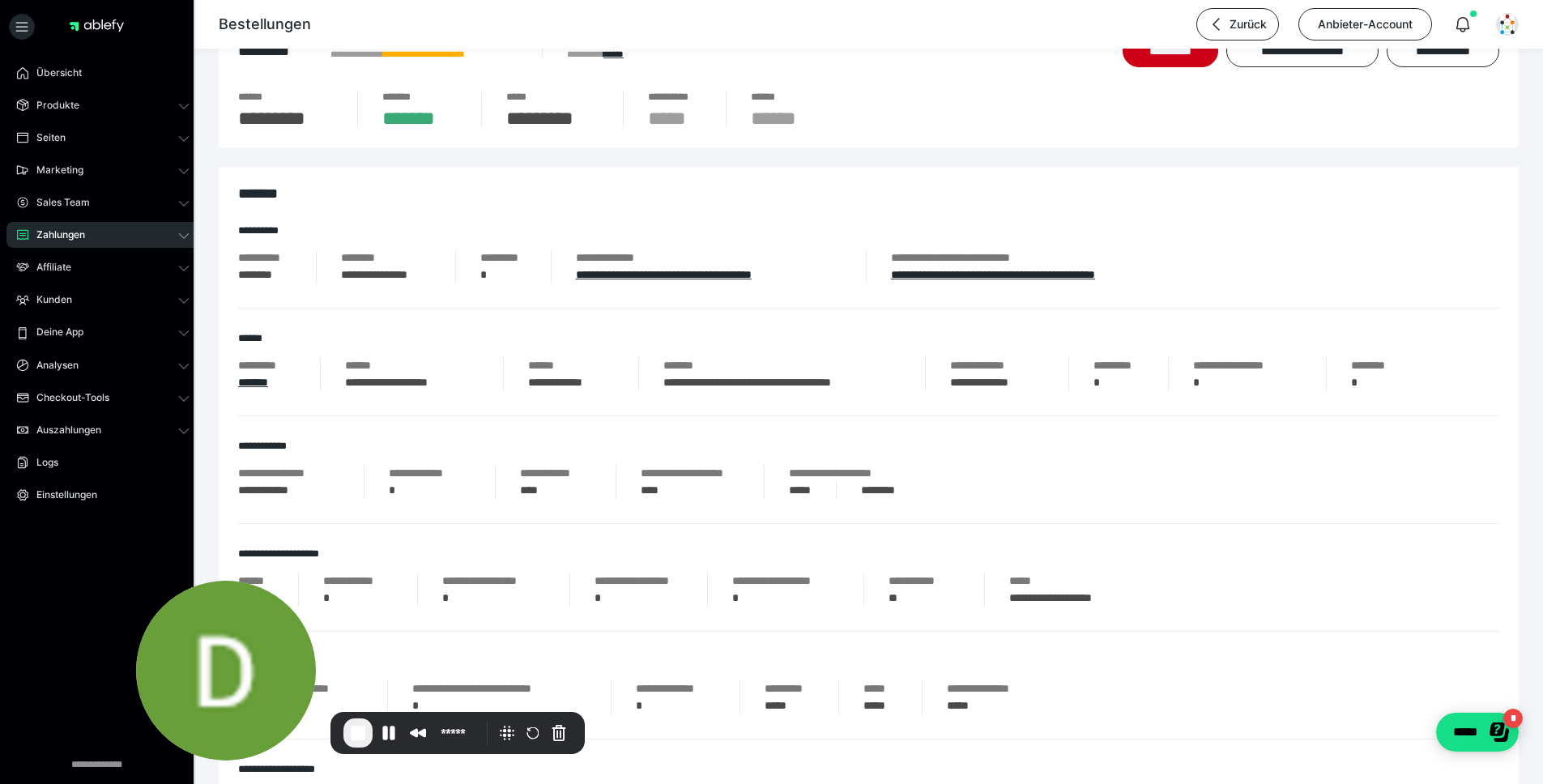 scroll, scrollTop: 79, scrollLeft: 0, axis: vertical 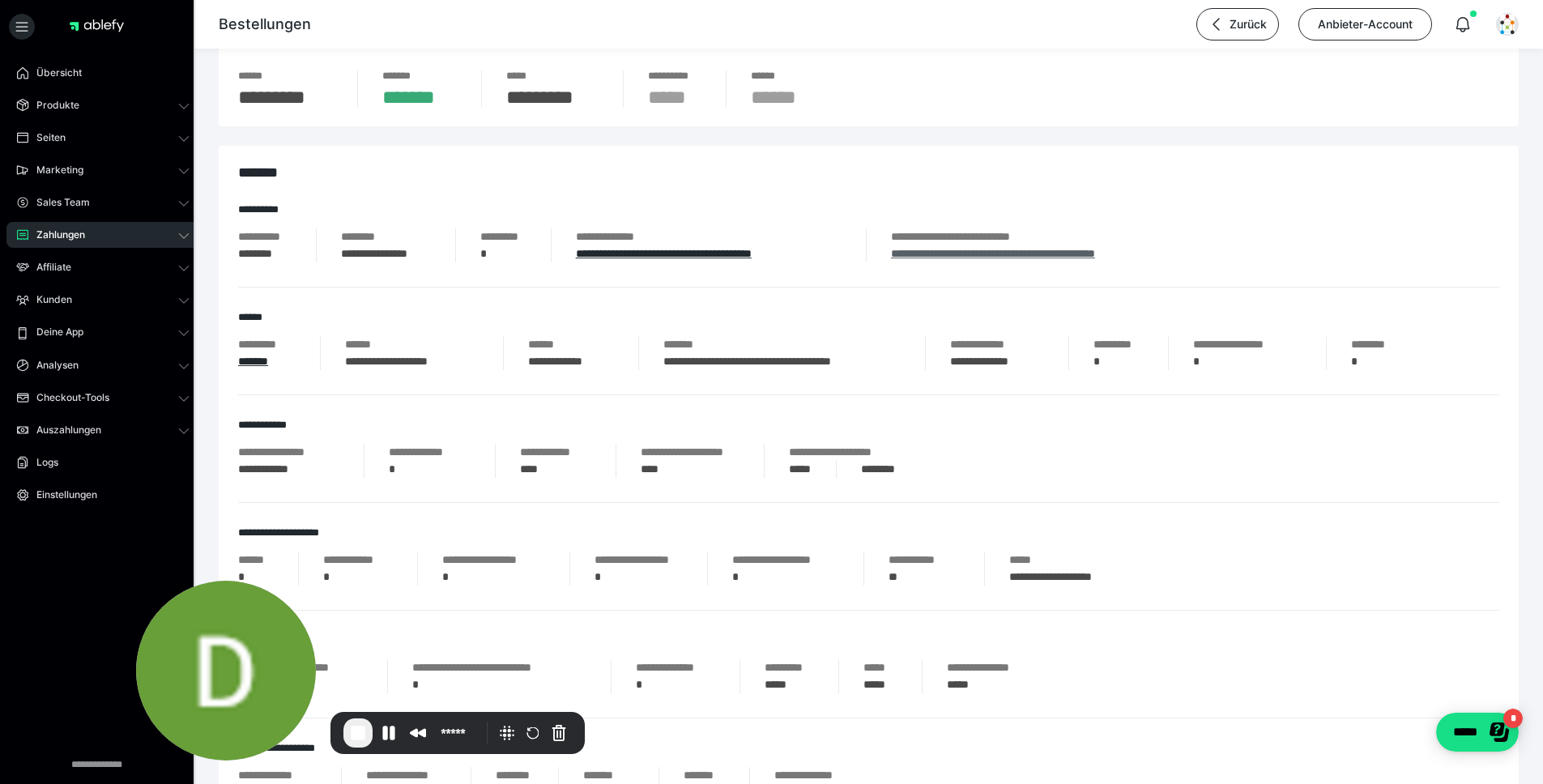click on "**********" at bounding box center [993, 254] 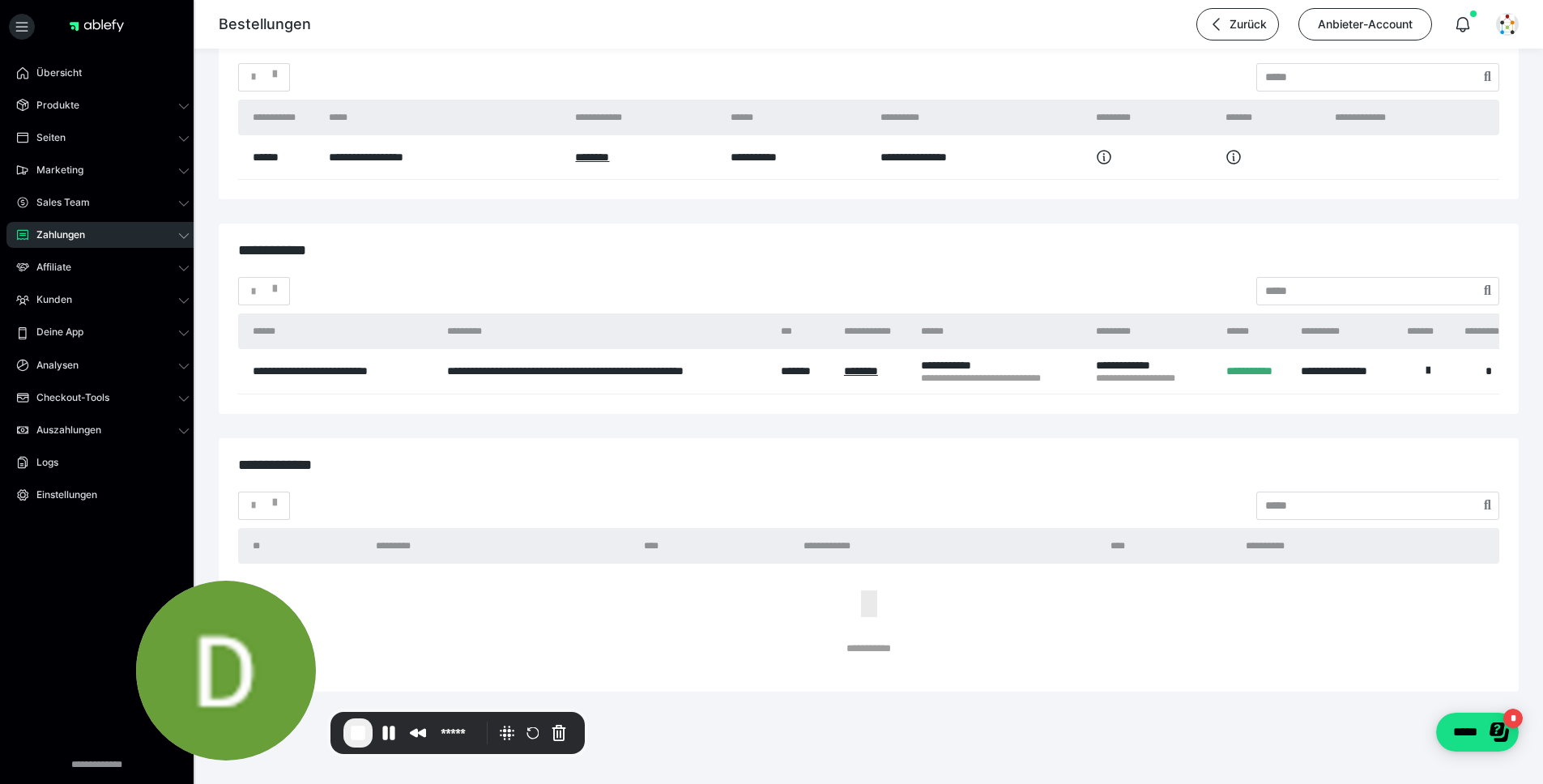 scroll, scrollTop: 2737, scrollLeft: 0, axis: vertical 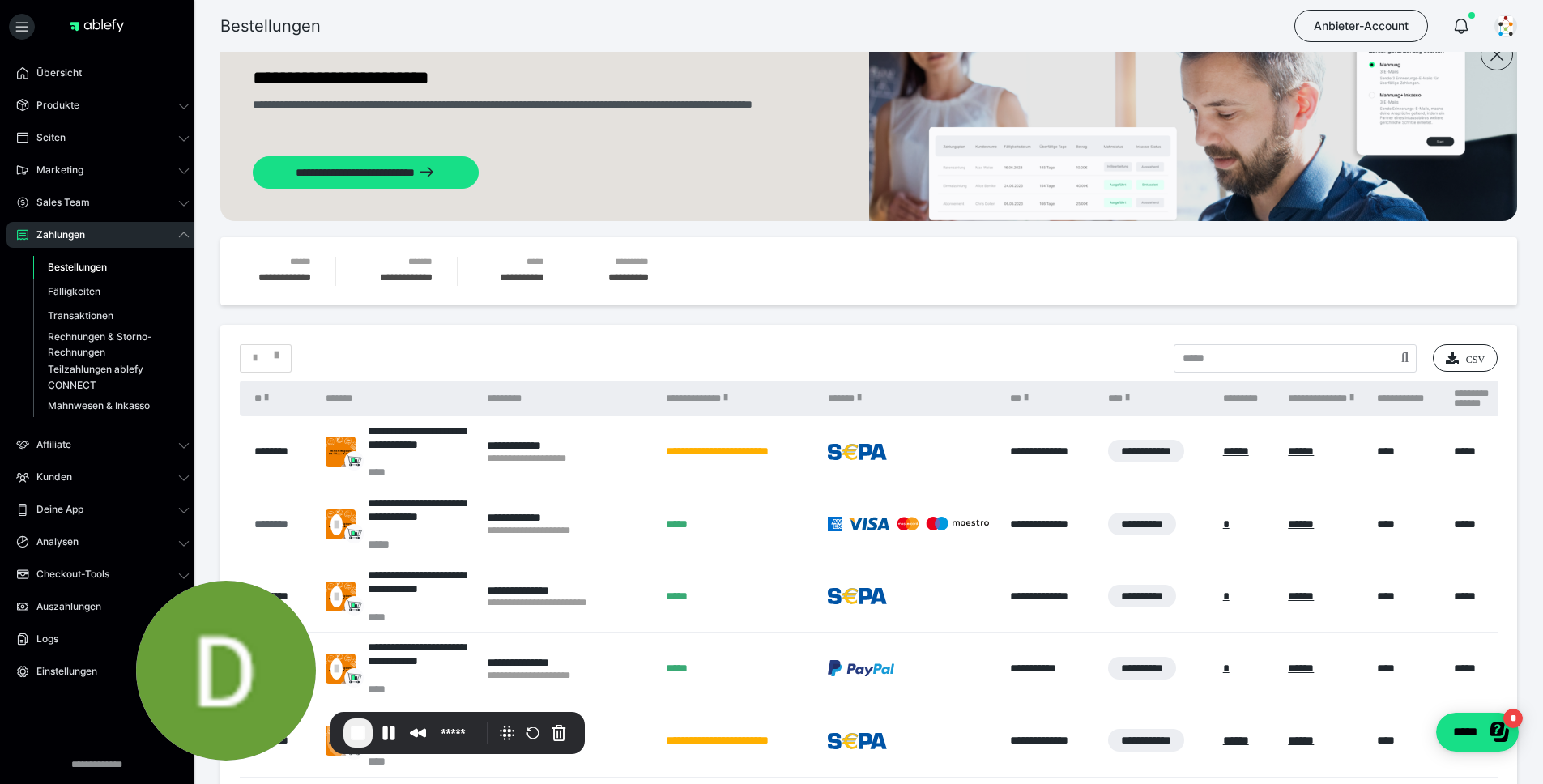 click on "********" at bounding box center [282, 524] 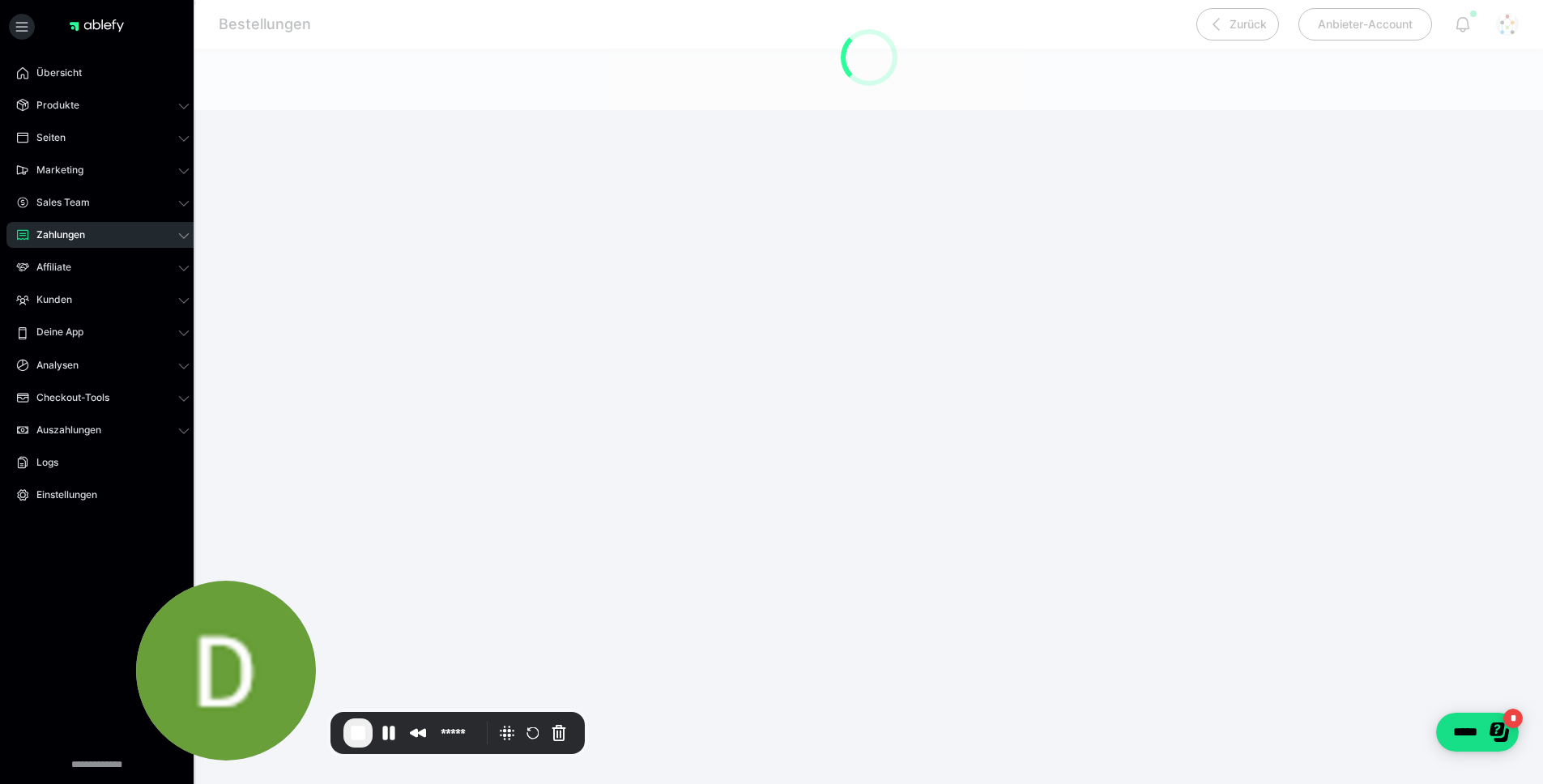 scroll, scrollTop: 0, scrollLeft: 0, axis: both 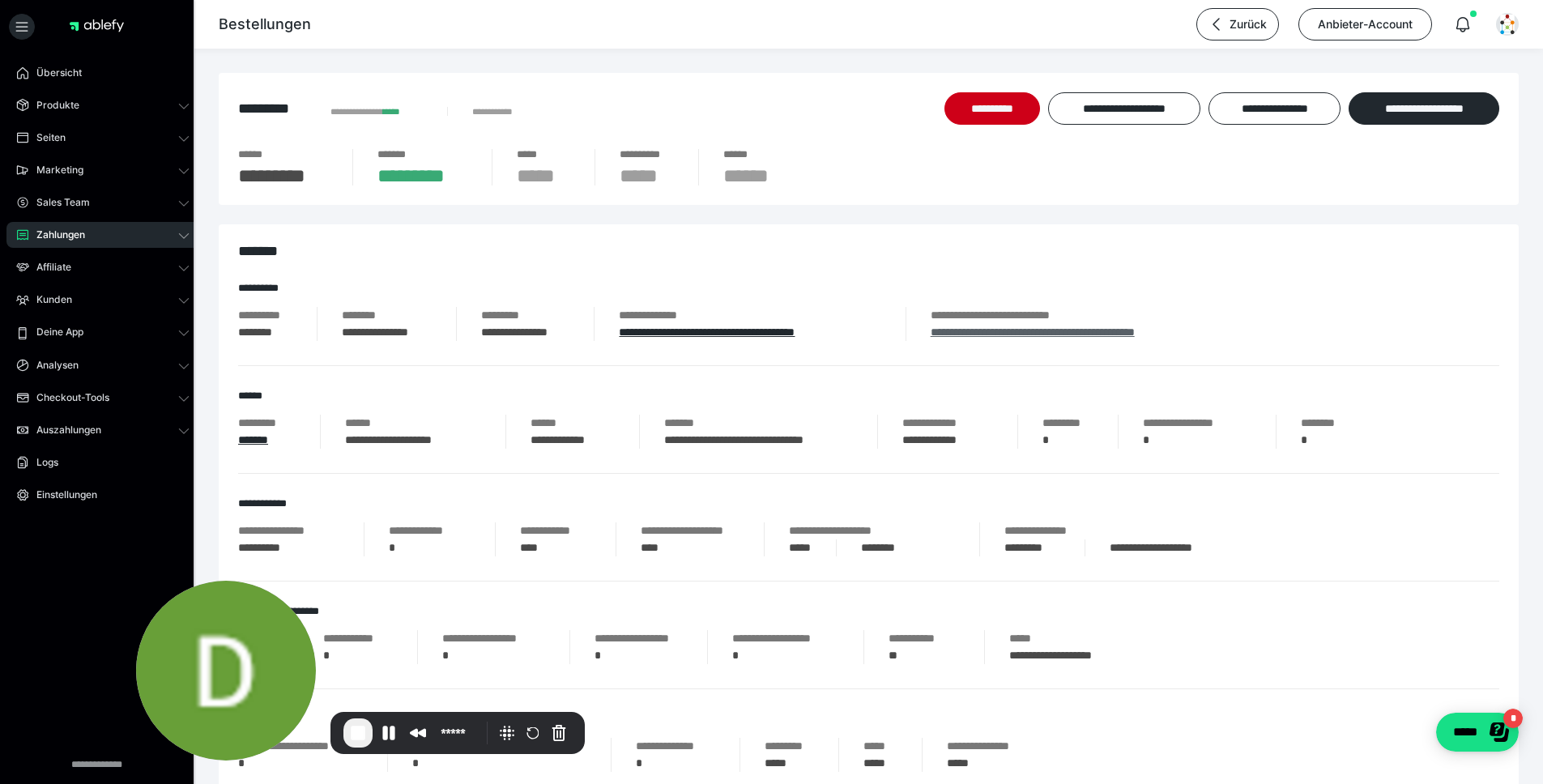 click on "**********" at bounding box center (1033, 332) 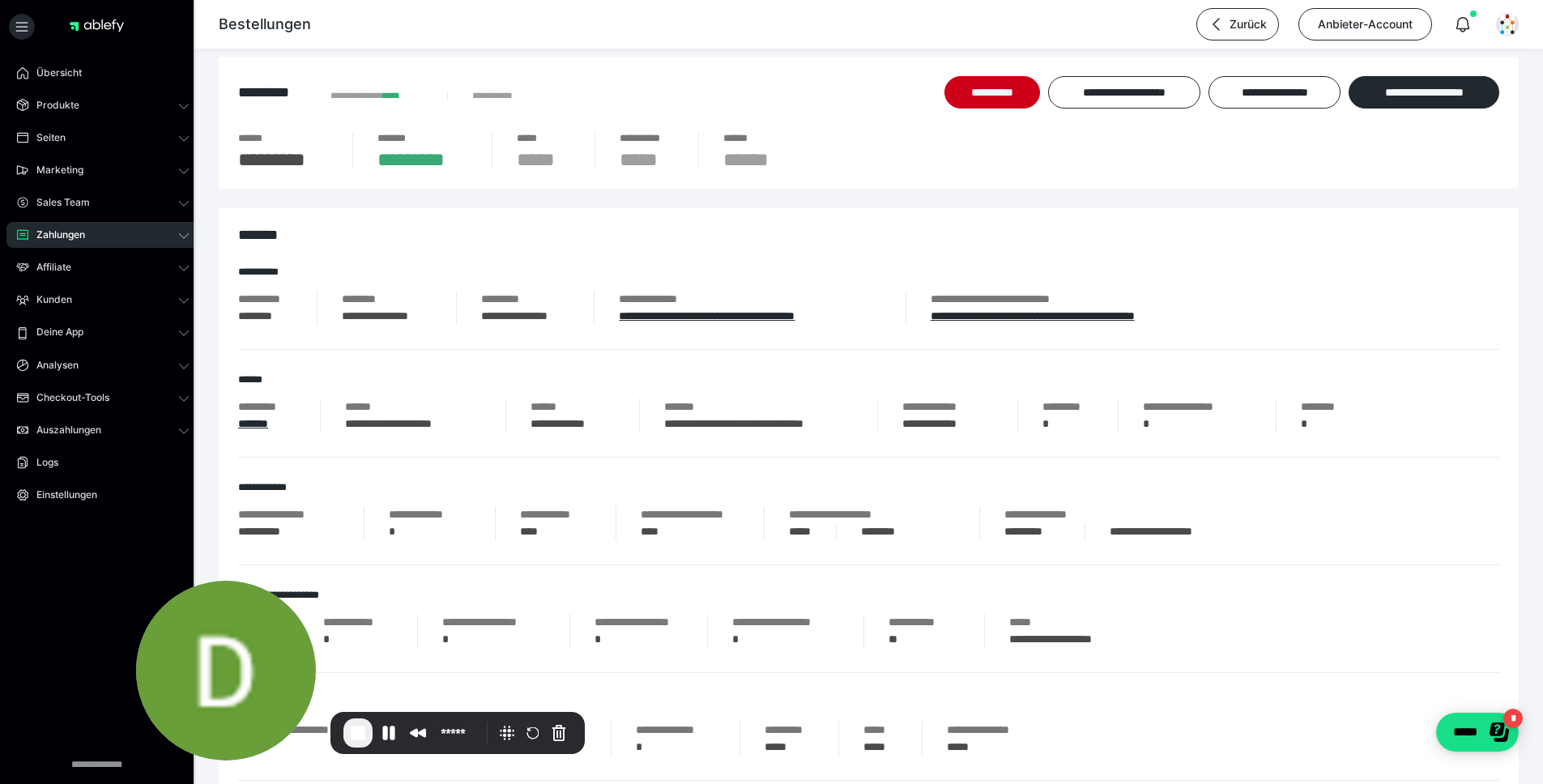 scroll, scrollTop: 0, scrollLeft: 0, axis: both 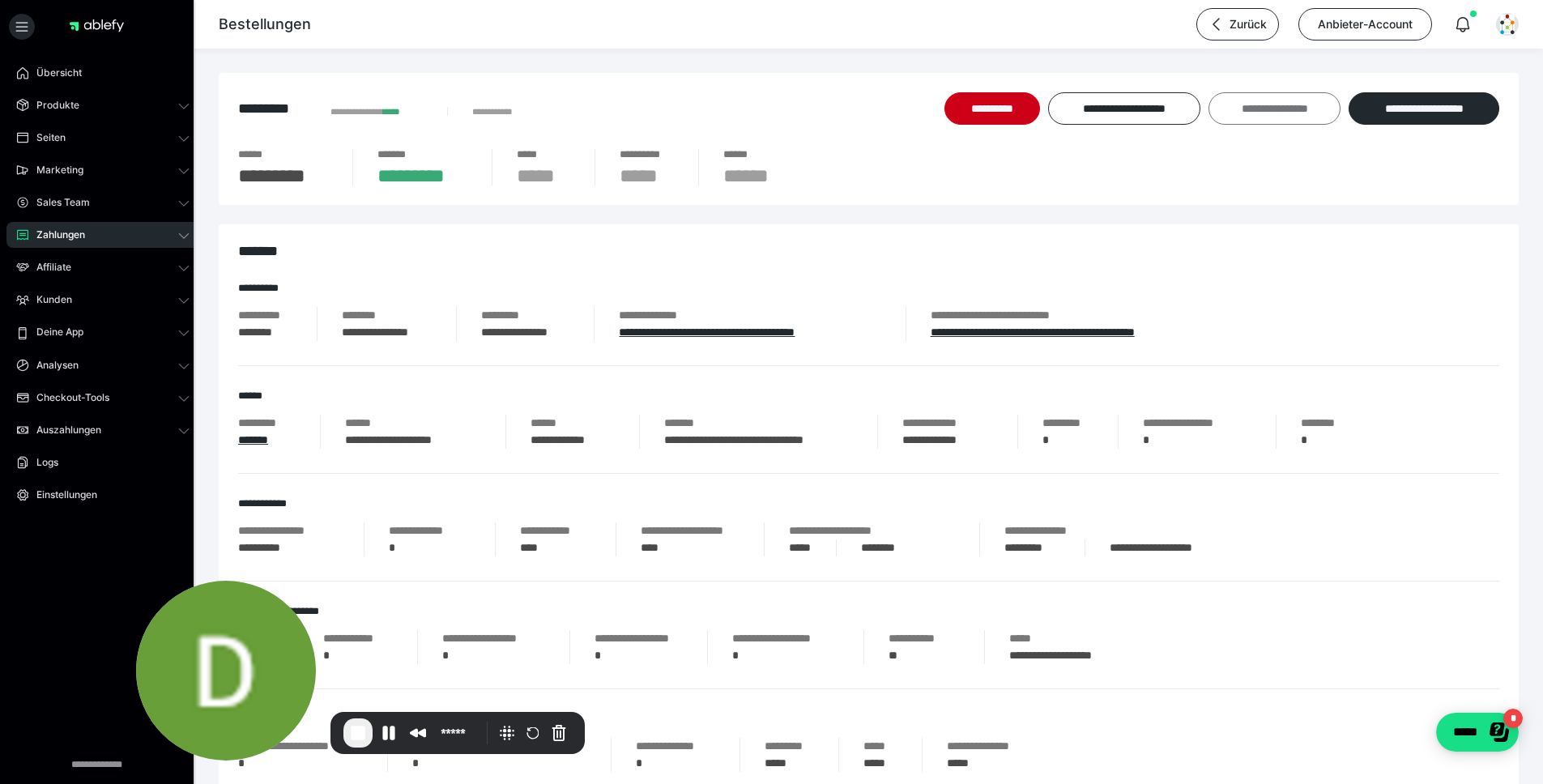 click on "**********" at bounding box center [1274, 109] 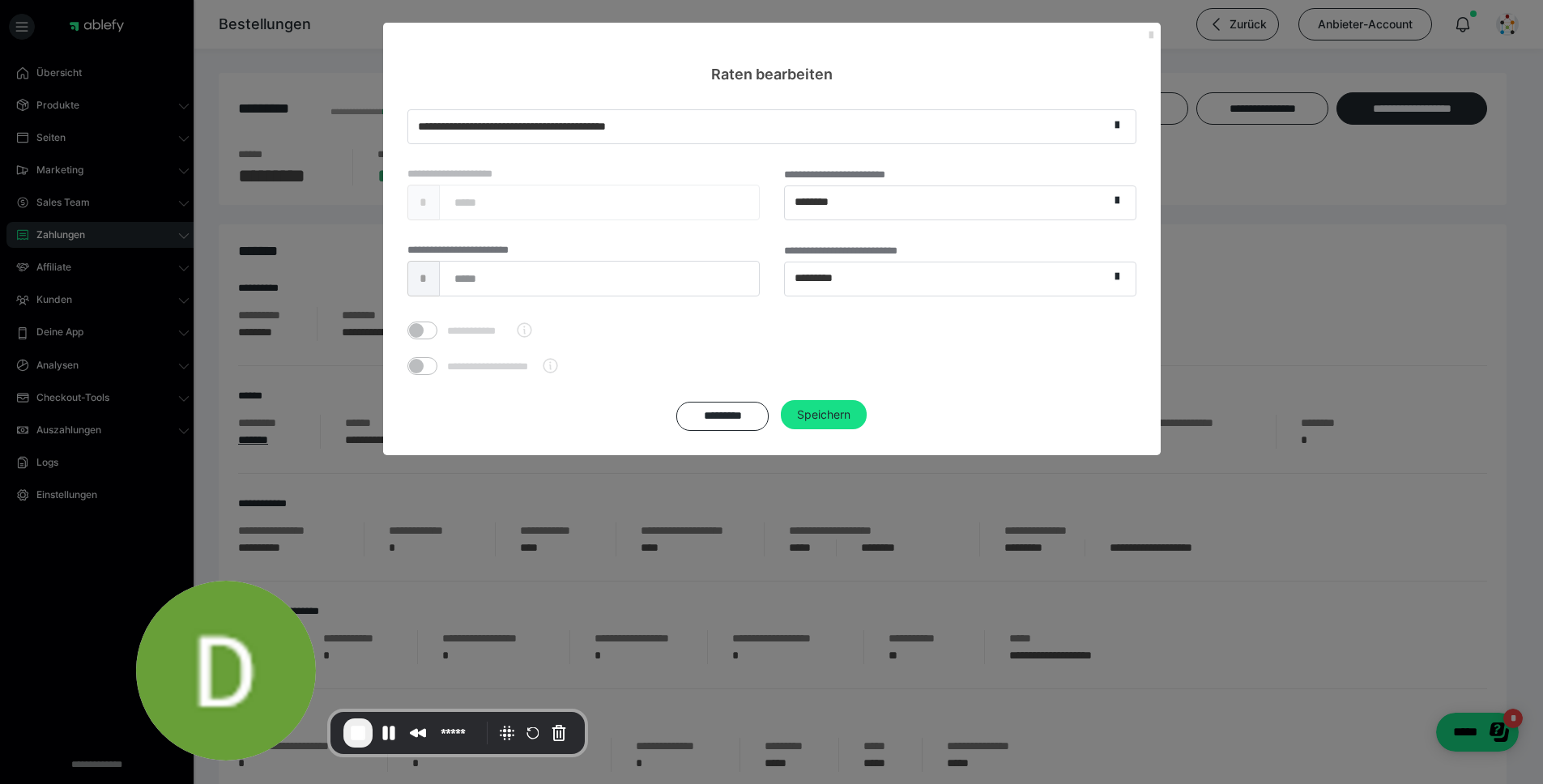click at bounding box center [1151, 36] 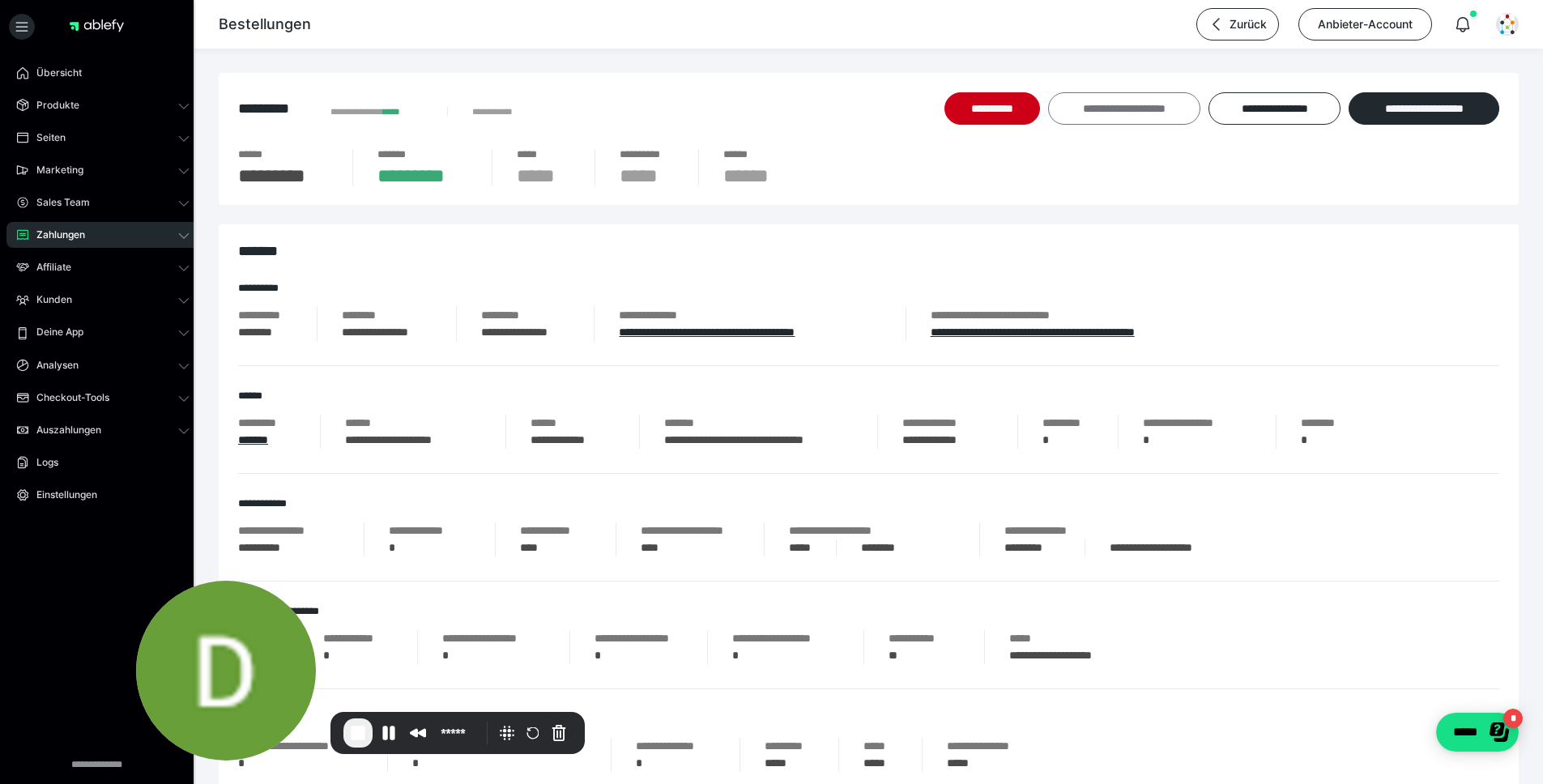 click on "**********" at bounding box center (1124, 109) 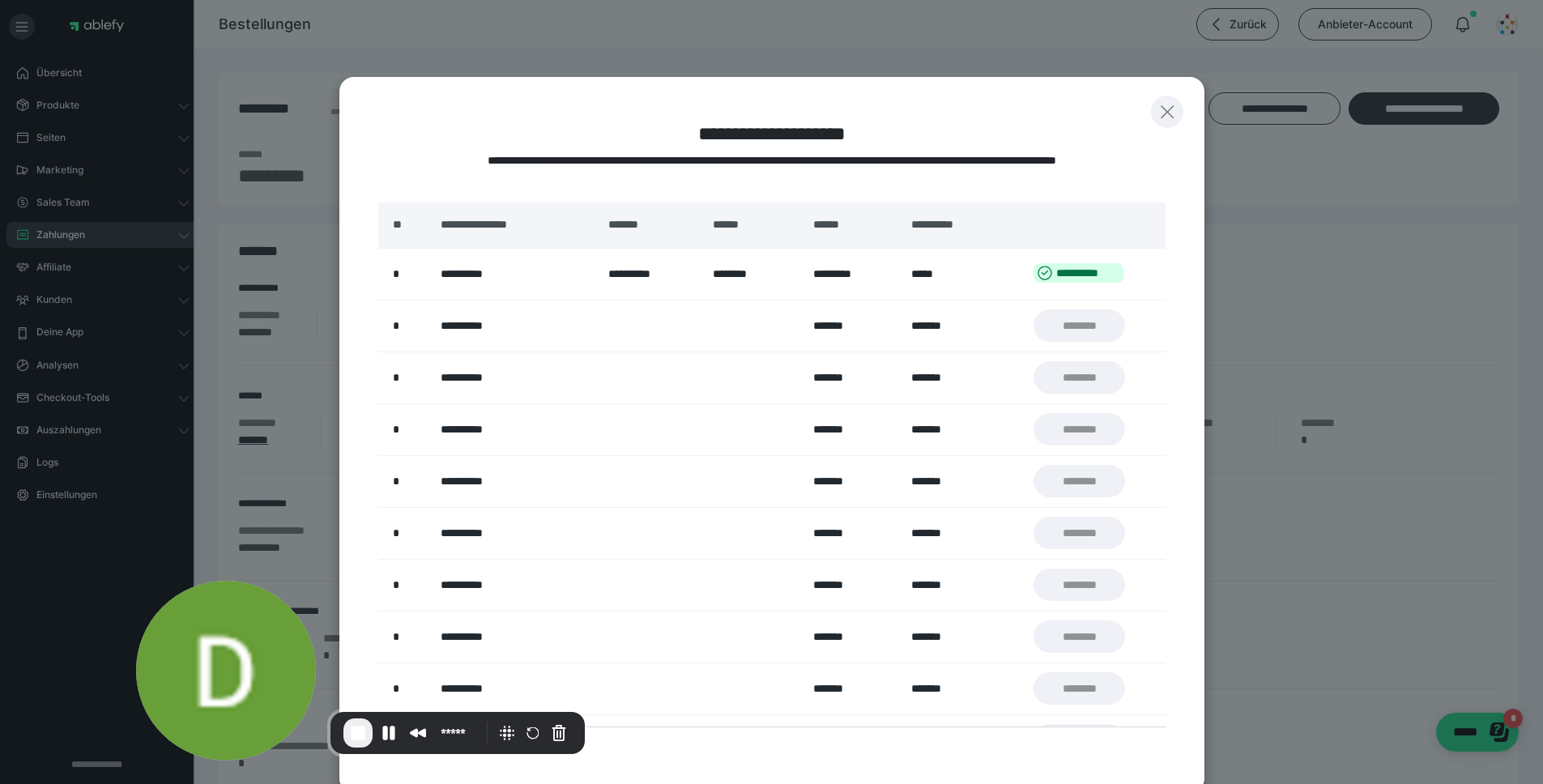 click at bounding box center [1167, 112] 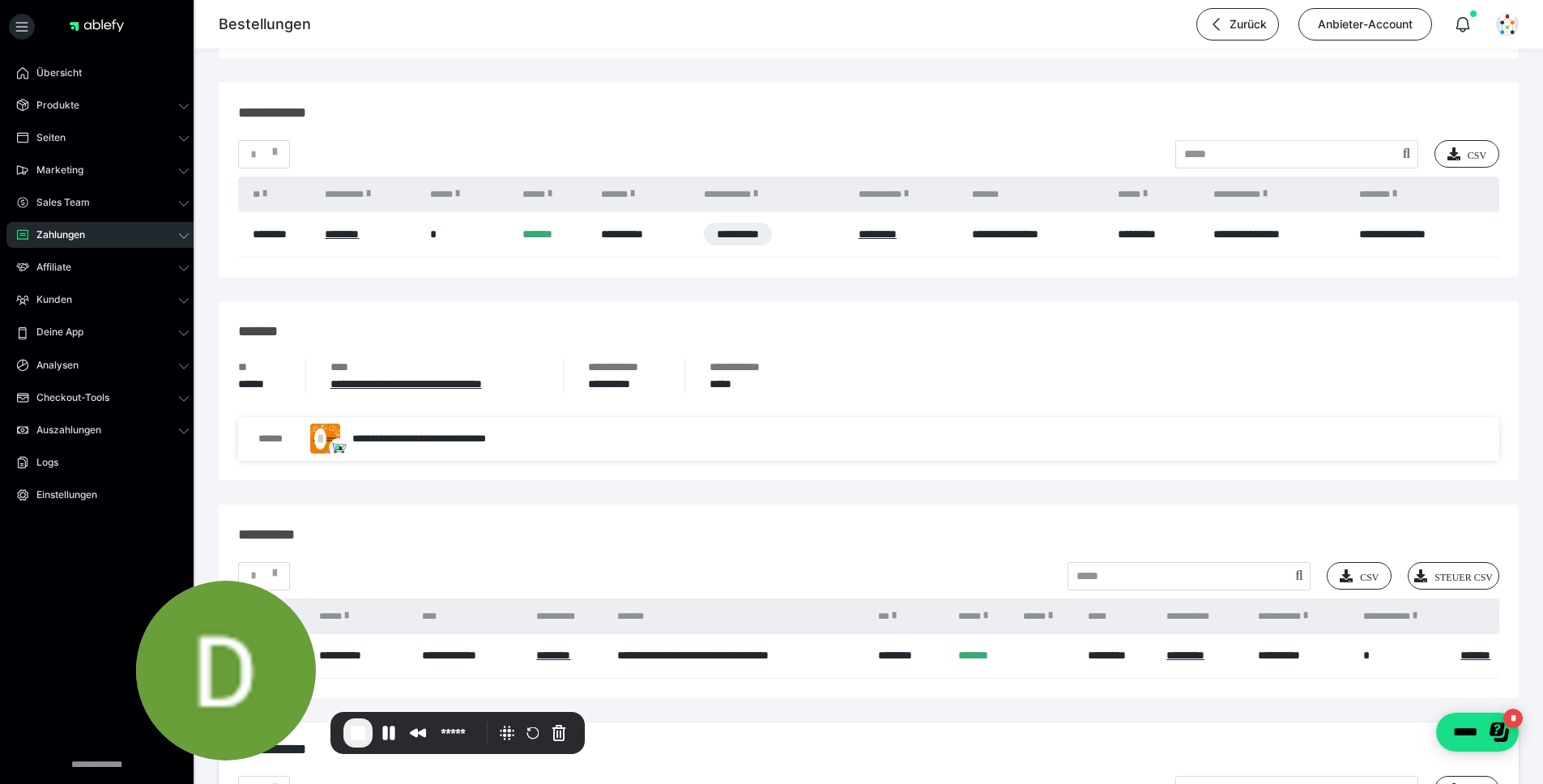 scroll, scrollTop: 862, scrollLeft: 0, axis: vertical 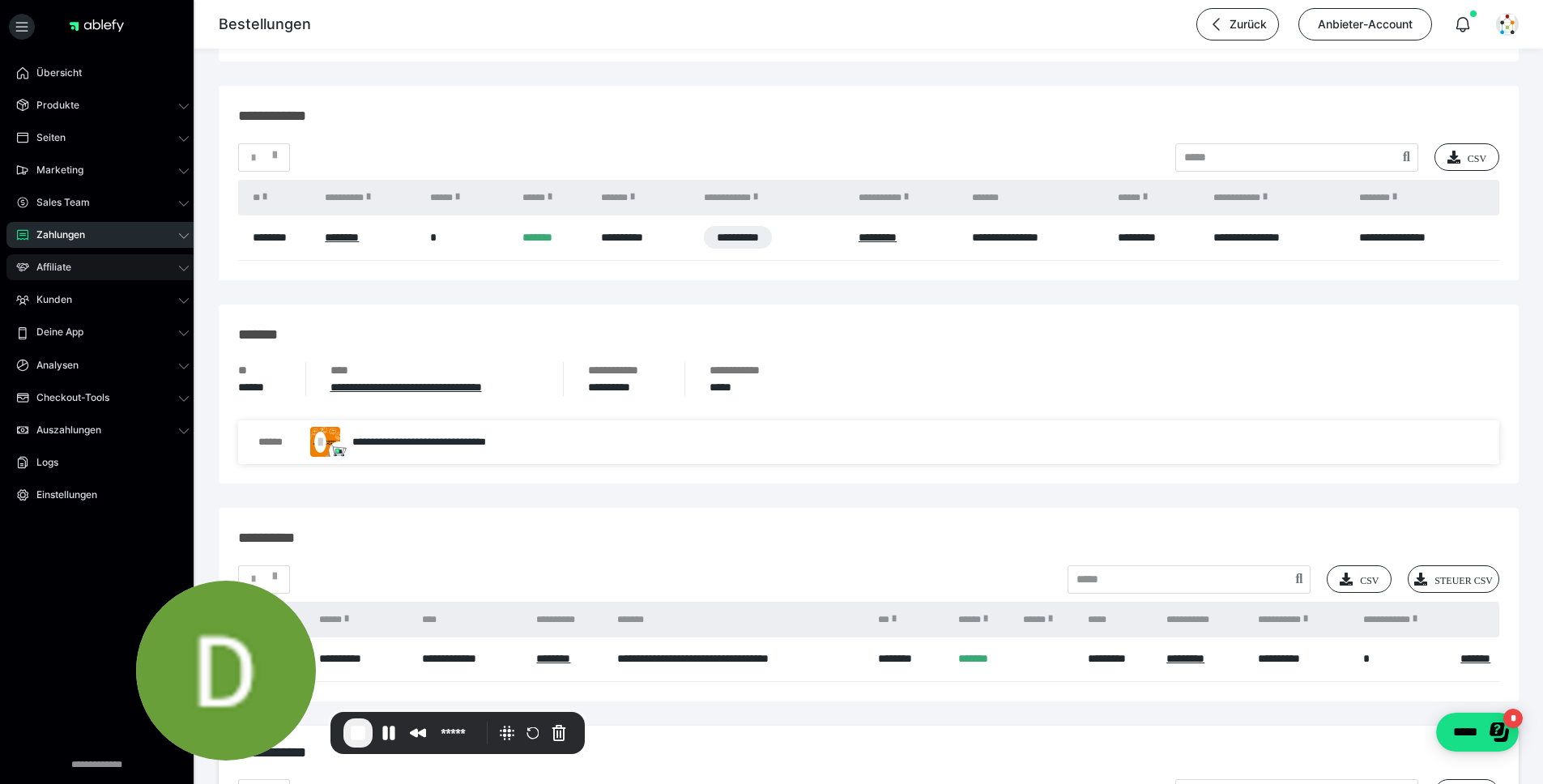 click on "Affiliate" at bounding box center (103, 267) 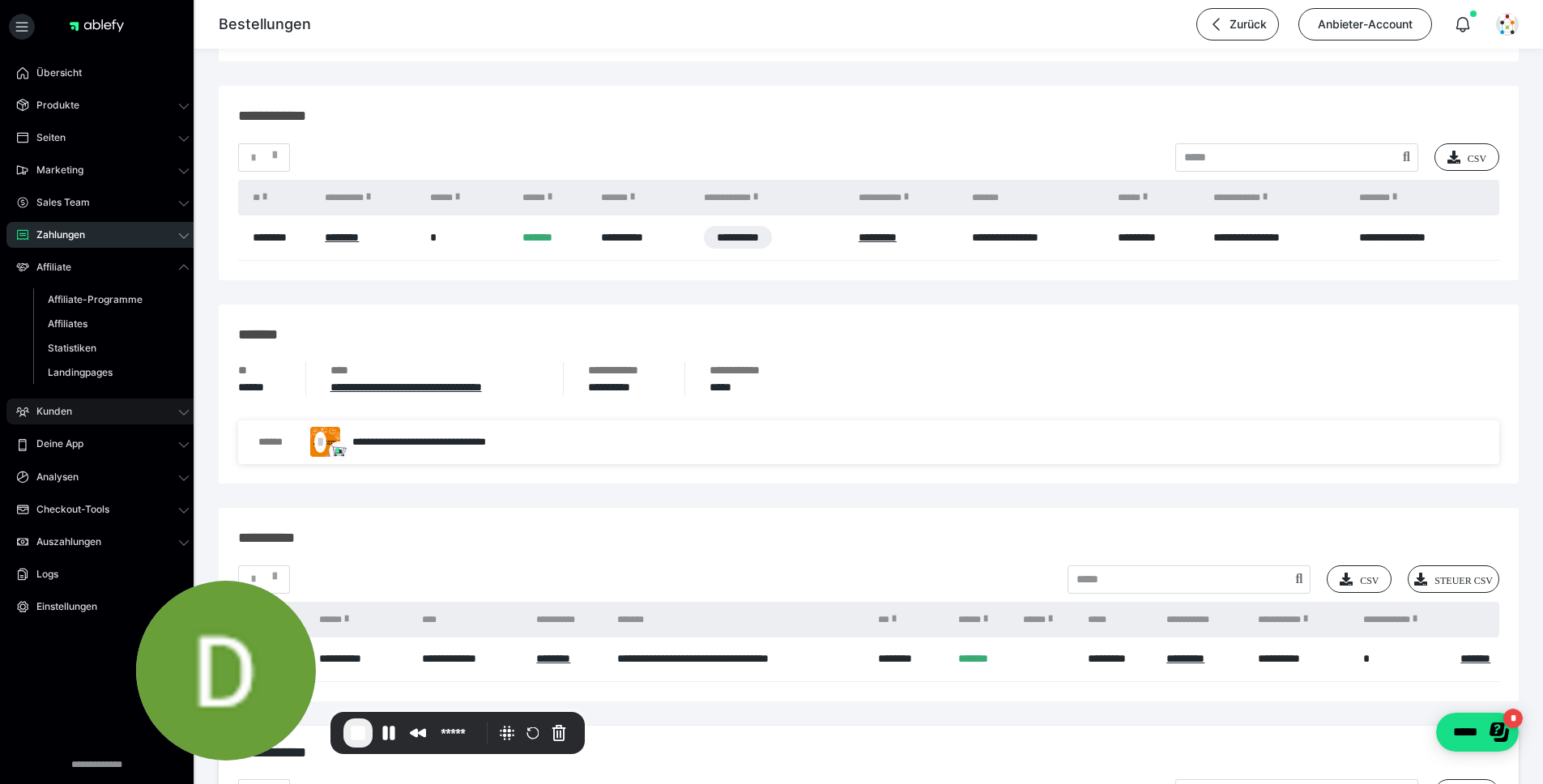 click on "Kunden" at bounding box center (103, 411) 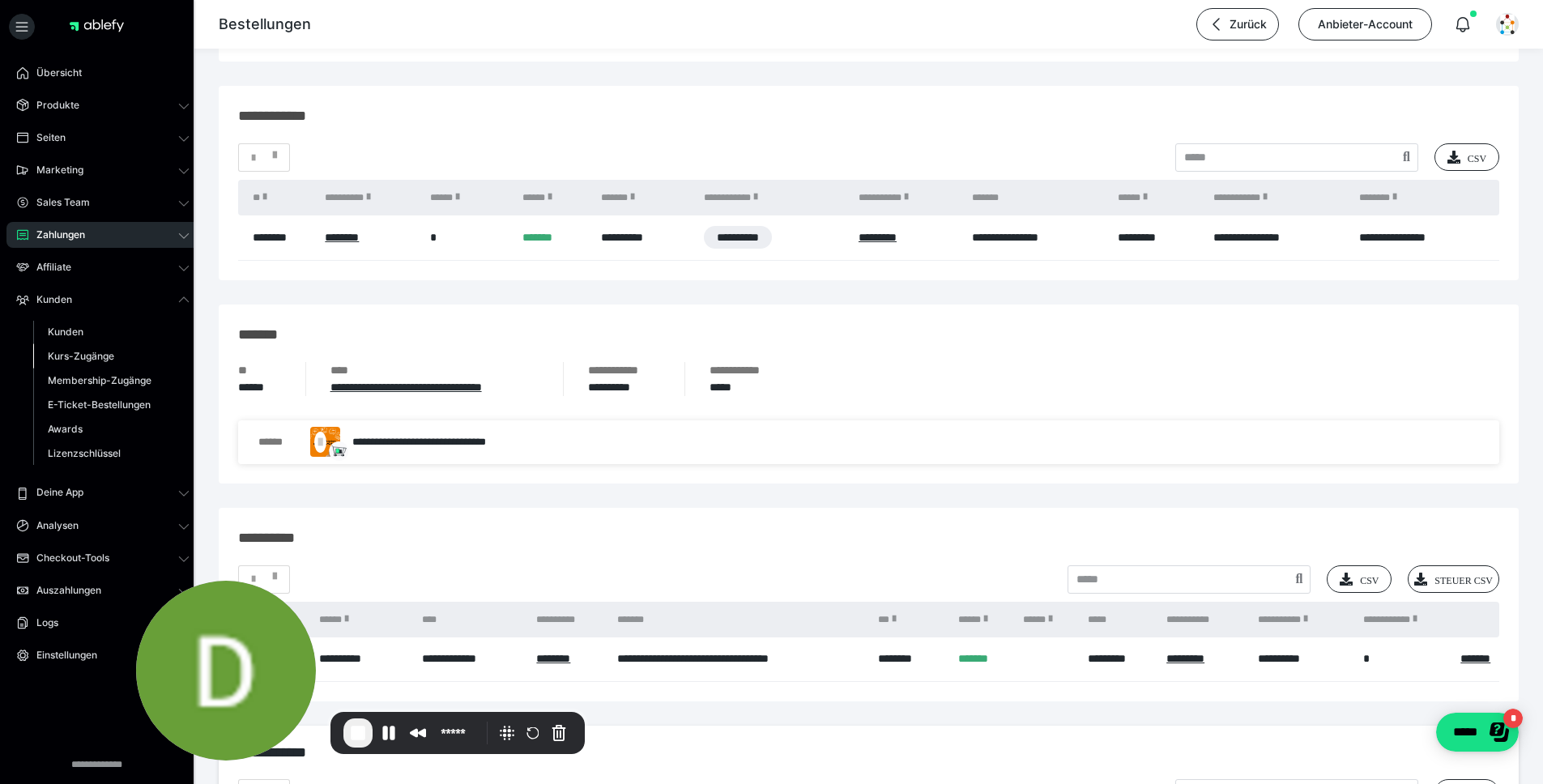 click on "Kurs-Zugänge" at bounding box center (111, 356) 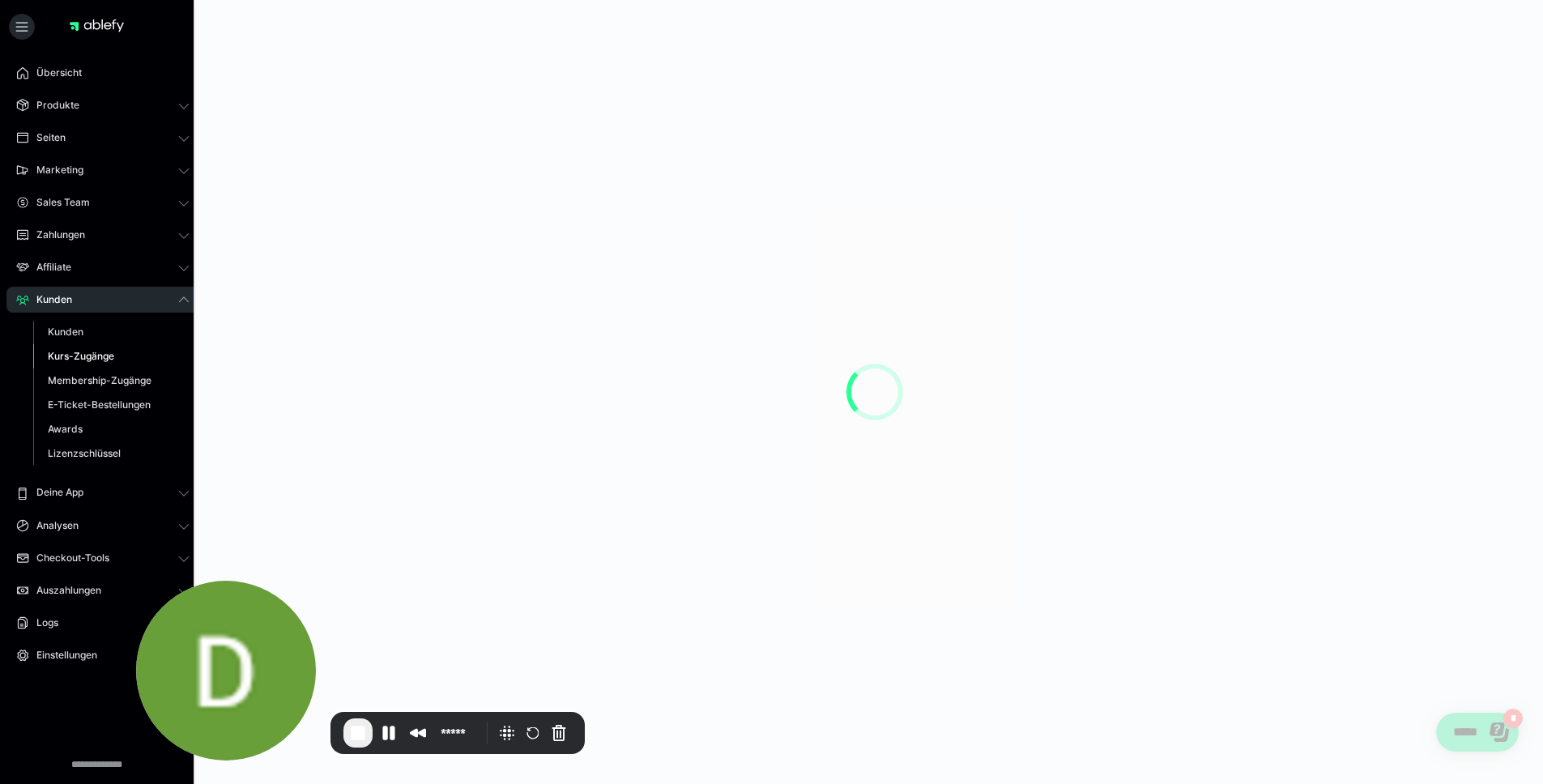 scroll, scrollTop: 0, scrollLeft: 0, axis: both 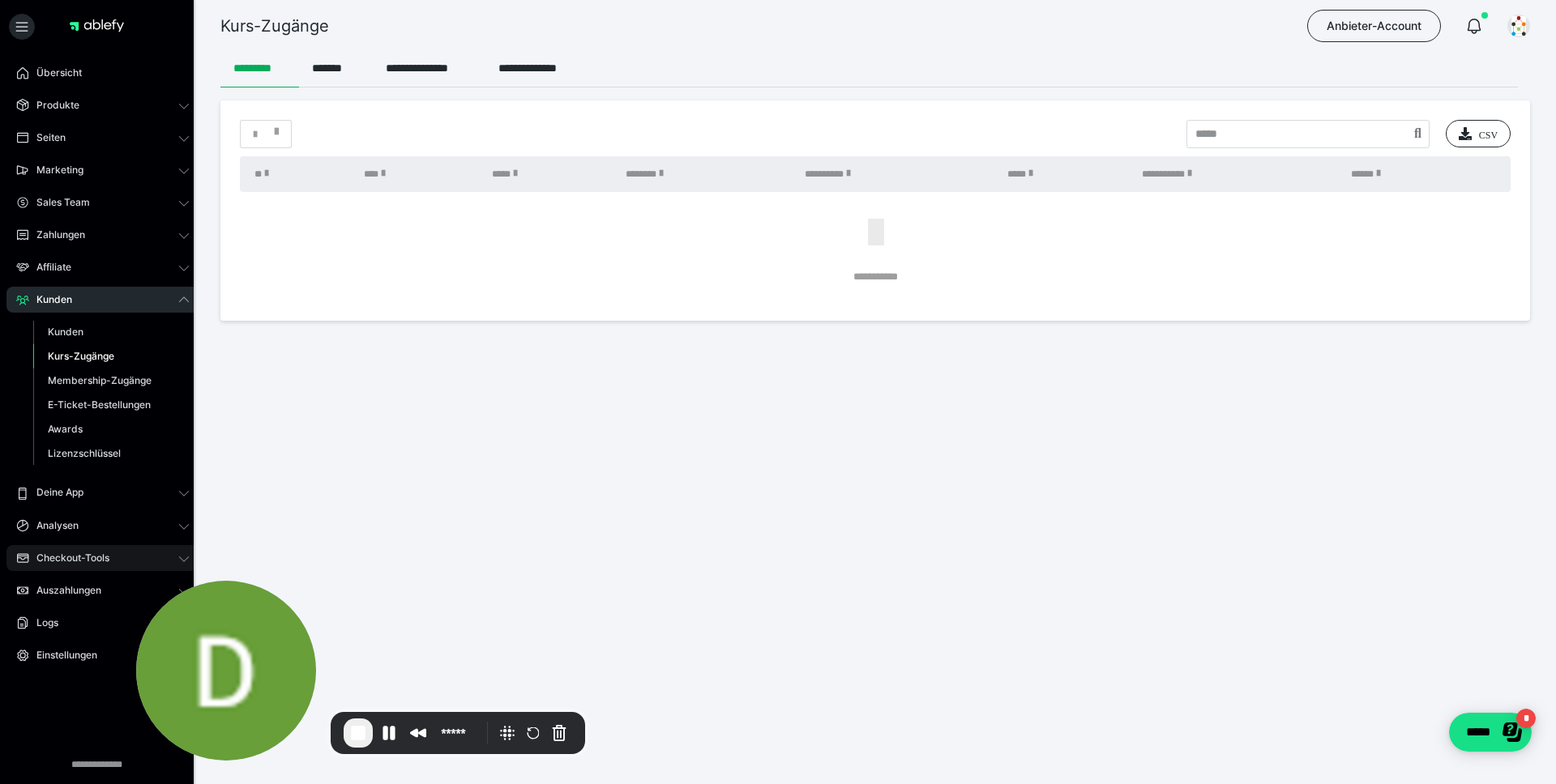 click on "Checkout-Tools" at bounding box center [67, 558] 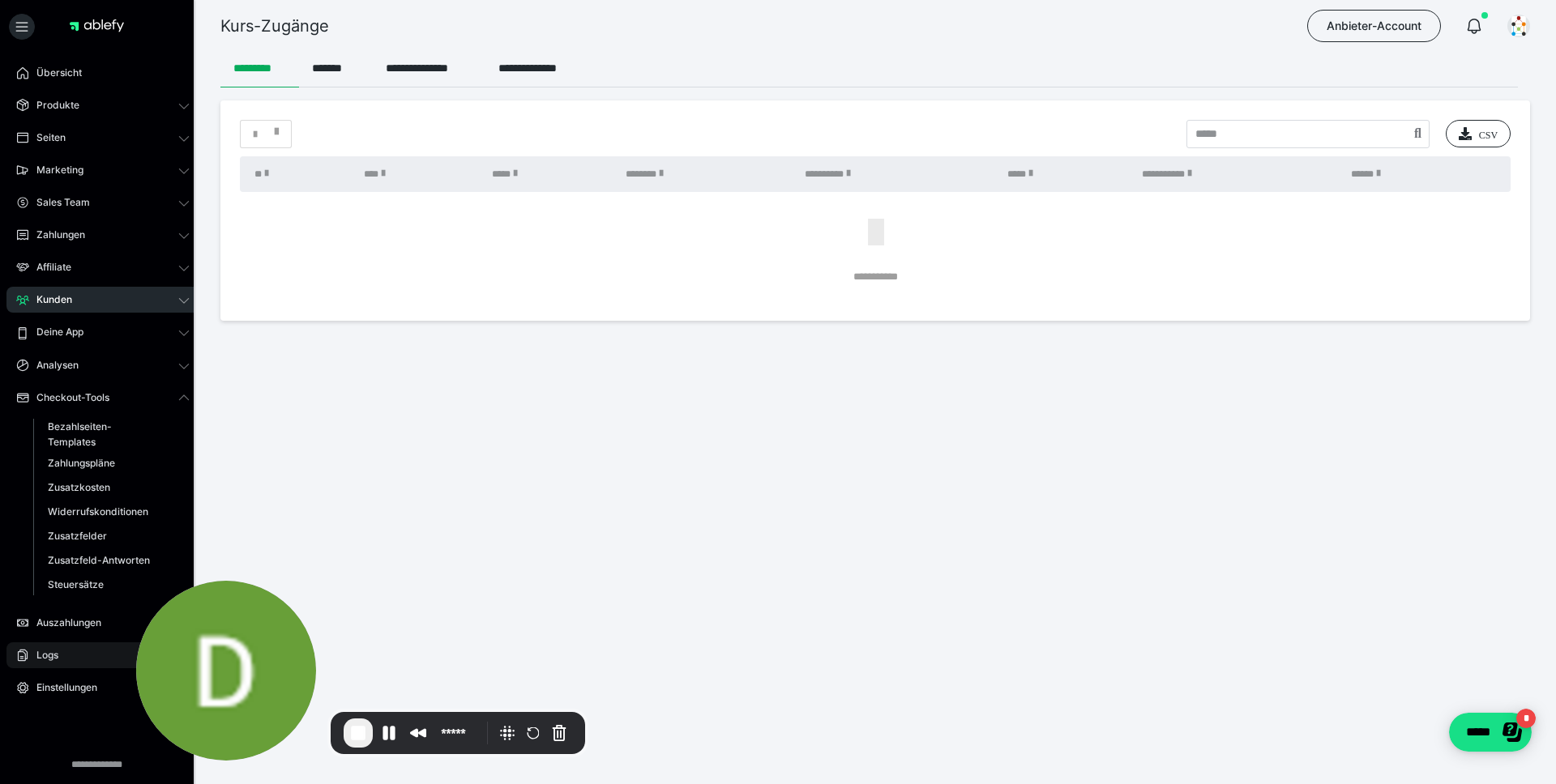 click on "Logs" at bounding box center (41, 655) 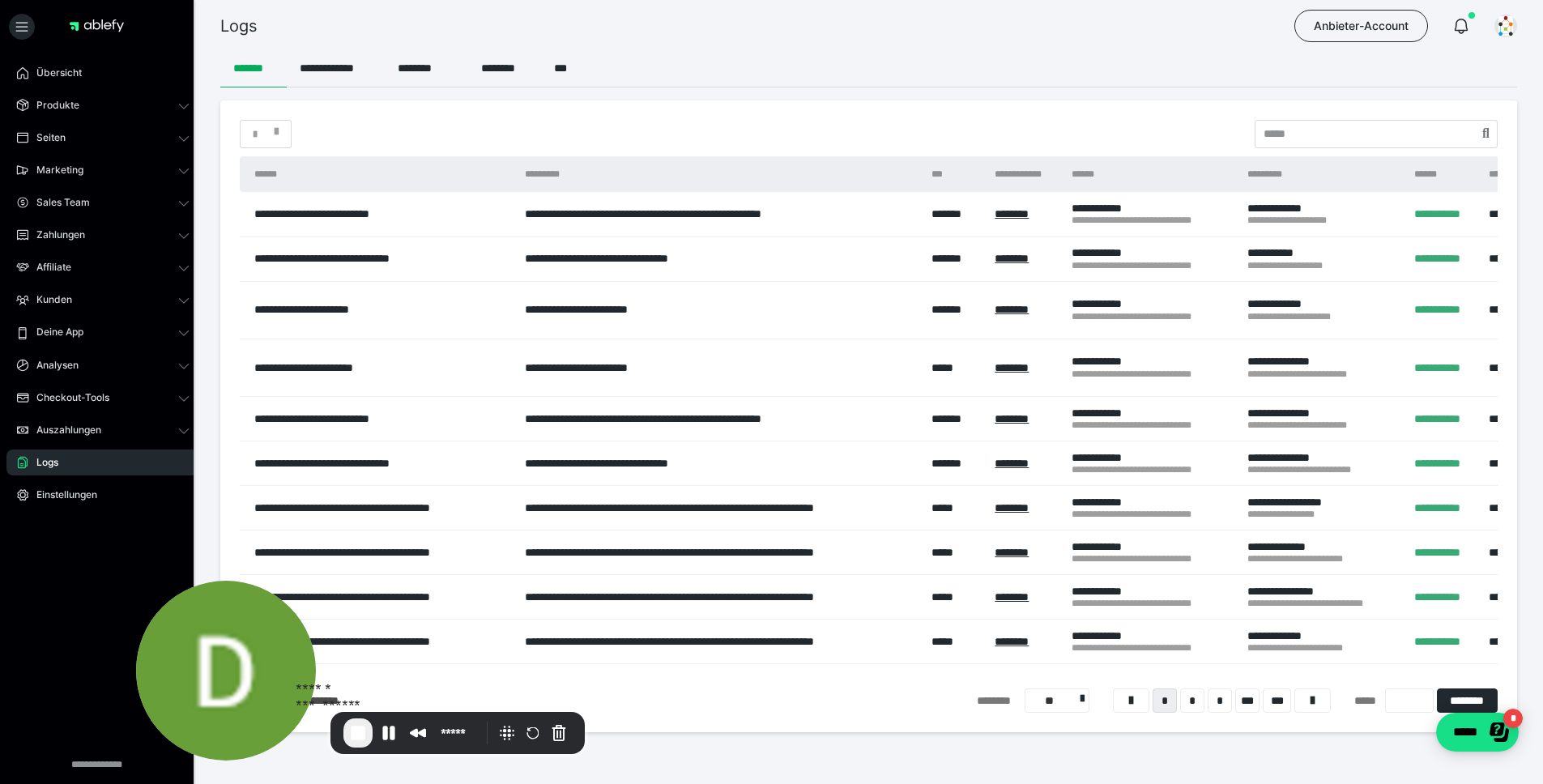 click at bounding box center [358, 733] 